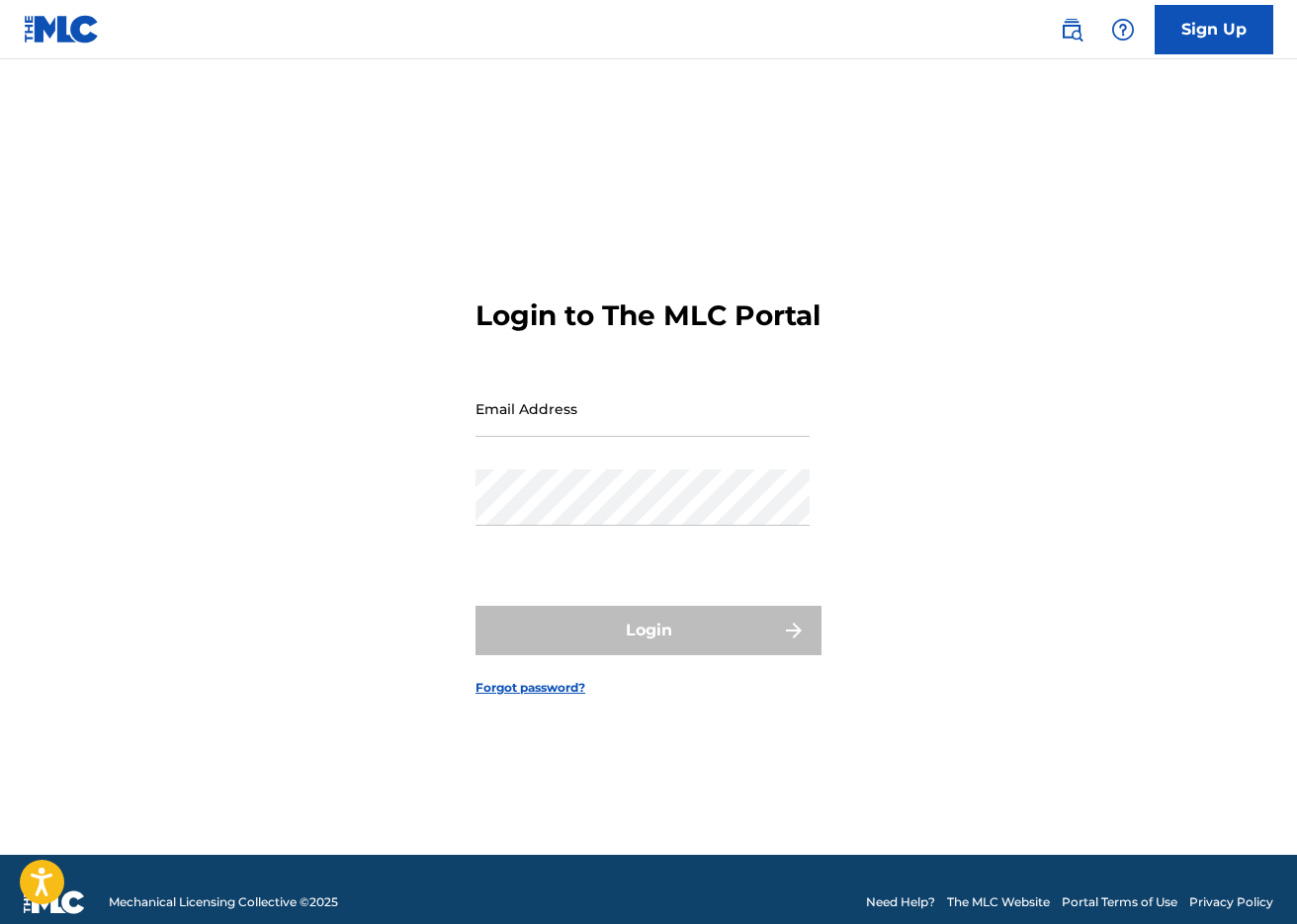scroll, scrollTop: 0, scrollLeft: 0, axis: both 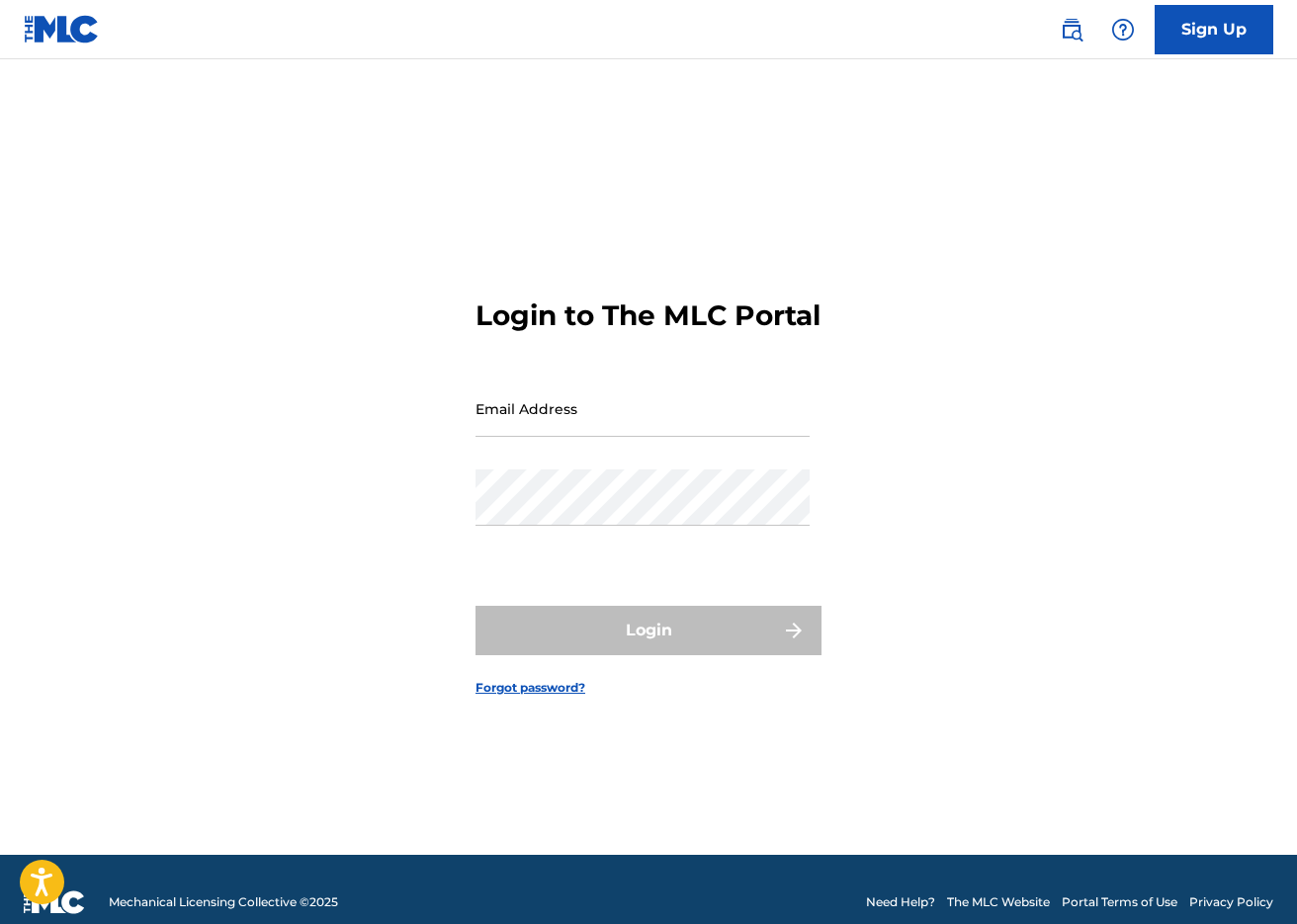 click on "Sign Up" at bounding box center (648, 30) 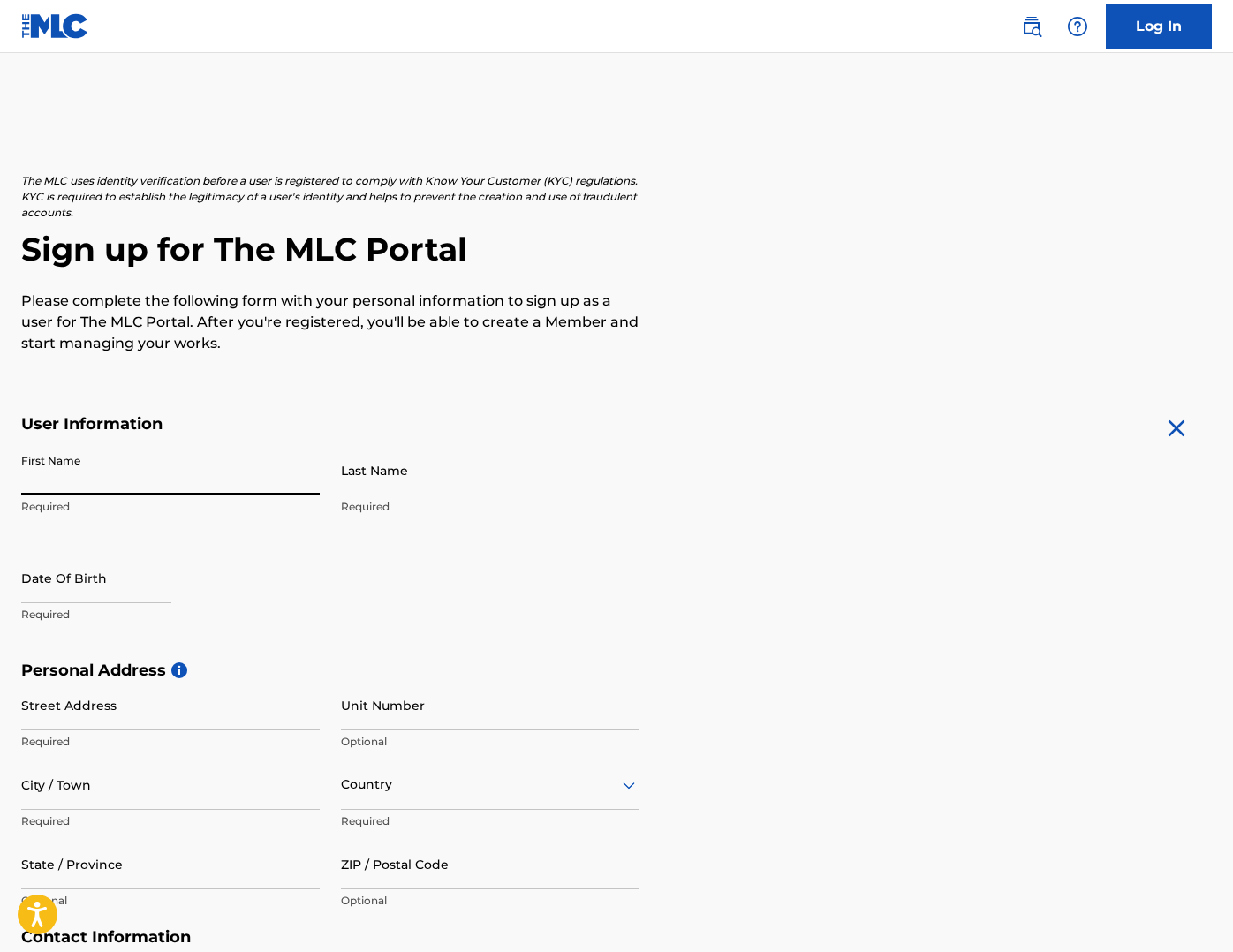 click on "First Name" at bounding box center [170, 470] 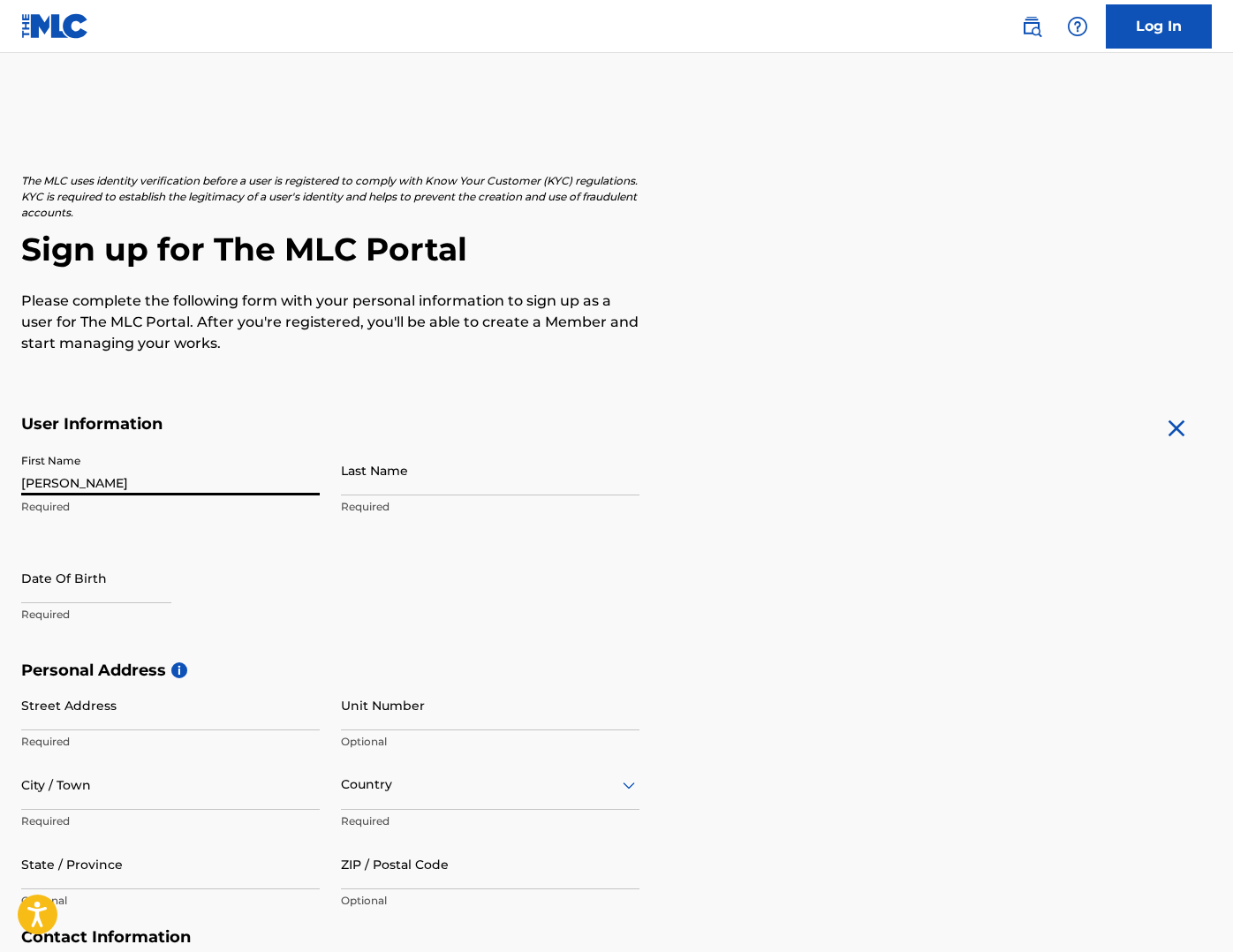 type on "[PERSON_NAME]" 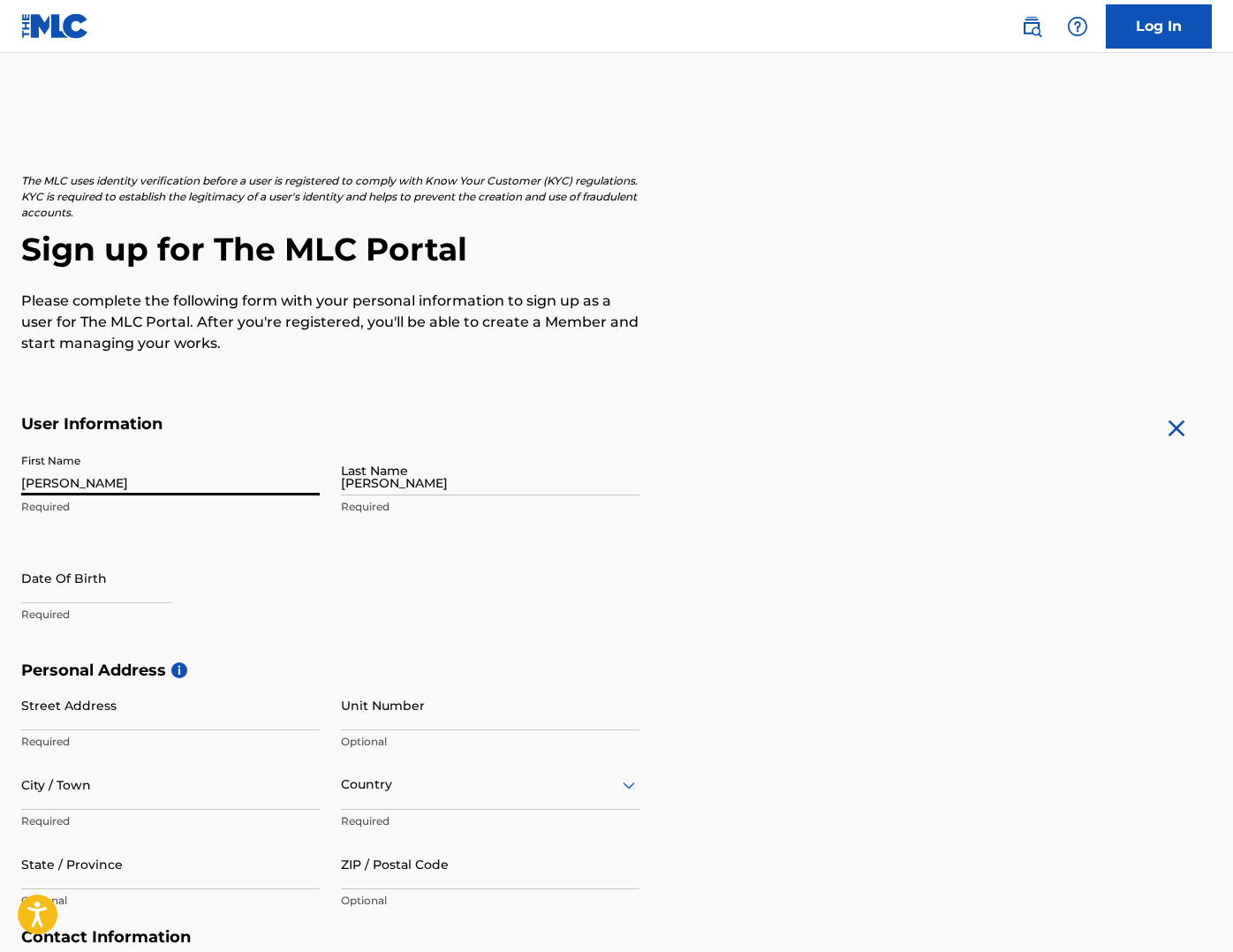 type on "[STREET_ADDRESS]" 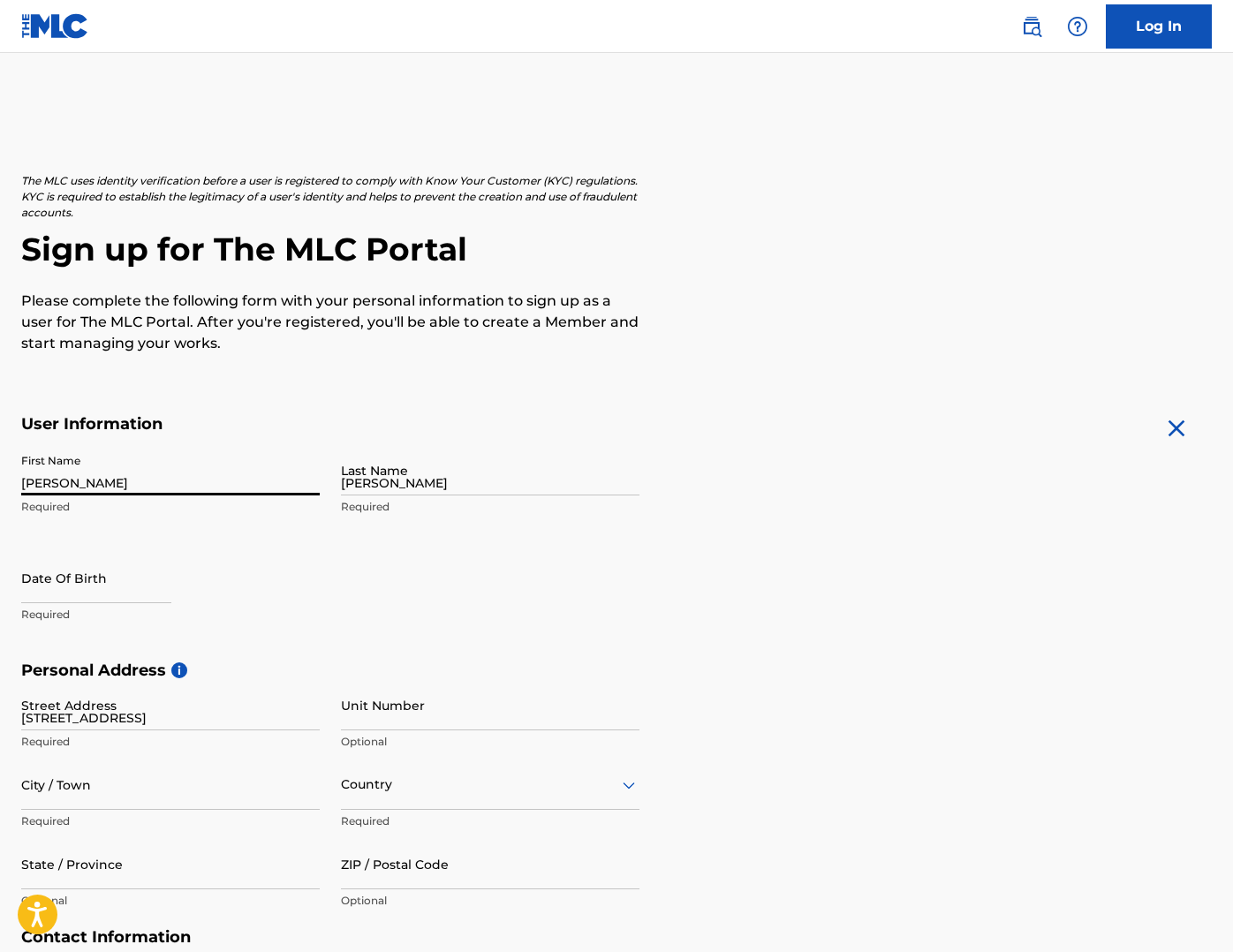 type on "[GEOGRAPHIC_DATA]" 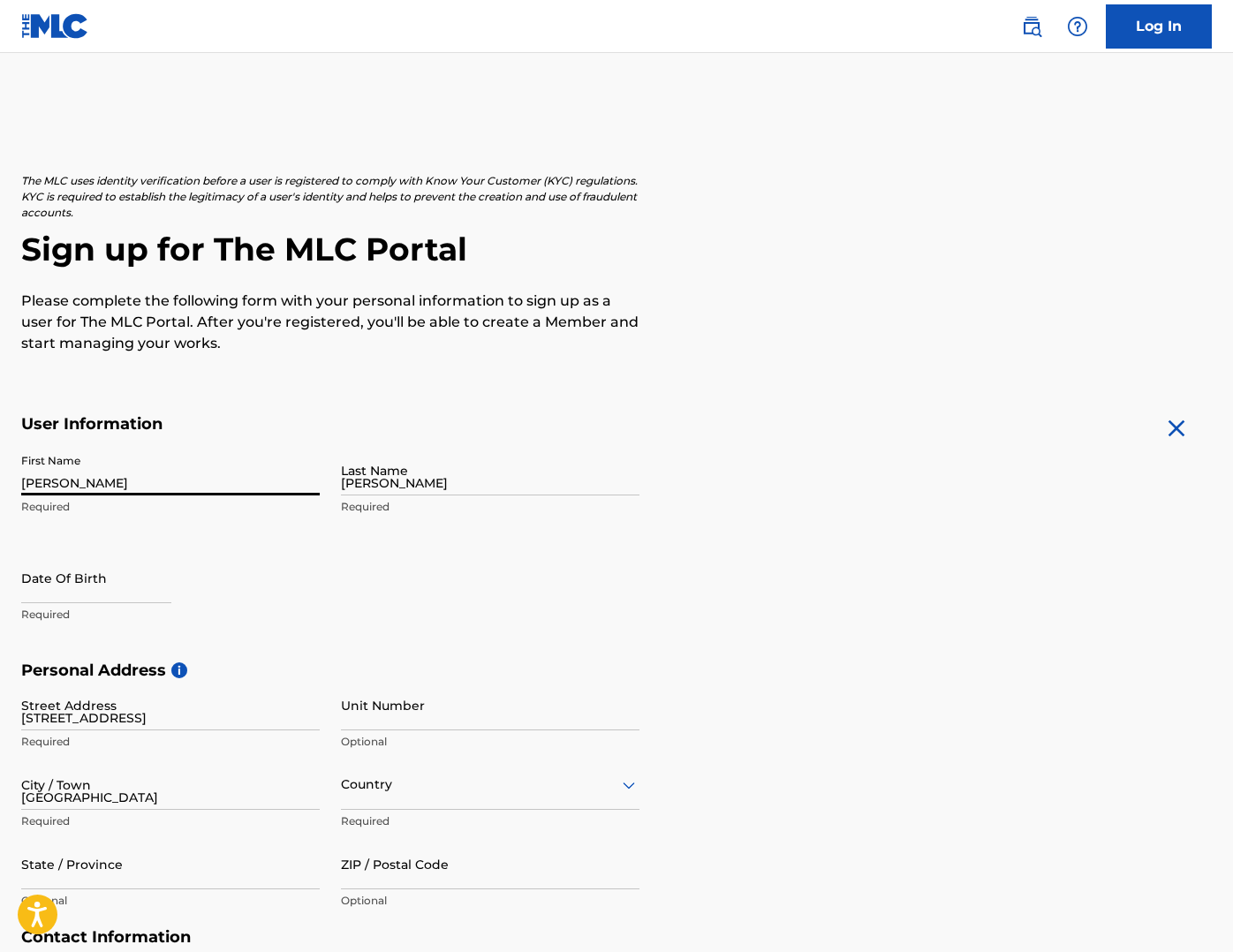 type on "[GEOGRAPHIC_DATA]" 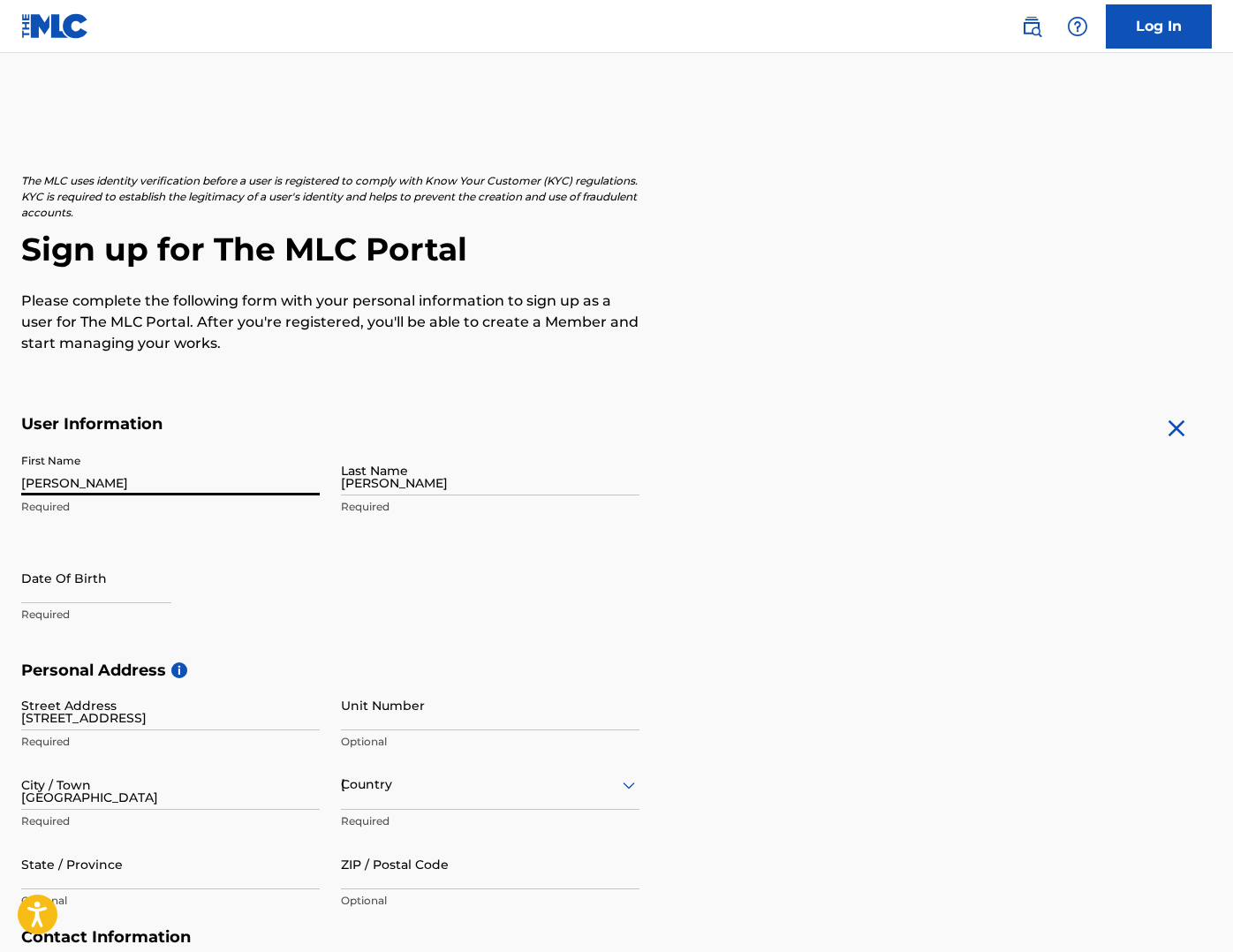 type on "E5 9NU" 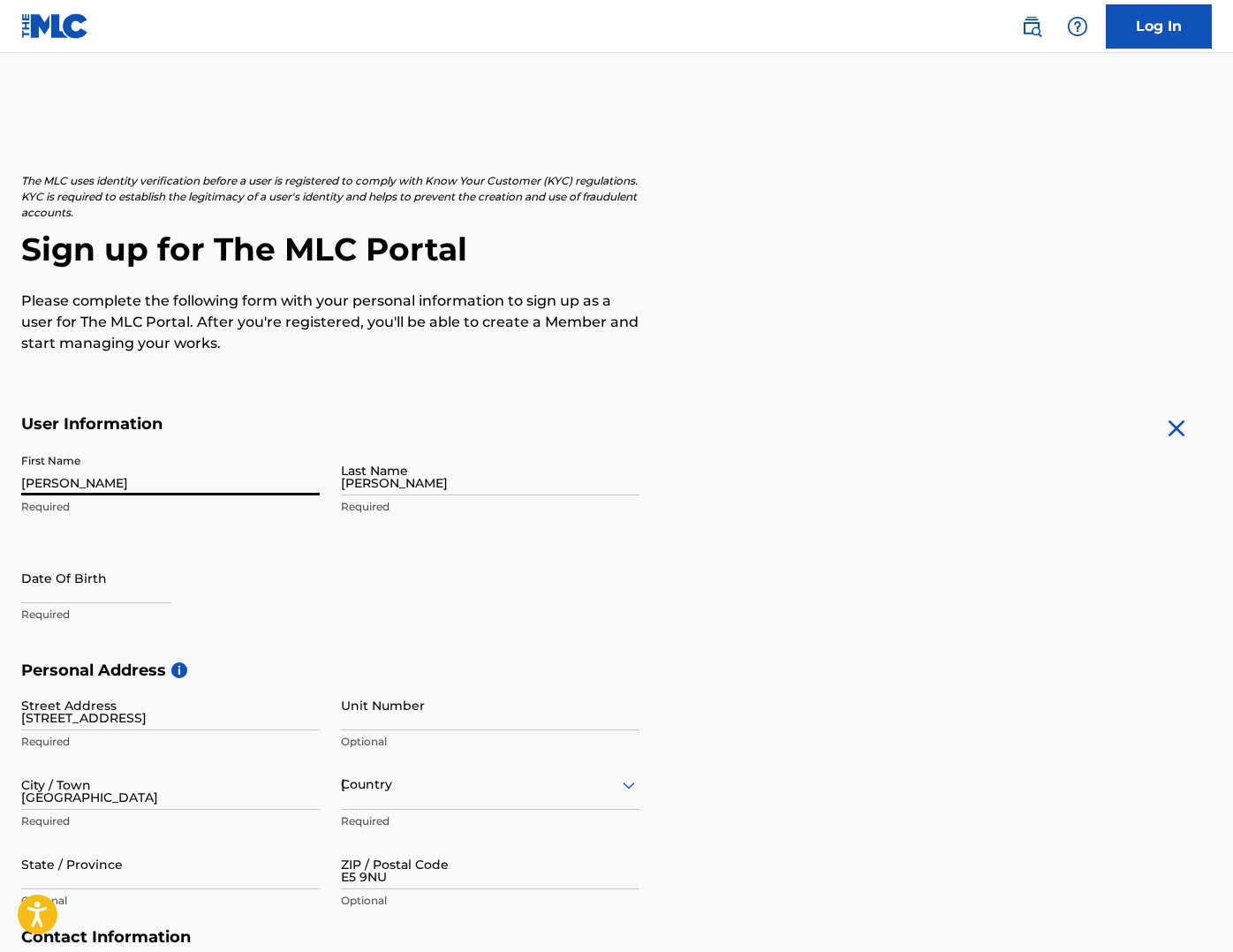 type on "44" 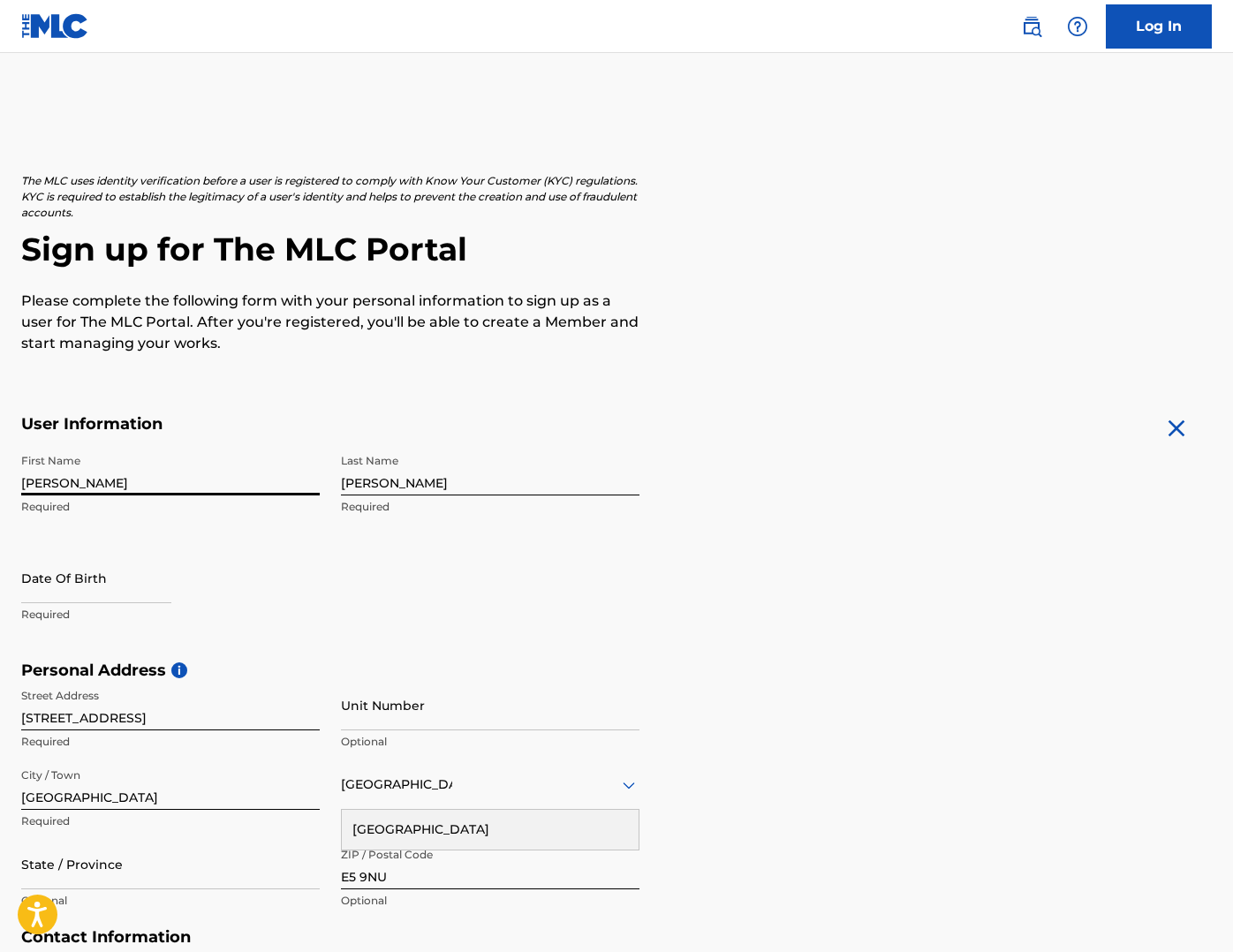 scroll, scrollTop: 162, scrollLeft: 0, axis: vertical 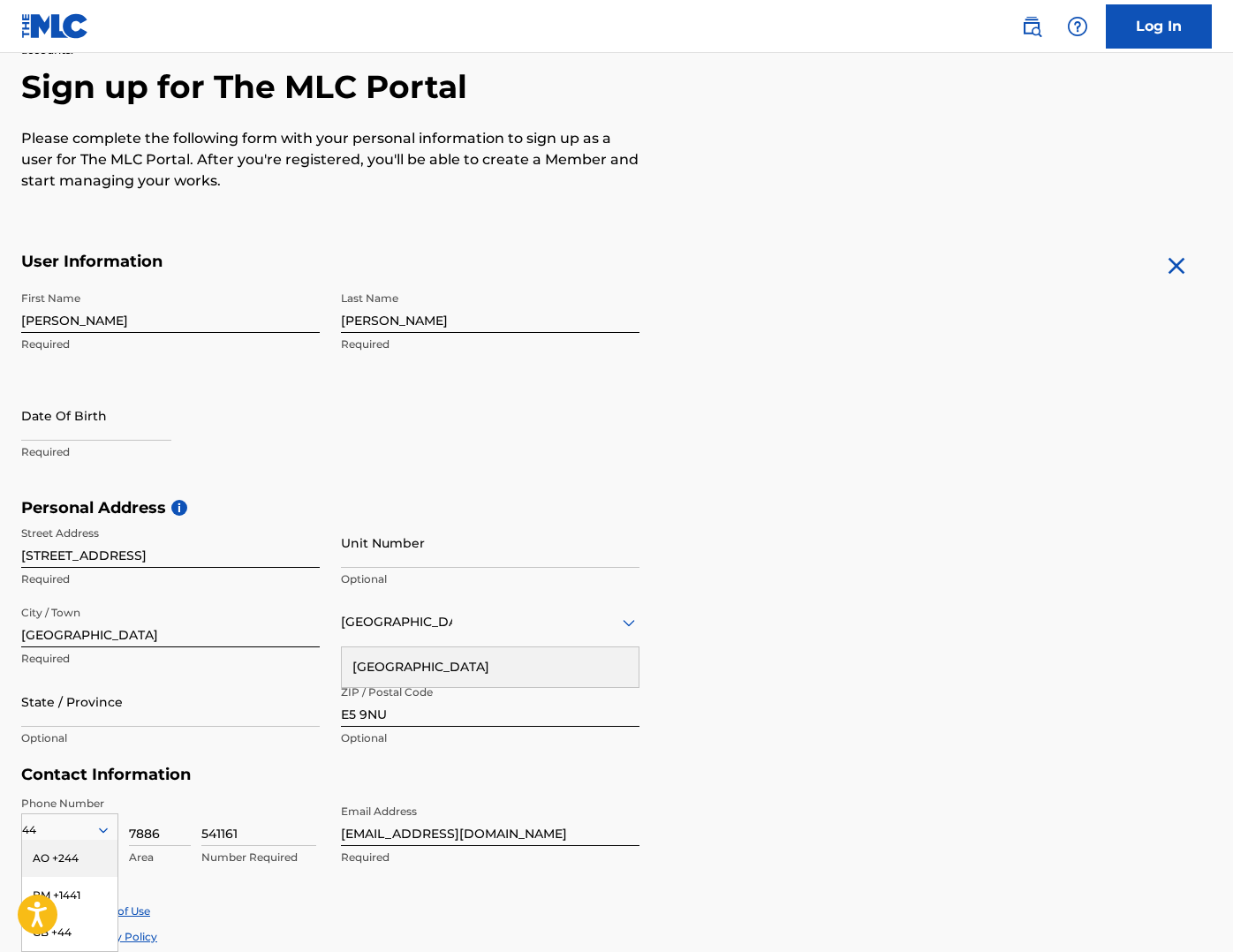 click on "Personal Address i Street Address [STREET_ADDRESS] Required [GEOGRAPHIC_DATA] [GEOGRAPHIC_DATA] Required State / Province Optional ZIP / Postal Code E5 9NU Optional" at bounding box center (616, 631) 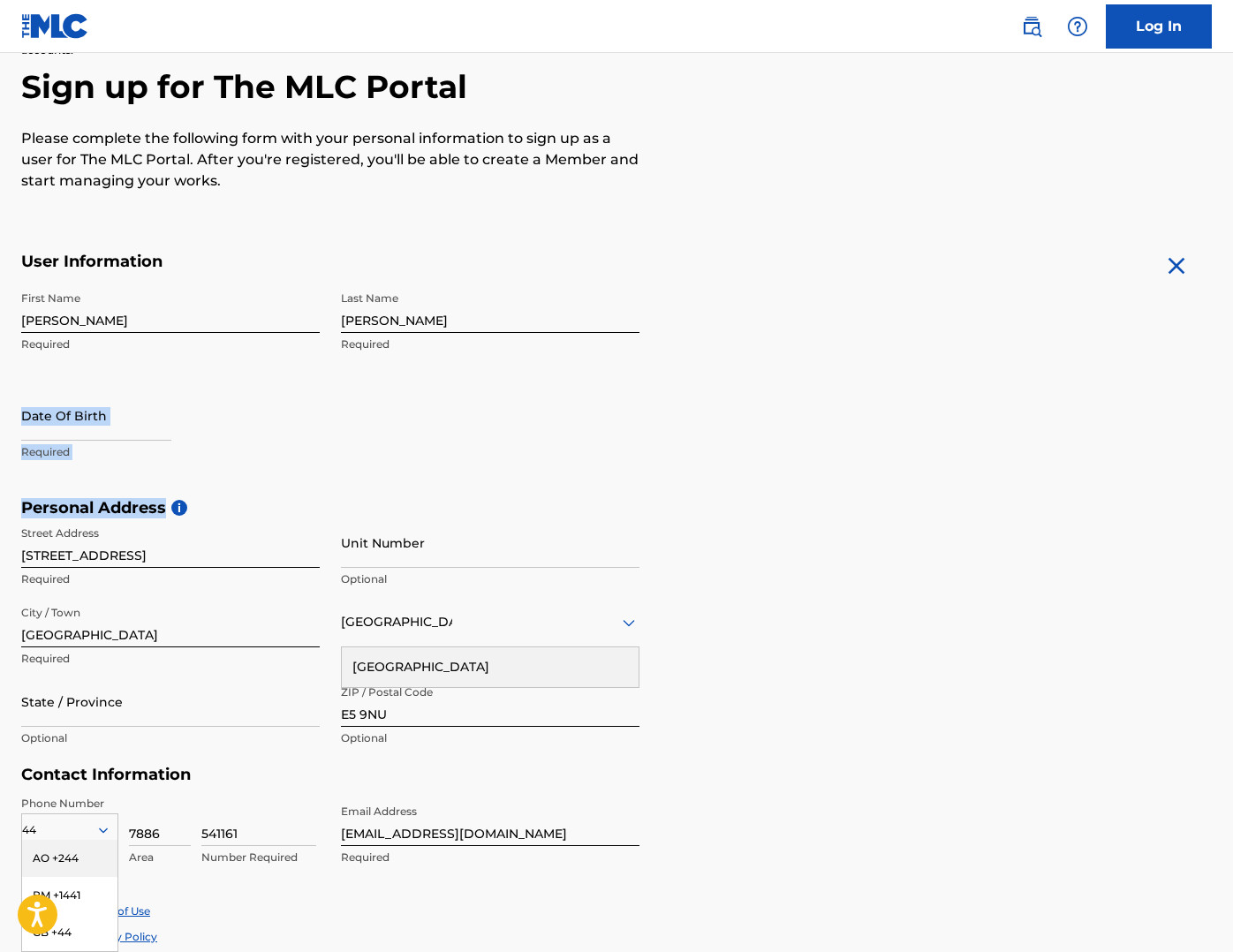 drag, startPoint x: 1230, startPoint y: 349, endPoint x: 1220, endPoint y: 506, distance: 157.31815 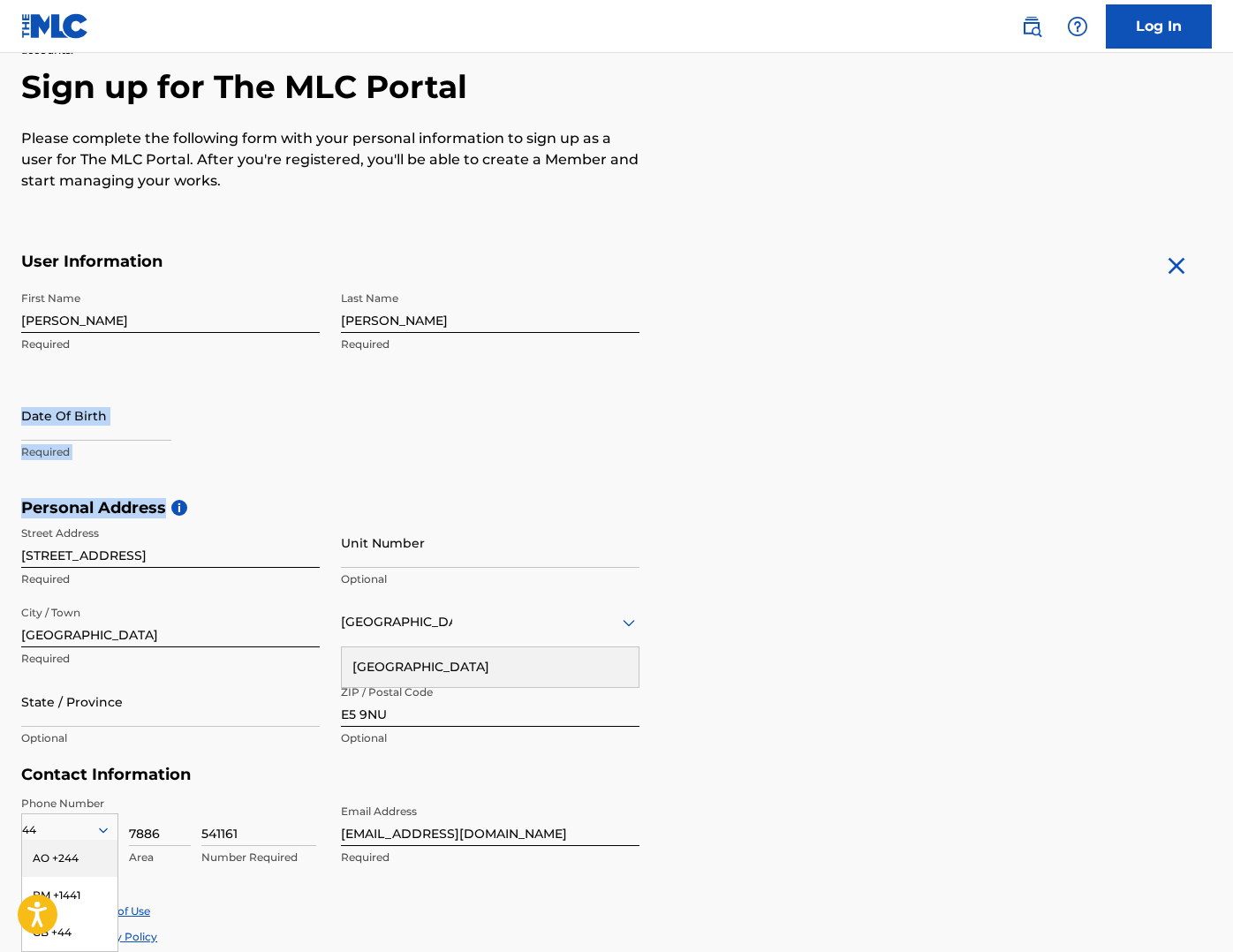 type 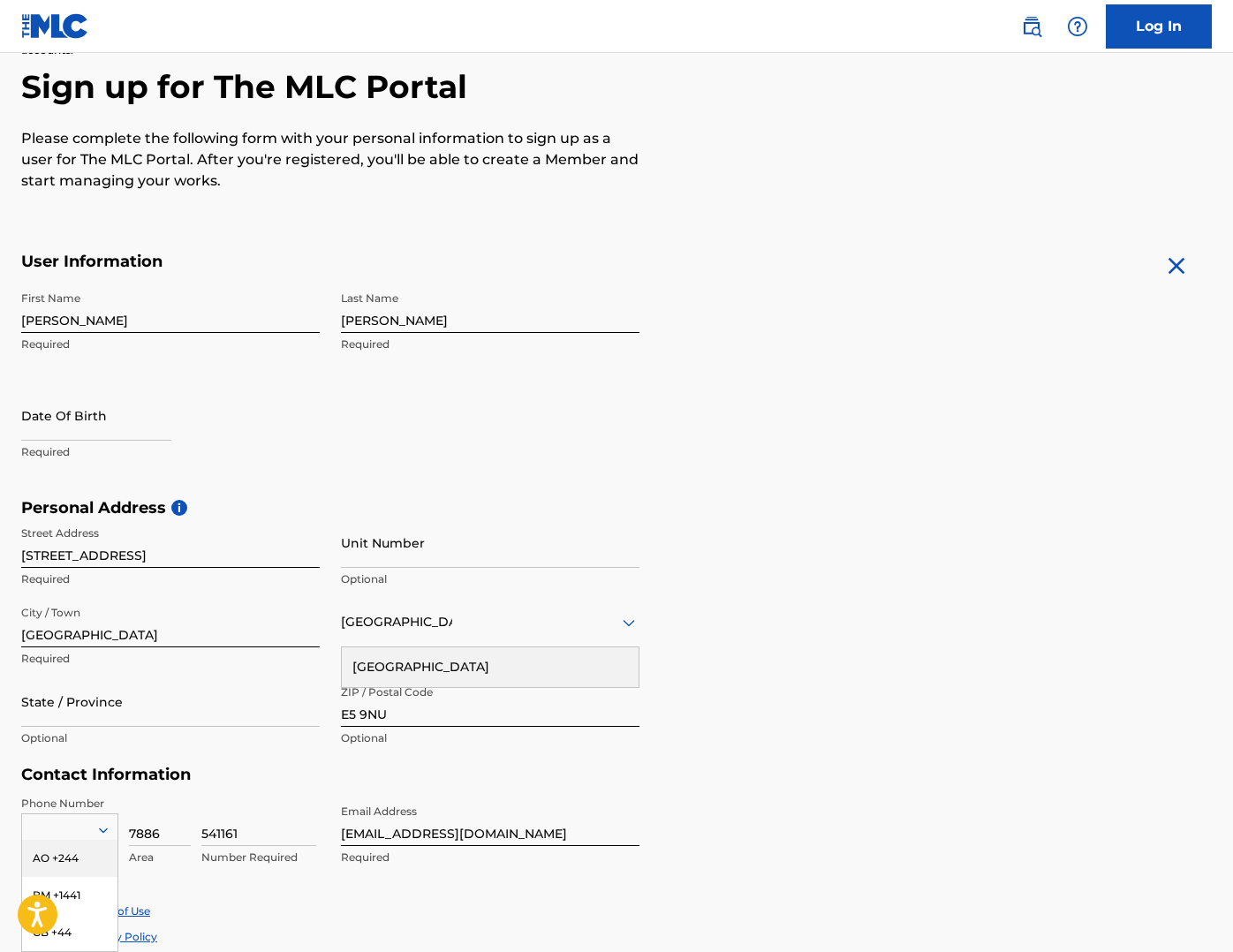 click 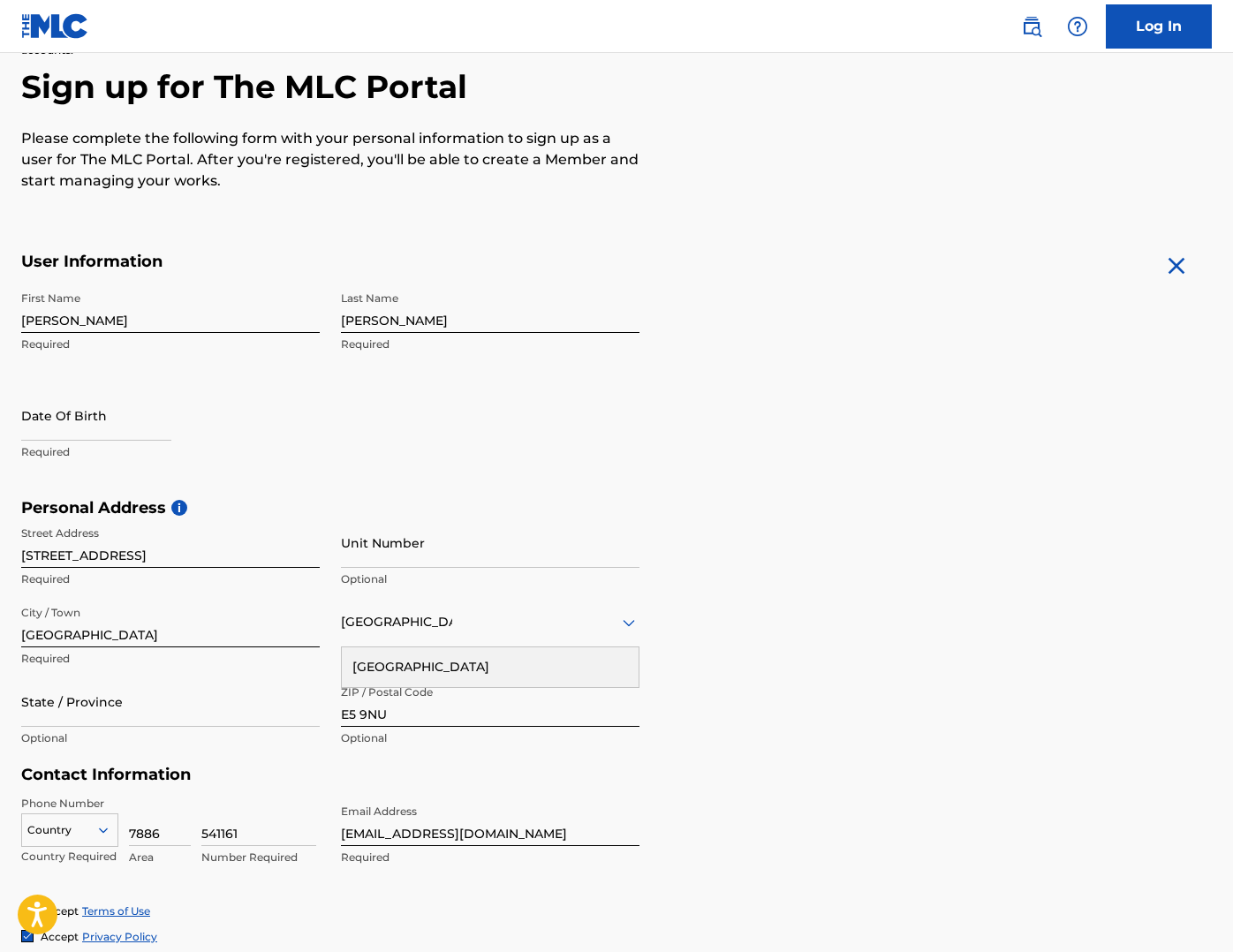 scroll, scrollTop: 316, scrollLeft: 0, axis: vertical 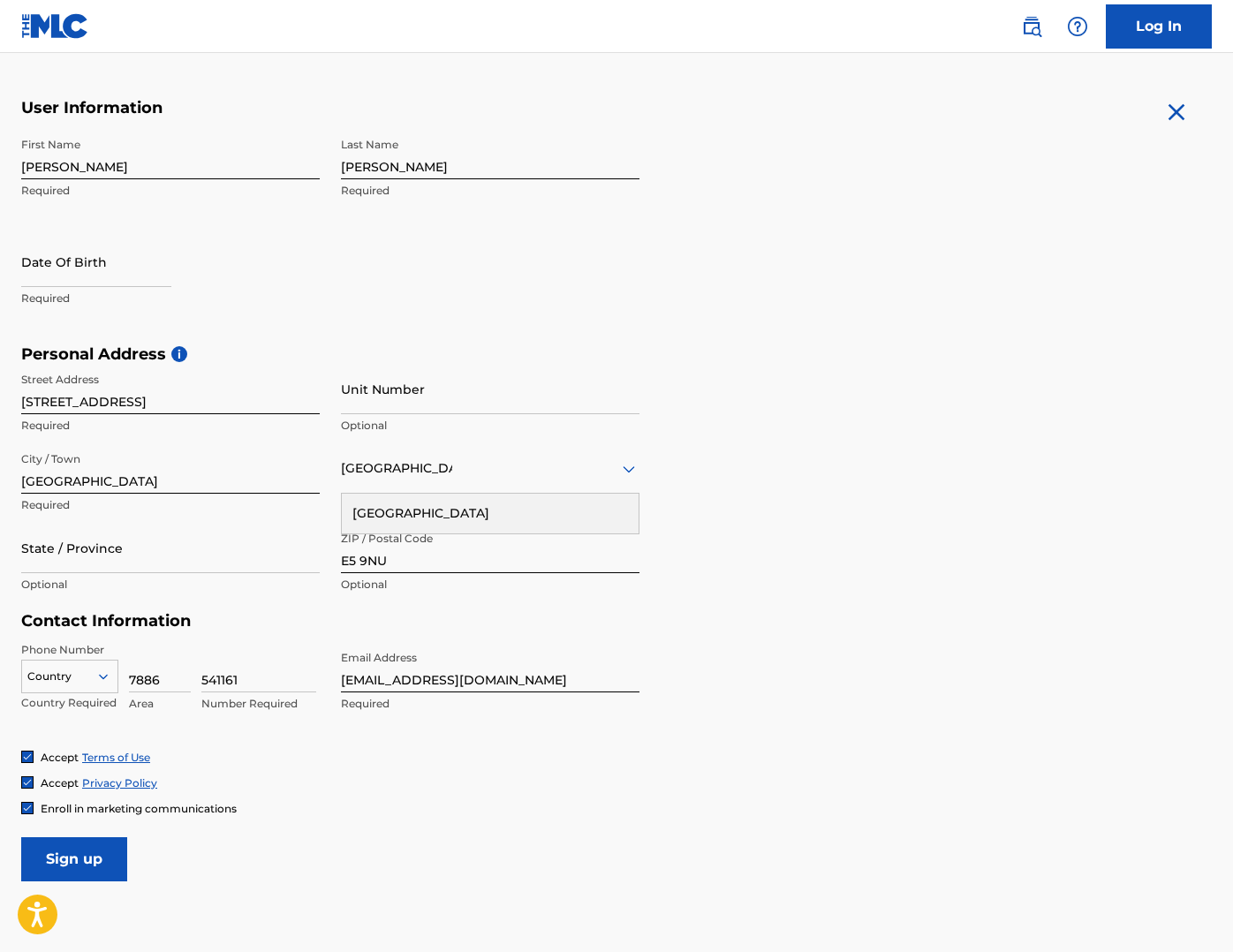 click on "option , selected. Select is focused ,type to refine list, press Down to open the menu,  Country" at bounding box center (70, 673) 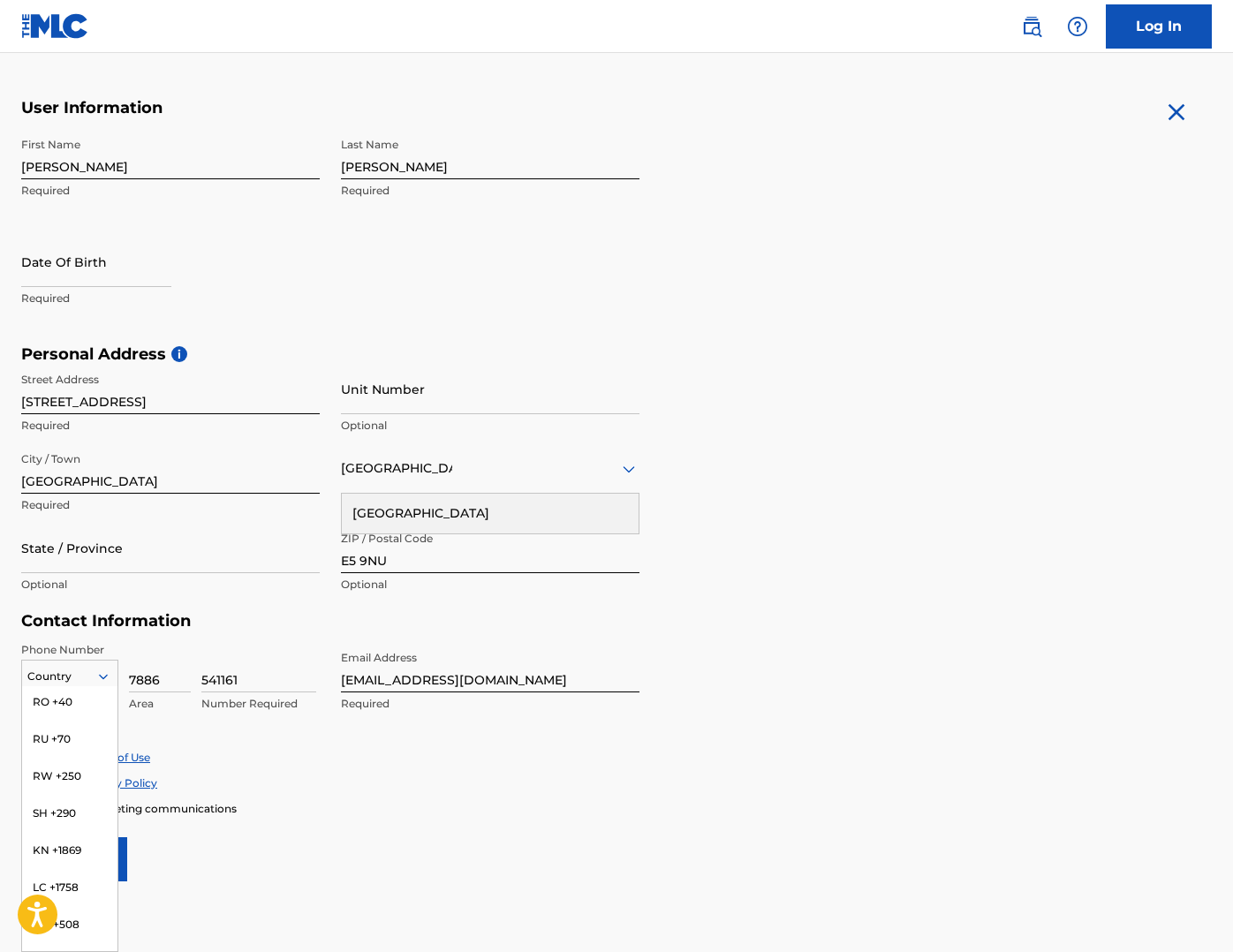 scroll, scrollTop: 7794, scrollLeft: 0, axis: vertical 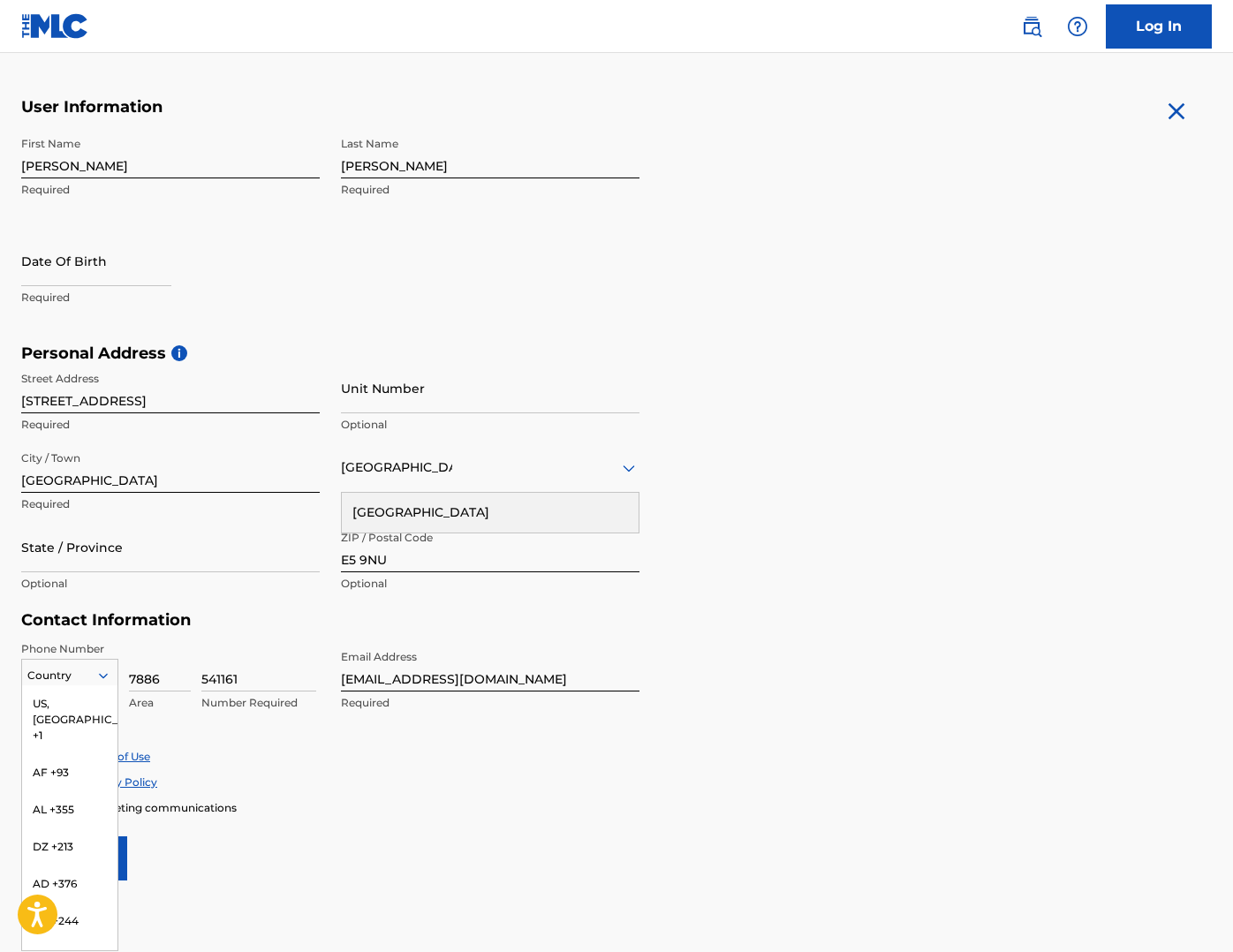 click on "7886" at bounding box center [160, 666] 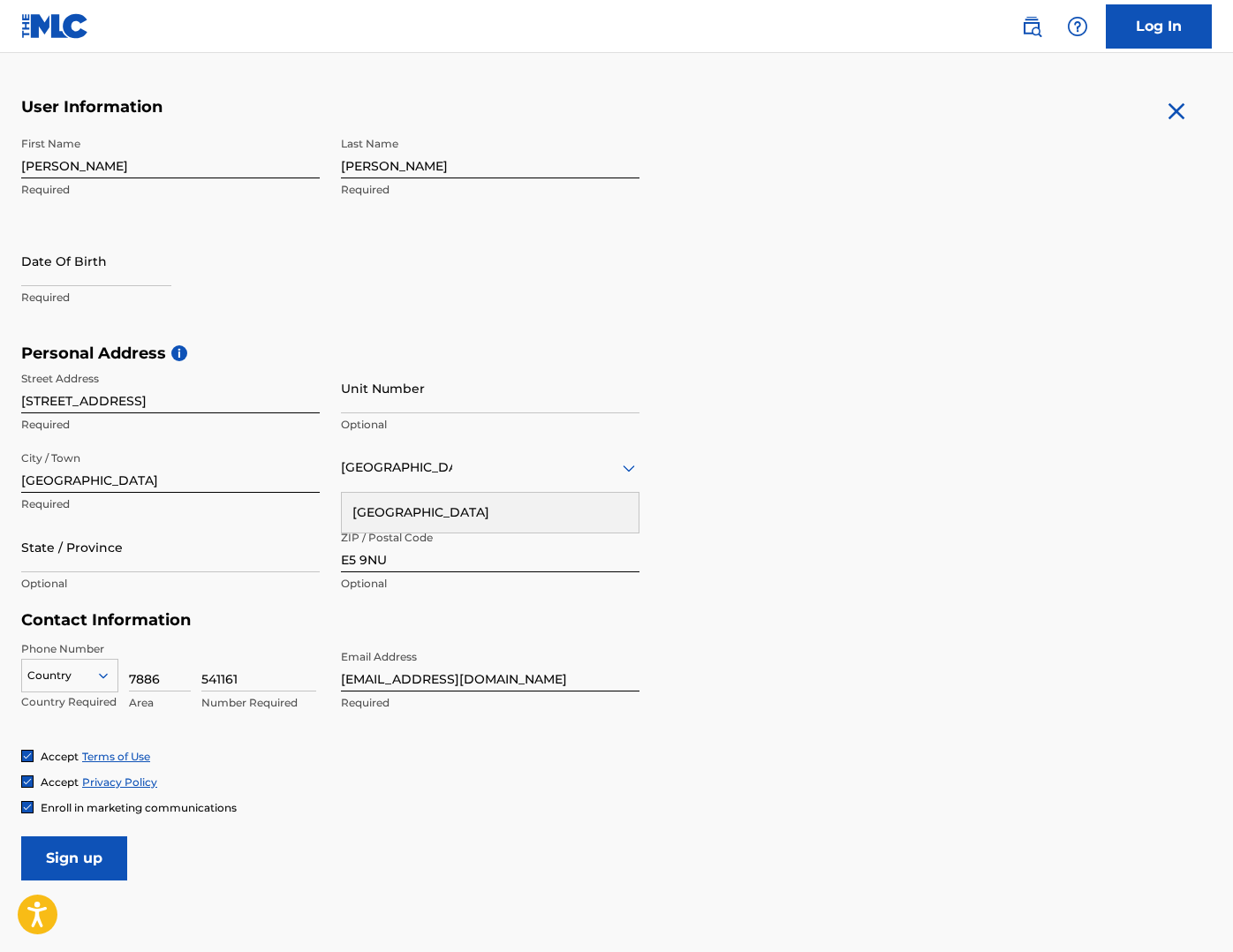 drag, startPoint x: 170, startPoint y: 643, endPoint x: 133, endPoint y: 669, distance: 45.221676 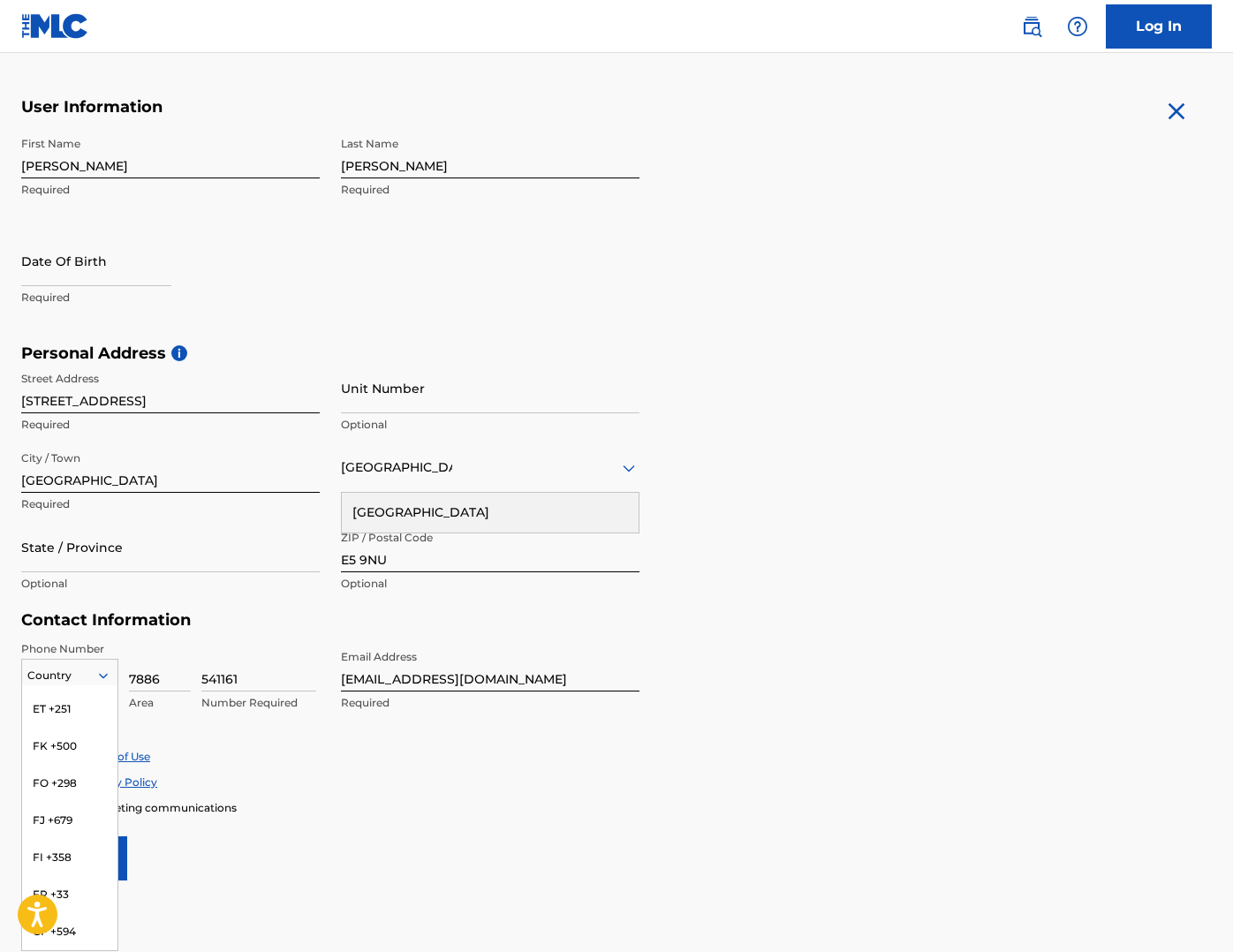 scroll, scrollTop: 2391, scrollLeft: 0, axis: vertical 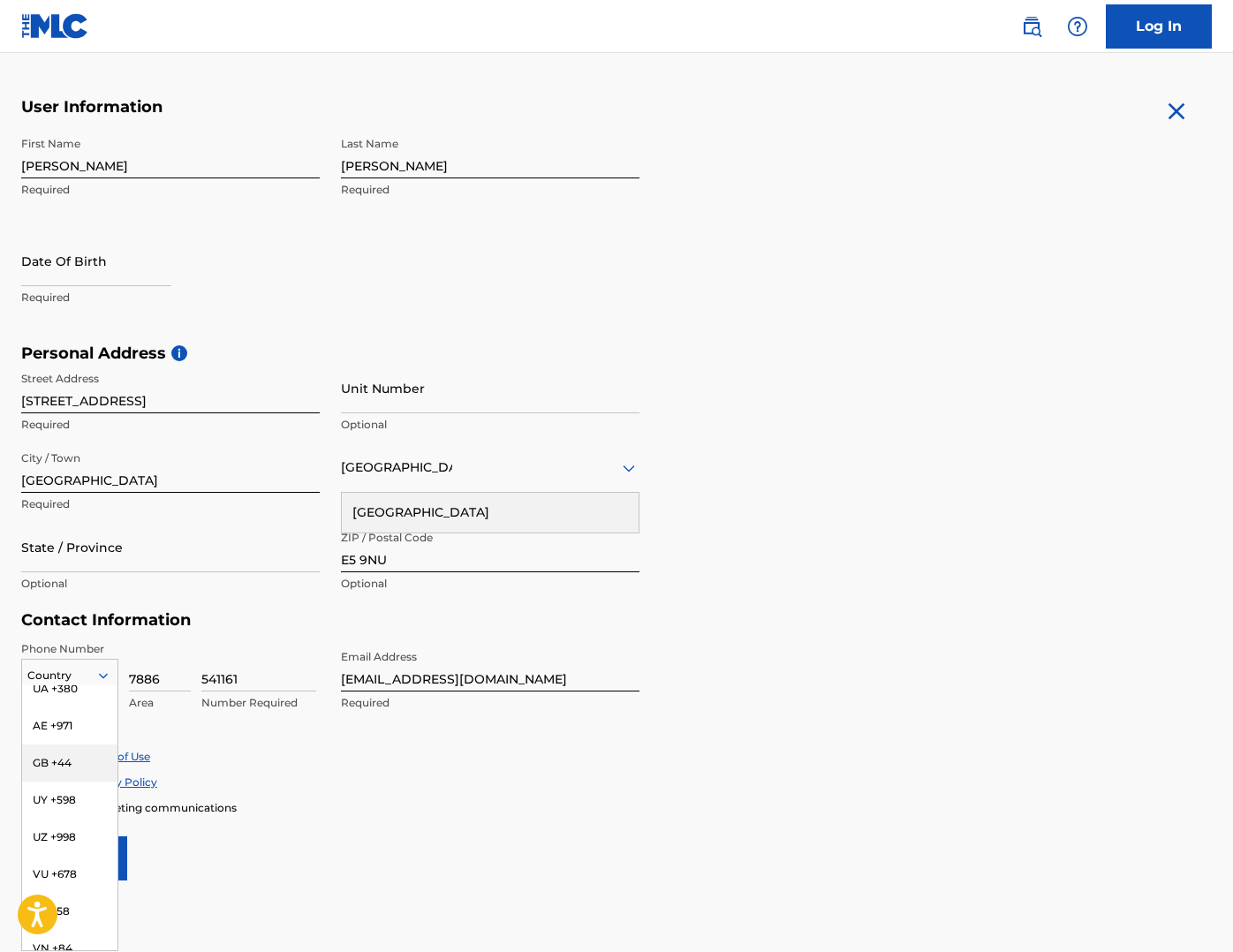 click on "GB +44" at bounding box center [70, 763] 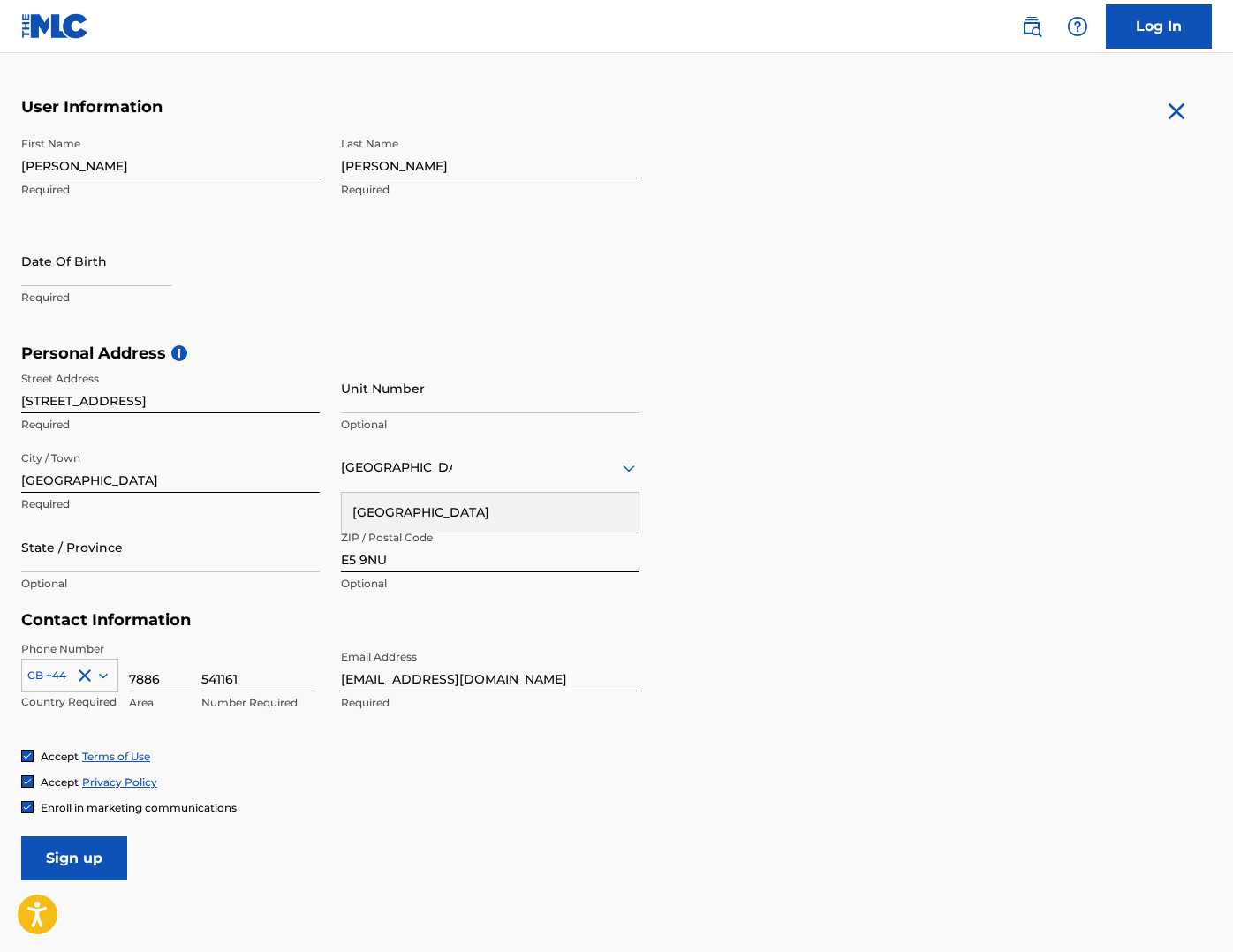 click on "User Information First Name [PERSON_NAME] Last Name [PERSON_NAME] Required Date Of Birth Required Personal Address i Street Address [STREET_ADDRESS] Required [GEOGRAPHIC_DATA] [GEOGRAPHIC_DATA] Required State / Province Optional ZIP / Postal Code E5 9NU Optional Contact Information Phone Number GB +44 Country Required 7886 Area 541161 Number Required Email Address [EMAIL_ADDRESS][DOMAIN_NAME] Required Accept Terms of Use Accept Privacy Policy Enroll in marketing communications Sign up" at bounding box center (616, 488) 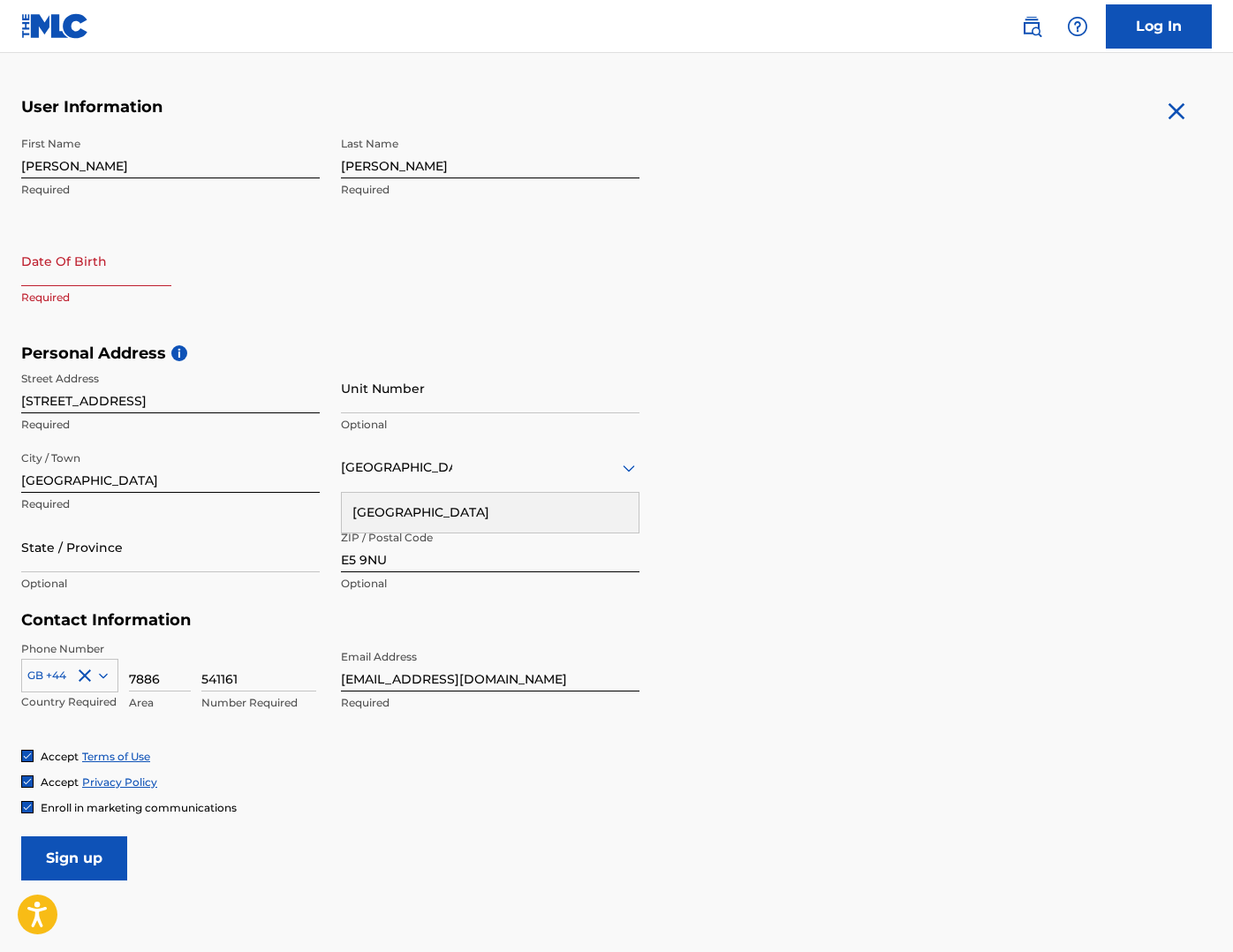 type 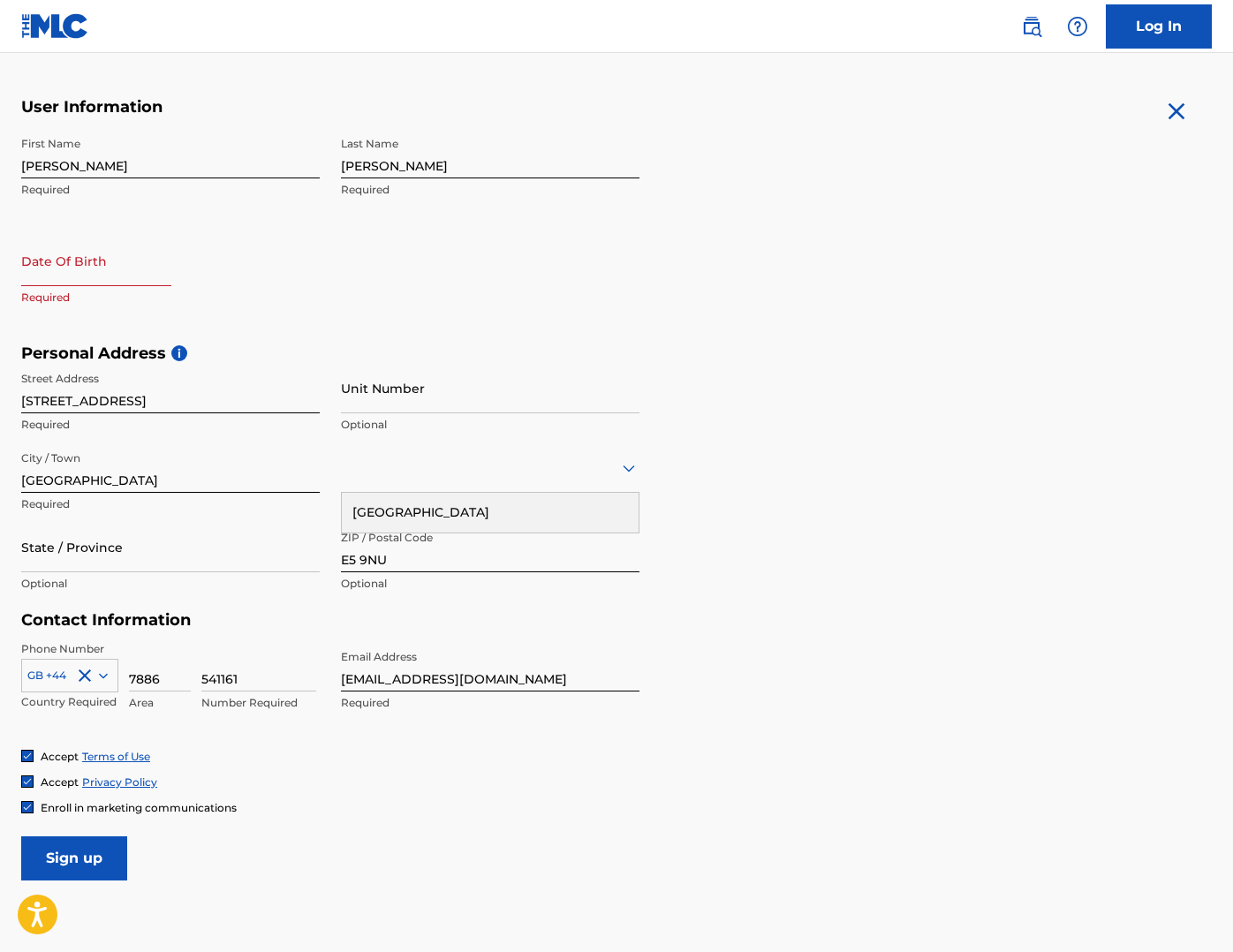 click on "E5 9NU" at bounding box center (490, 547) 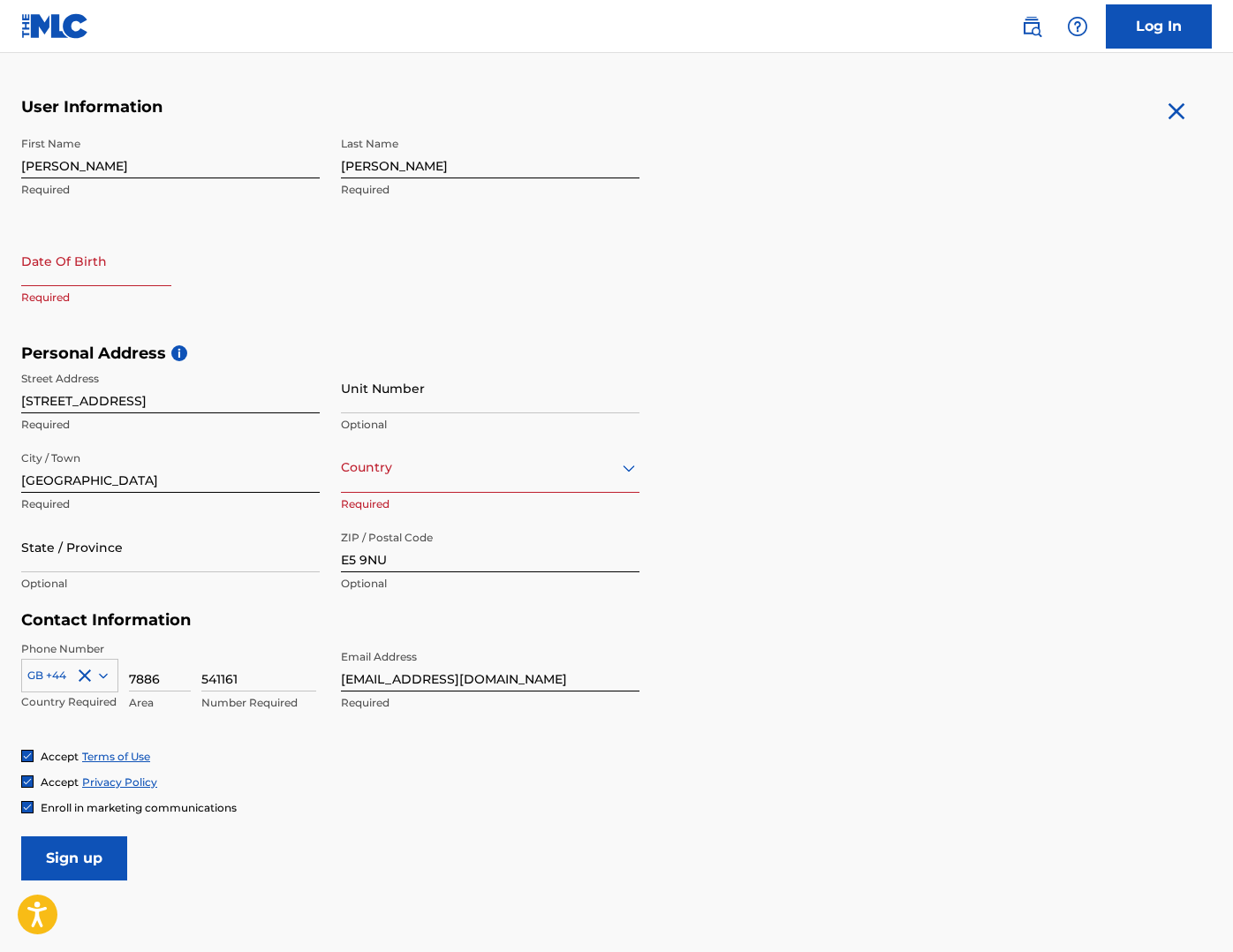 click on "User Information First Name [PERSON_NAME] Last Name [PERSON_NAME] Required Date Of Birth Required Personal Address i Street Address [STREET_ADDRESS] Required Unit Number Optional City / Town [GEOGRAPHIC_DATA] Required Country Required State / Province Optional ZIP / Postal Code E5 9NU Optional Contact Information Phone Number GB +44 Country Required 7886 Area 541161 Number Required Email Address [EMAIL_ADDRESS][DOMAIN_NAME] Required Accept Terms of Use Accept Privacy Policy Enroll in marketing communications Sign up" at bounding box center [616, 488] 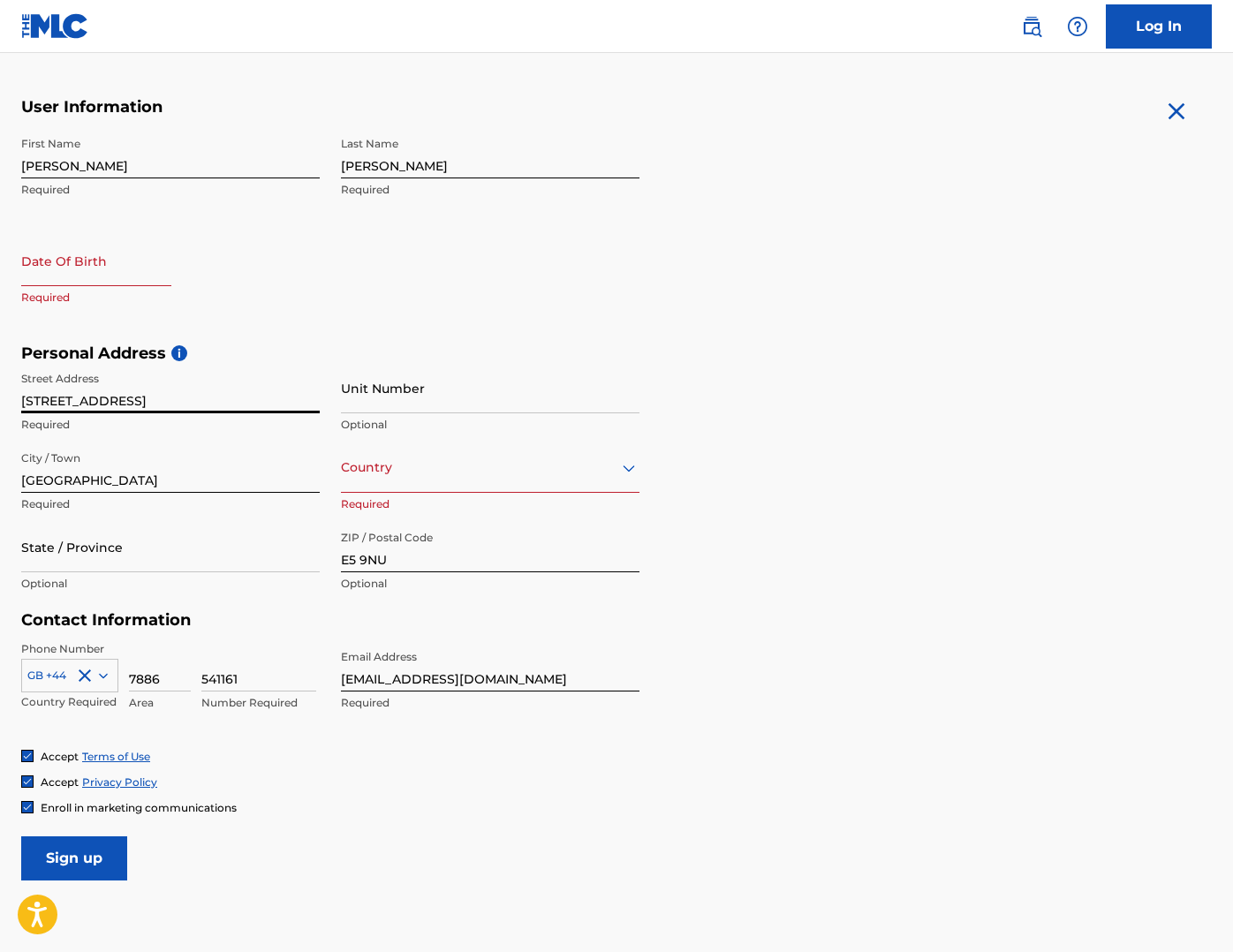 click on "Required" at bounding box center [170, 298] 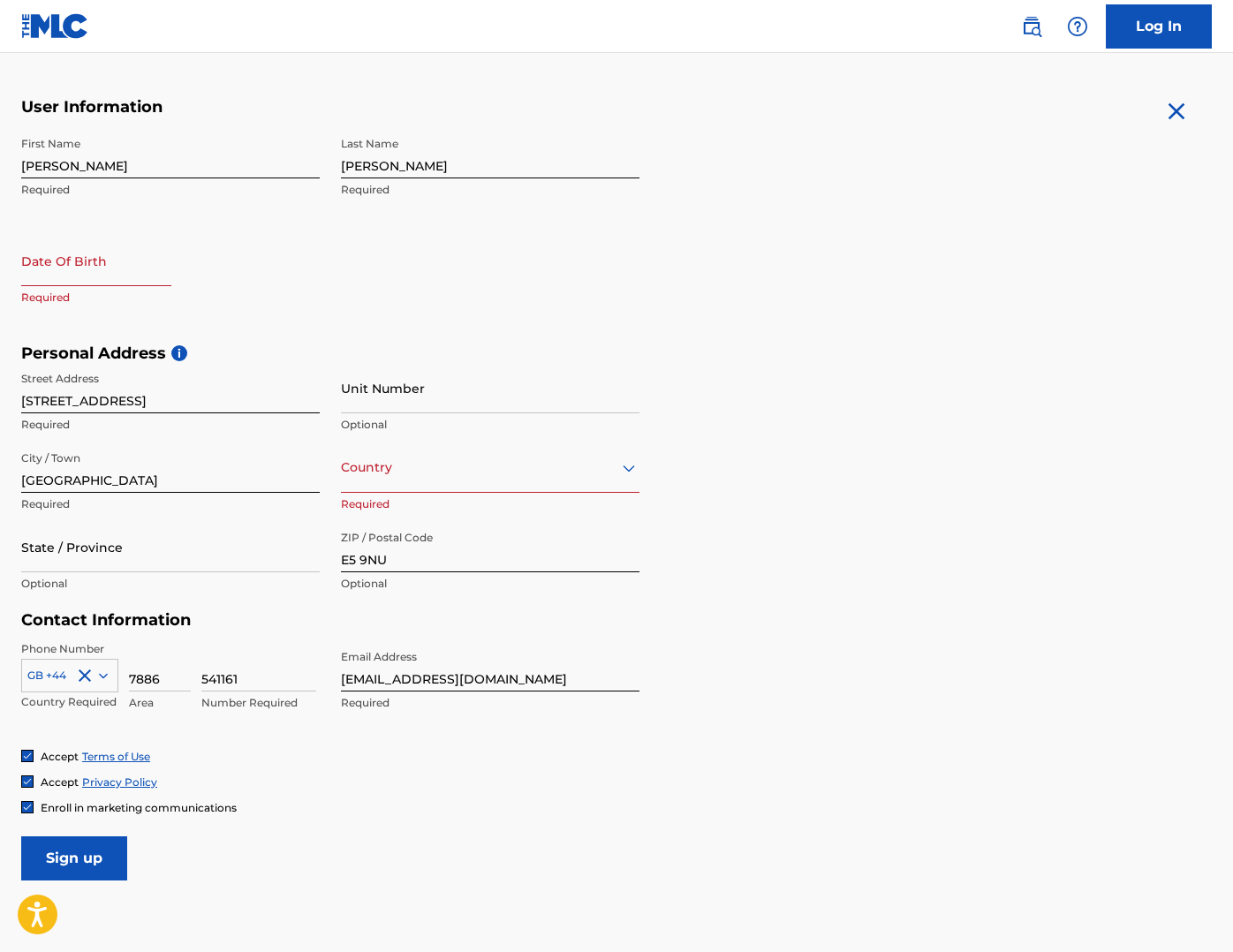 click at bounding box center (96, 261) 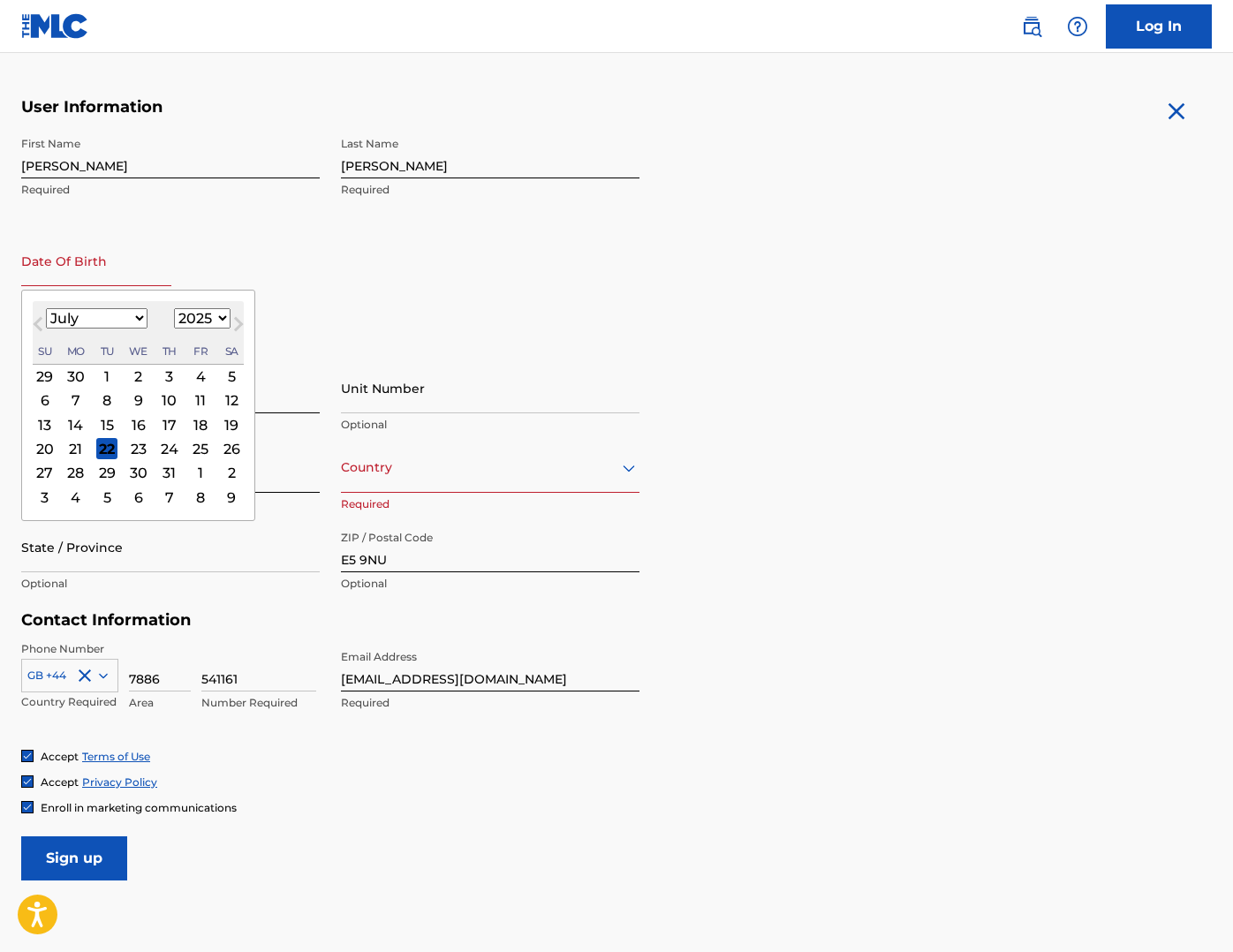 click on "1900 1901 1902 1903 1904 1905 1906 1907 1908 1909 1910 1911 1912 1913 1914 1915 1916 1917 1918 1919 1920 1921 1922 1923 1924 1925 1926 1927 1928 1929 1930 1931 1932 1933 1934 1935 1936 1937 1938 1939 1940 1941 1942 1943 1944 1945 1946 1947 1948 1949 1950 1951 1952 1953 1954 1955 1956 1957 1958 1959 1960 1961 1962 1963 1964 1965 1966 1967 1968 1969 1970 1971 1972 1973 1974 1975 1976 1977 1978 1979 1980 1981 1982 1983 1984 1985 1986 1987 1988 1989 1990 1991 1992 1993 1994 1995 1996 1997 1998 1999 2000 2001 2002 2003 2004 2005 2006 2007 2008 2009 2010 2011 2012 2013 2014 2015 2016 2017 2018 2019 2020 2021 2022 2023 2024 2025 2026 2027 2028 2029 2030 2031 2032 2033 2034 2035 2036 2037 2038 2039 2040 2041 2042 2043 2044 2045 2046 2047 2048 2049 2050 2051 2052 2053 2054 2055 2056 2057 2058 2059 2060 2061 2062 2063 2064 2065 2066 2067 2068 2069 2070 2071 2072 2073 2074 2075 2076 2077 2078 2079 2080 2081 2082 2083 2084 2085 2086 2087 2088 2089 2090 2091 2092 2093 2094 2095 2096 2097 2098 2099 2100" at bounding box center [202, 318] 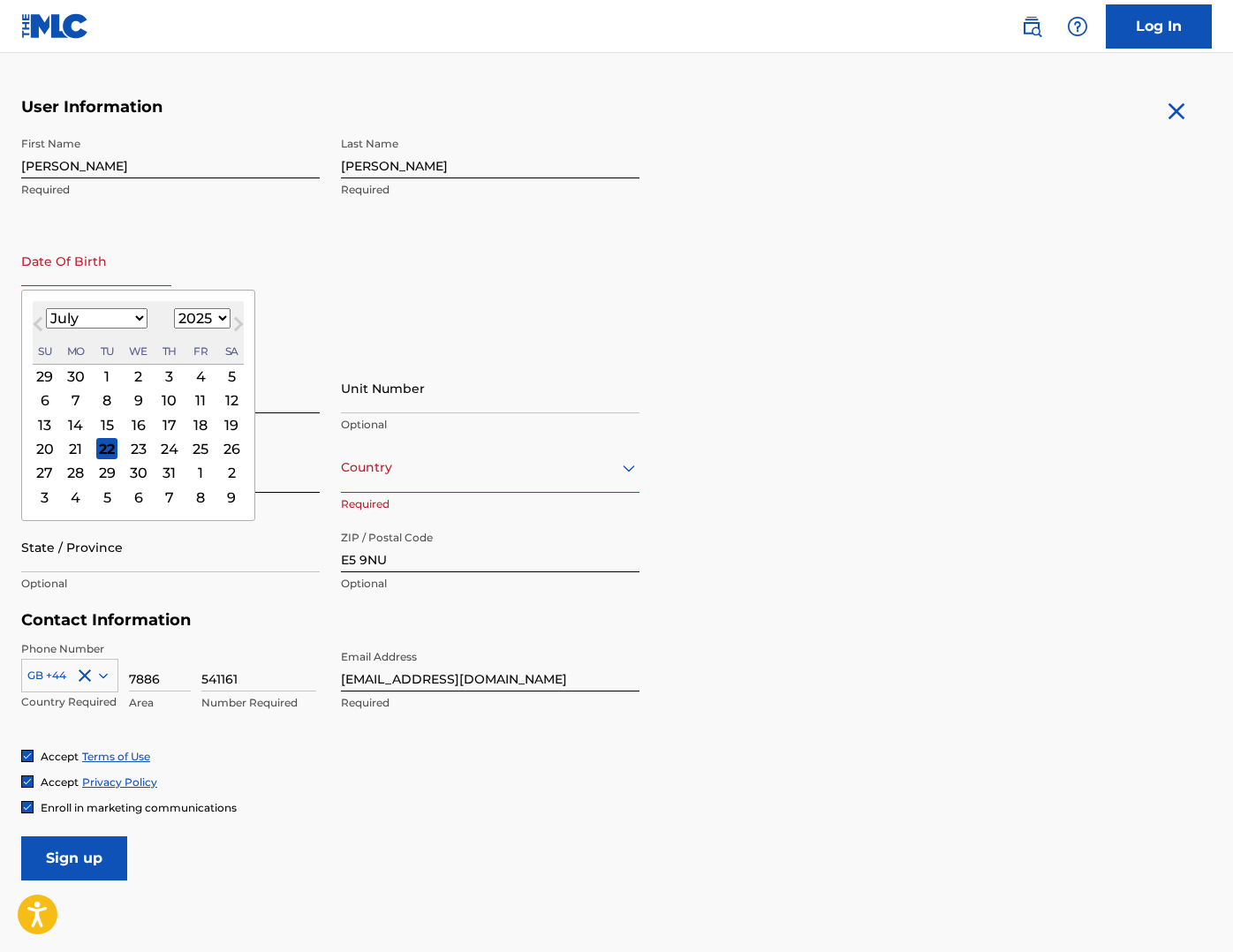 select on "1981" 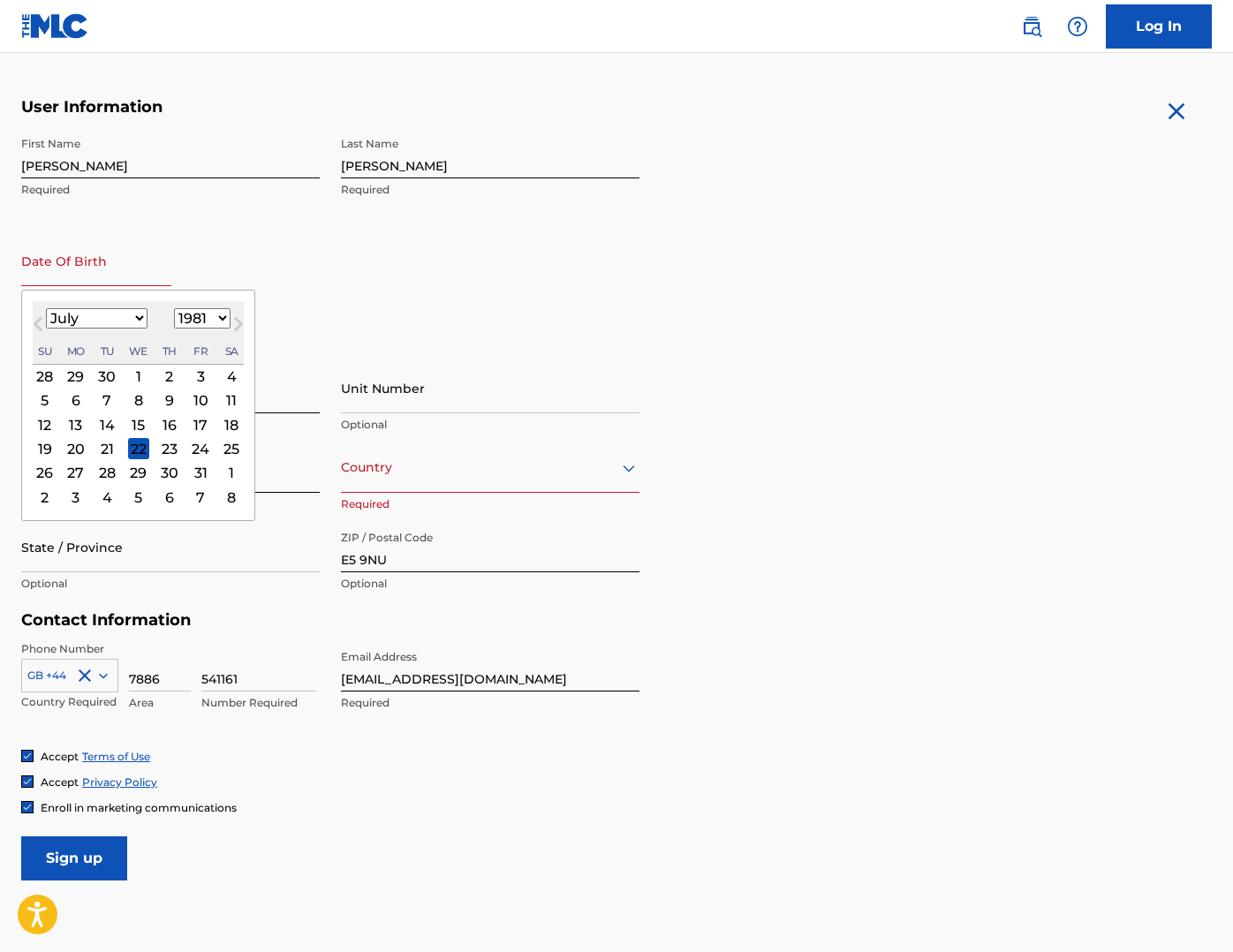 click on "January February March April May June July August September October November December" at bounding box center (96, 318) 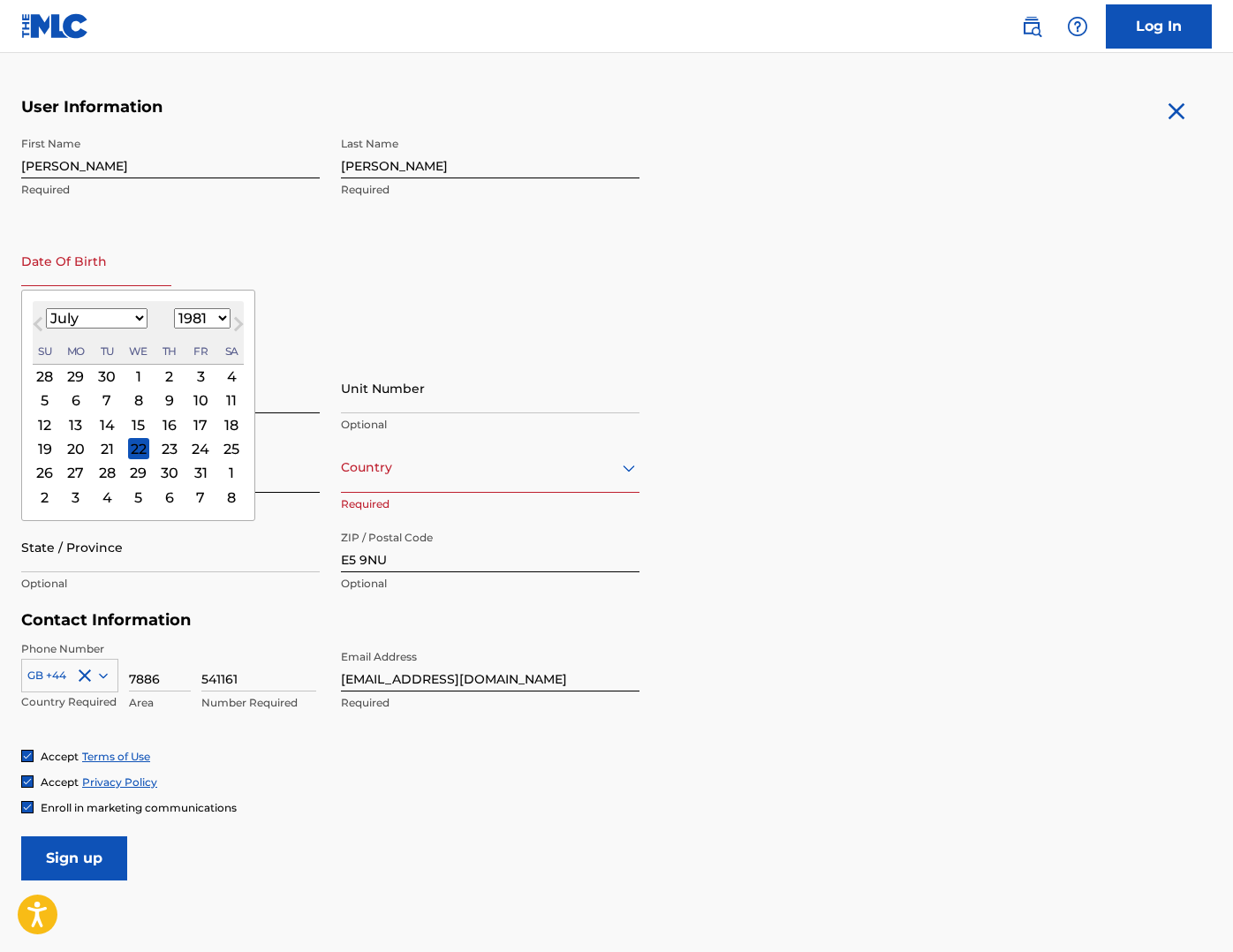select on "9" 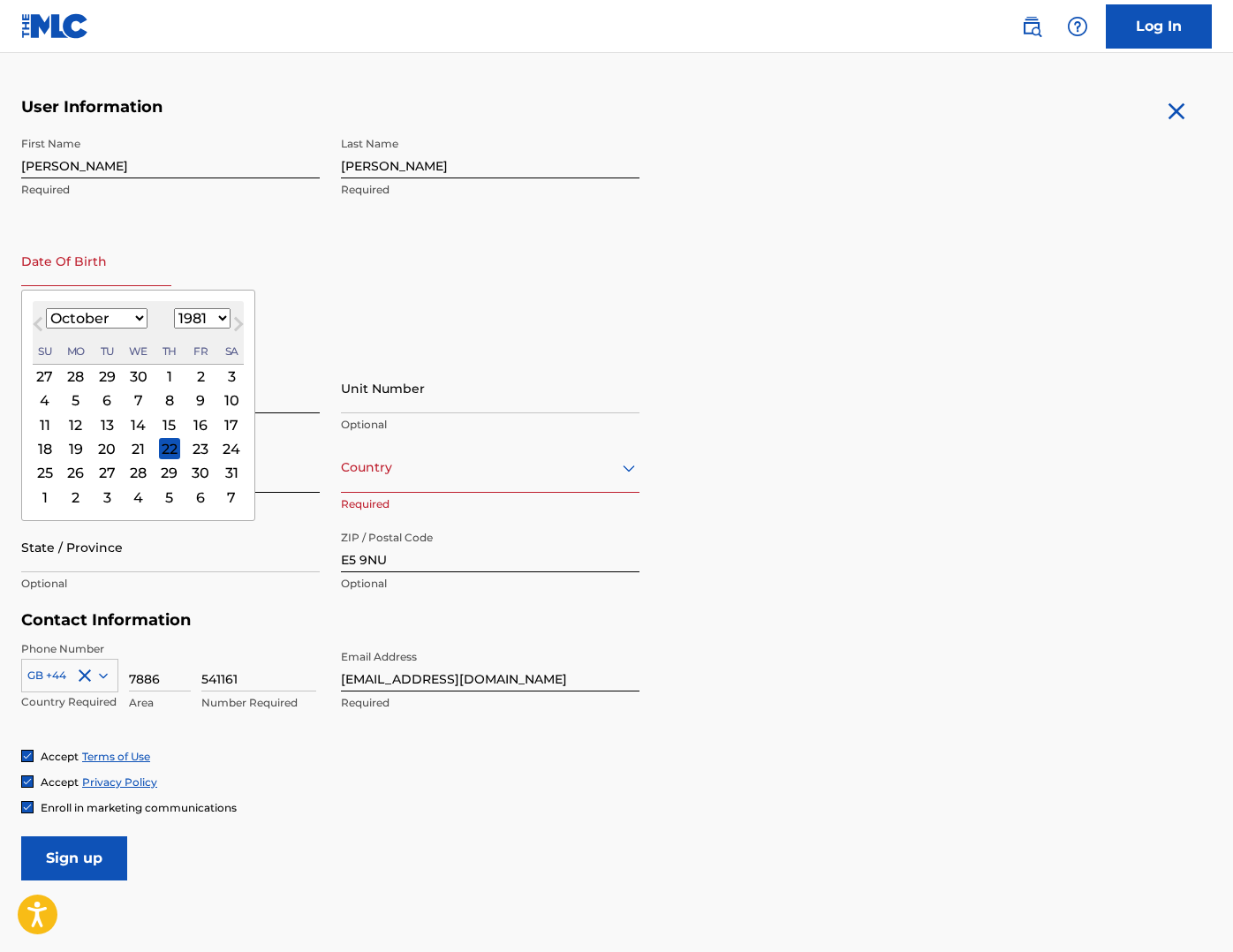 click on "25" at bounding box center (45, 473) 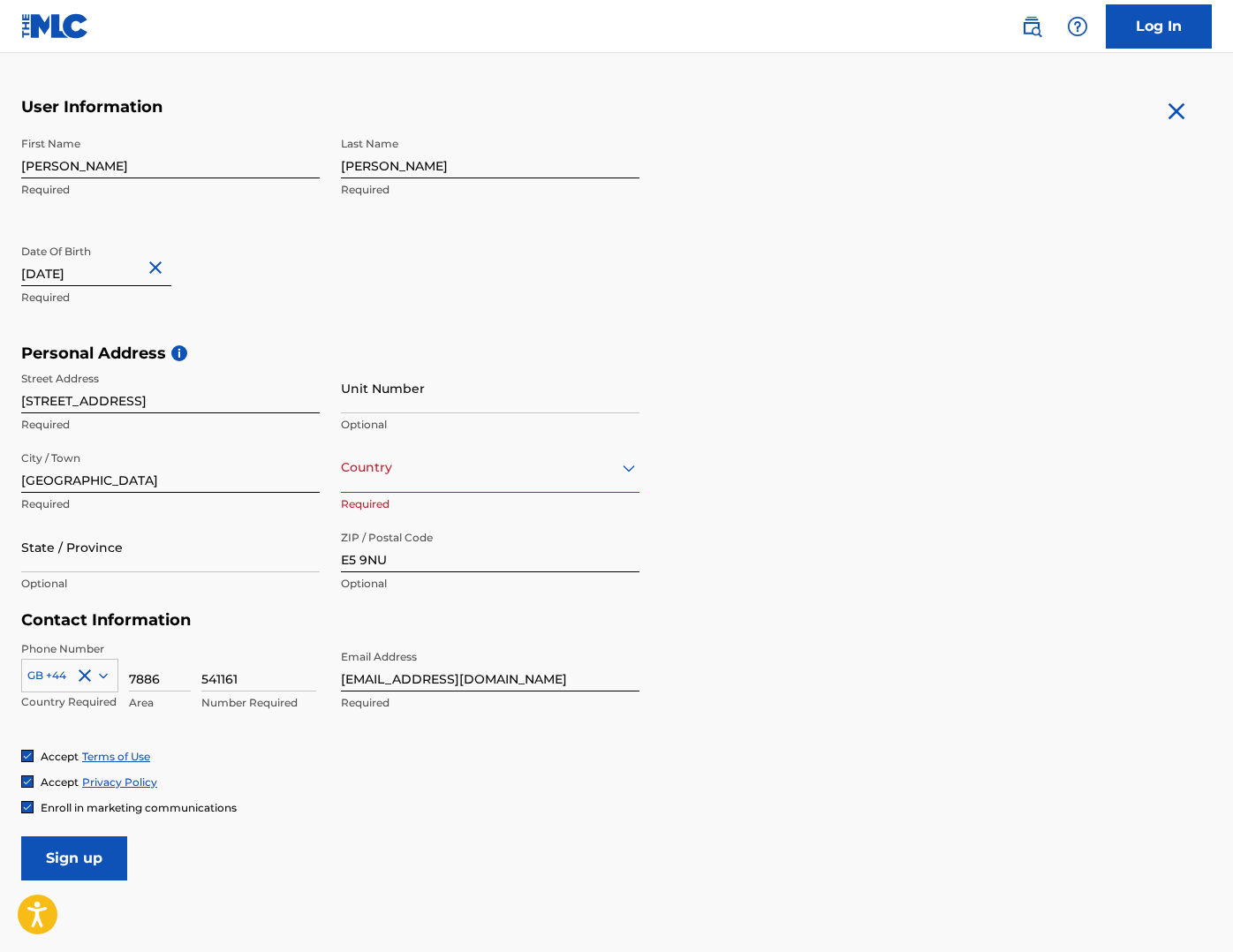 click on "First Name [PERSON_NAME] Required Last Name [PERSON_NAME] Required Date Of Birth [DEMOGRAPHIC_DATA] Required" at bounding box center (330, 236) 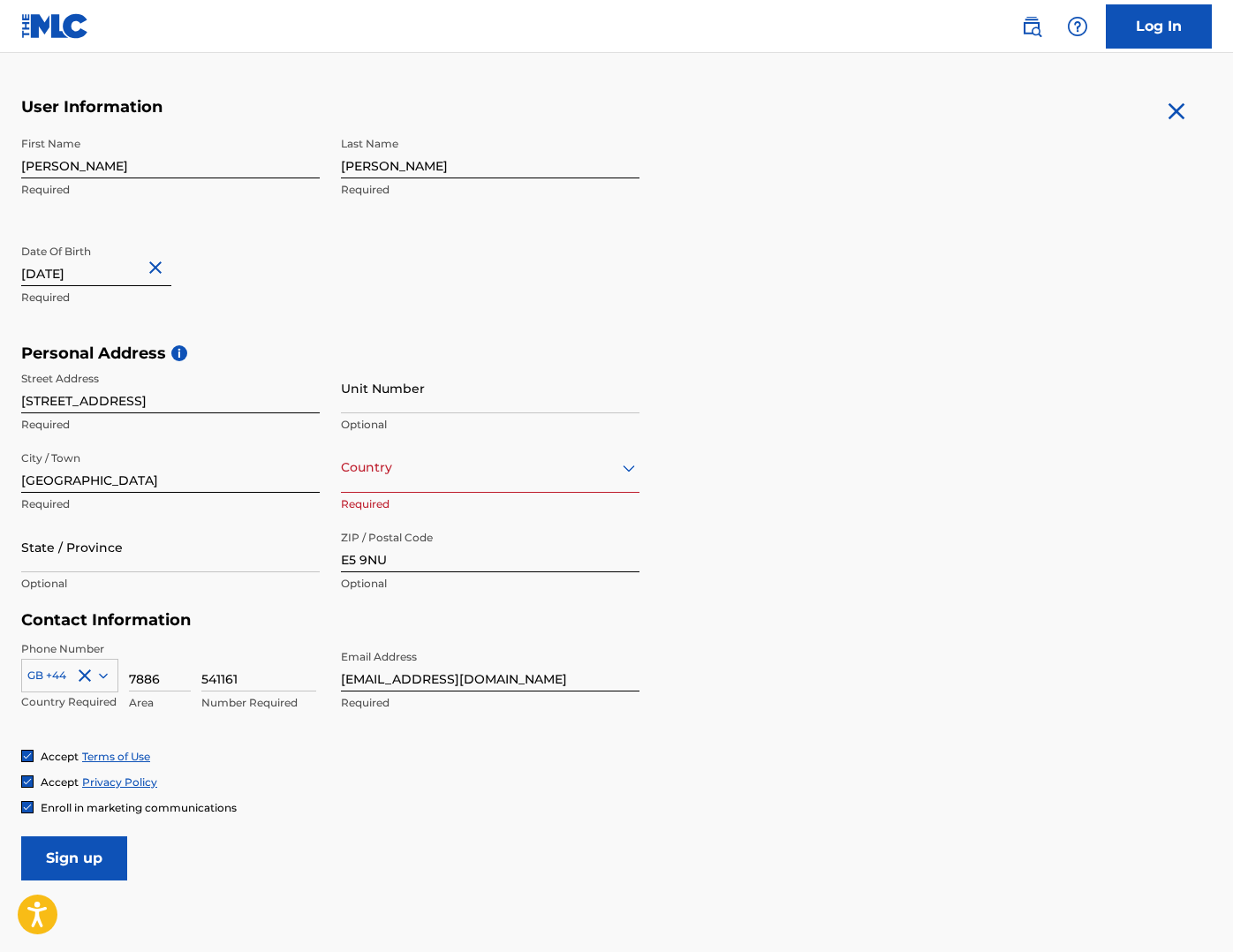 click on "Sign up" at bounding box center (74, 858) 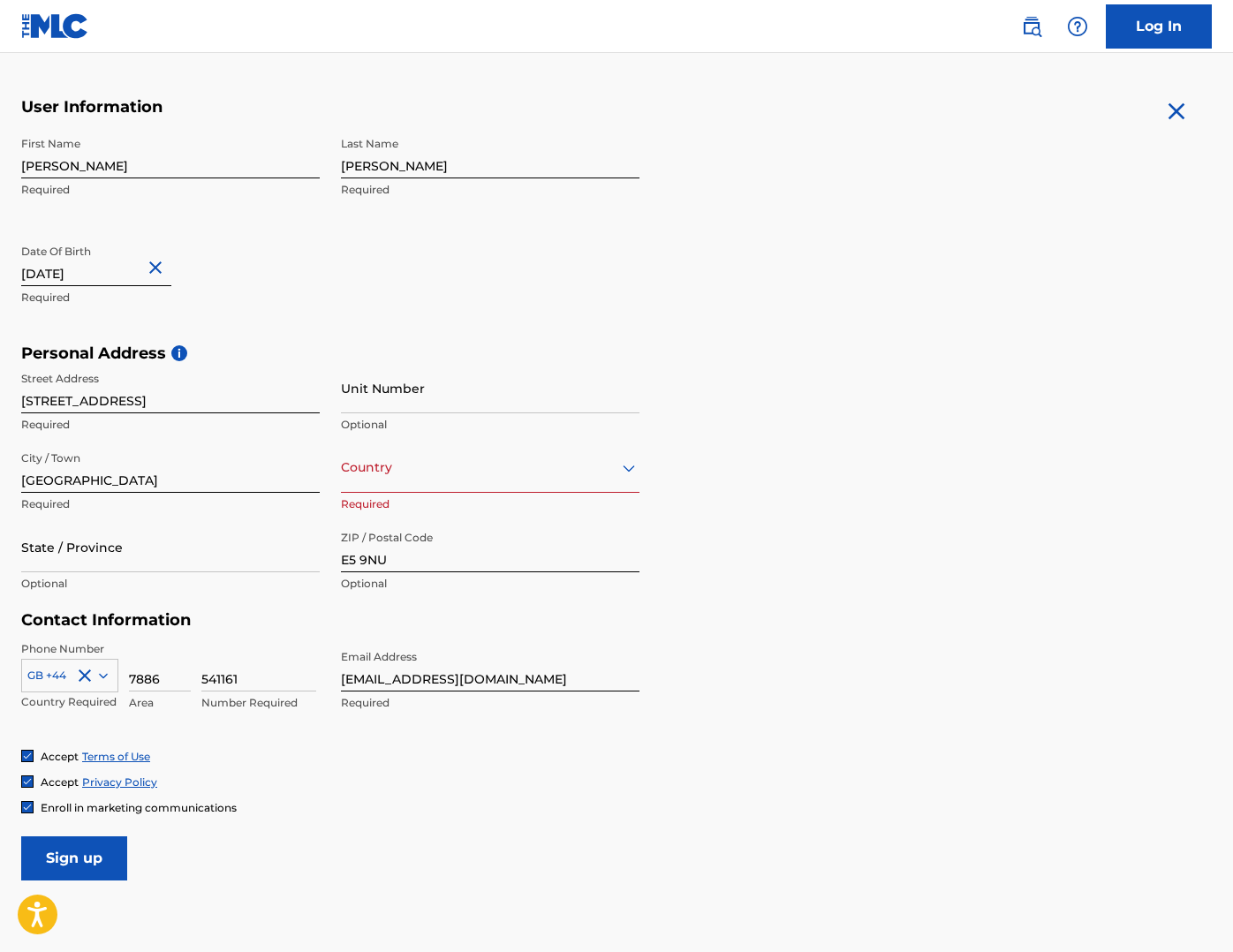click on "7886" at bounding box center [160, 666] 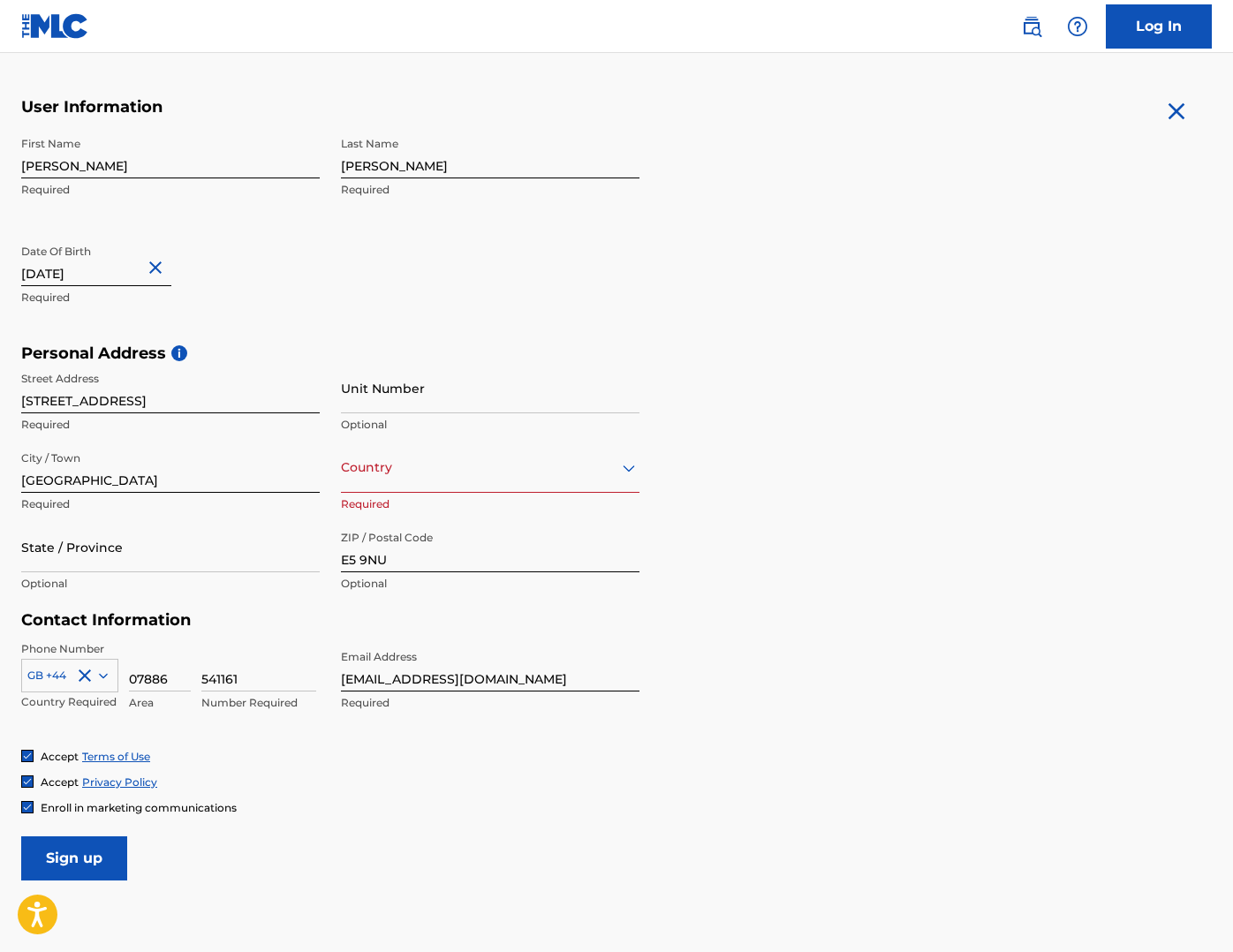 type on "7886" 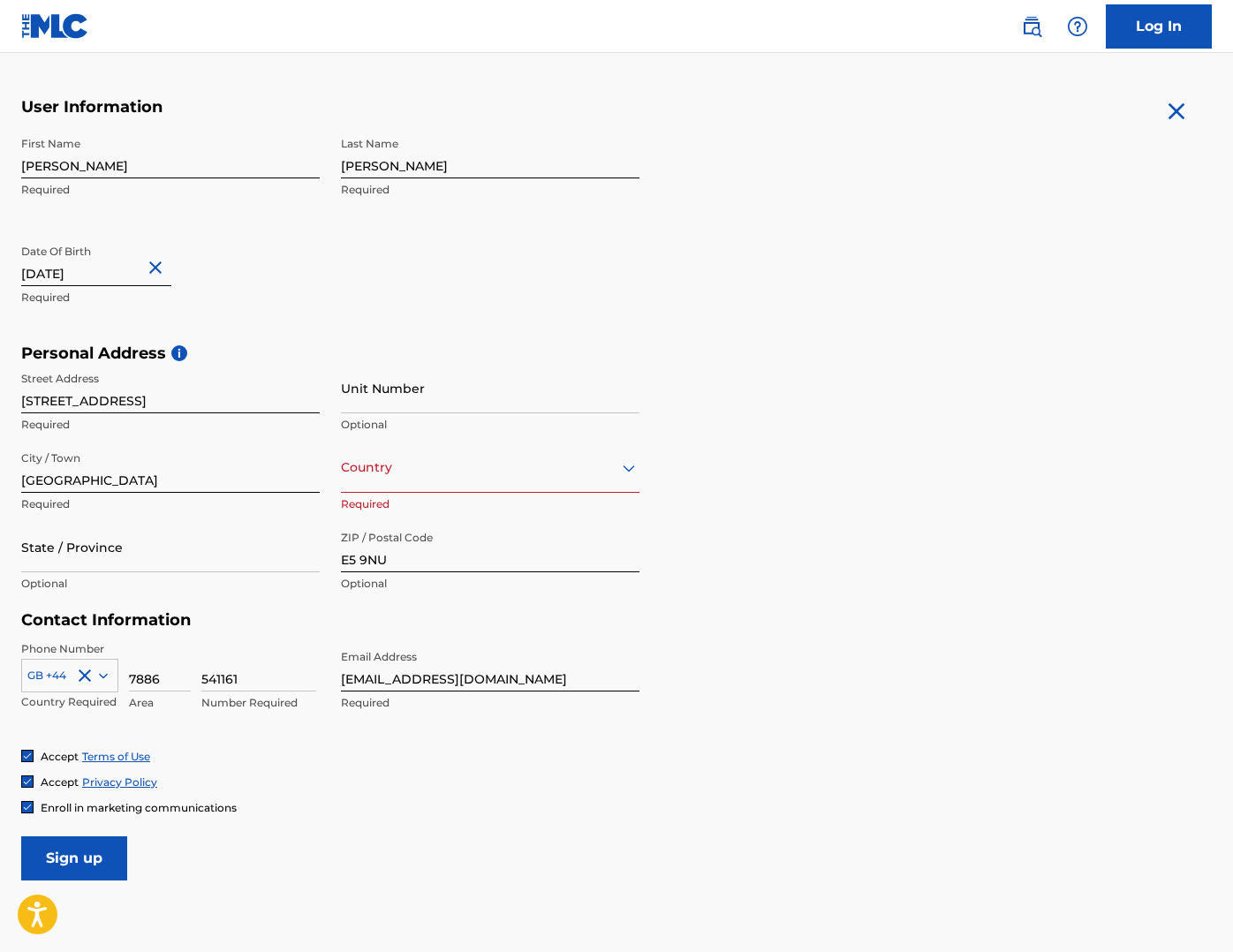 click on "Accept Terms of Use" at bounding box center [616, 756] 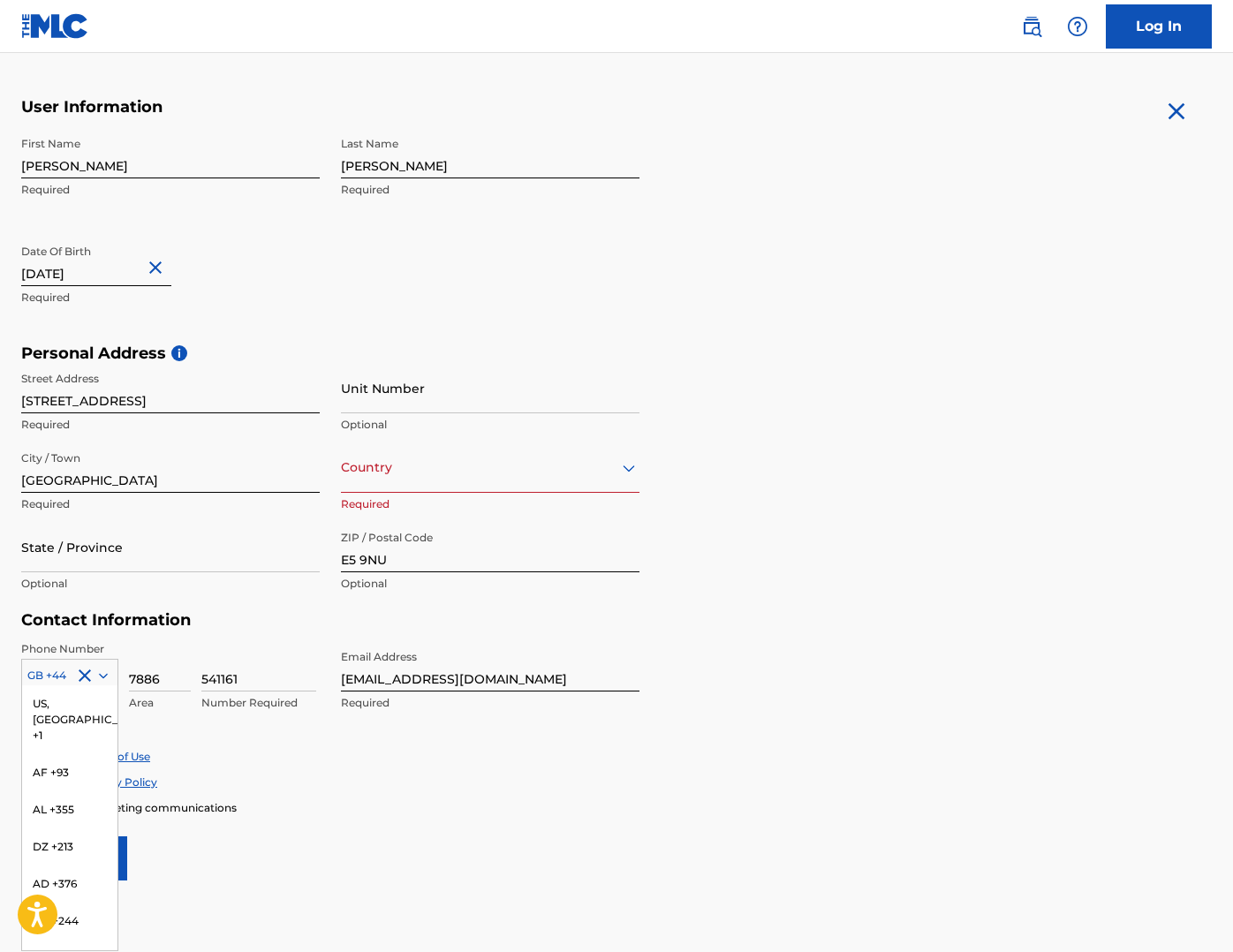 scroll, scrollTop: 7436, scrollLeft: 0, axis: vertical 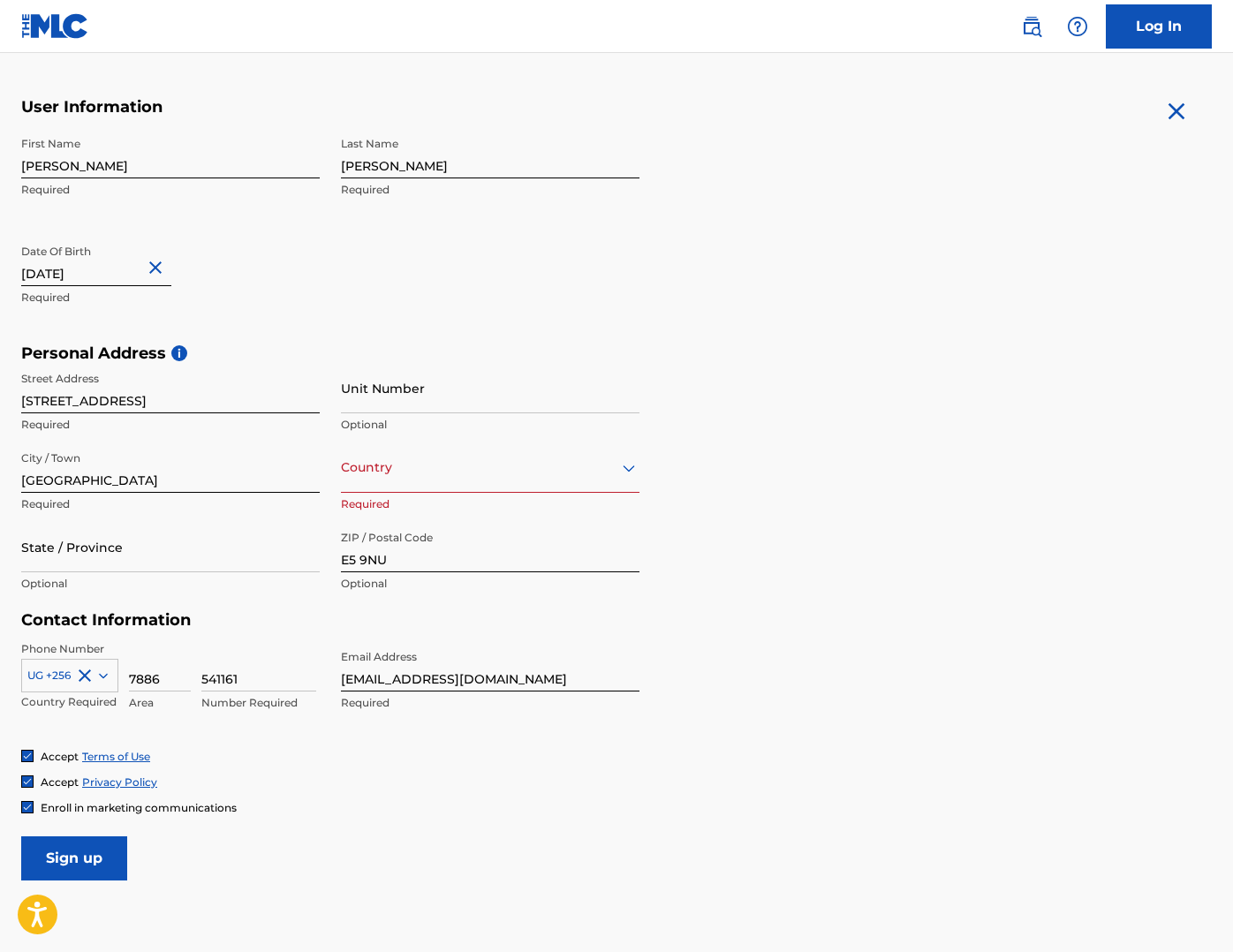 click at bounding box center (70, 676) 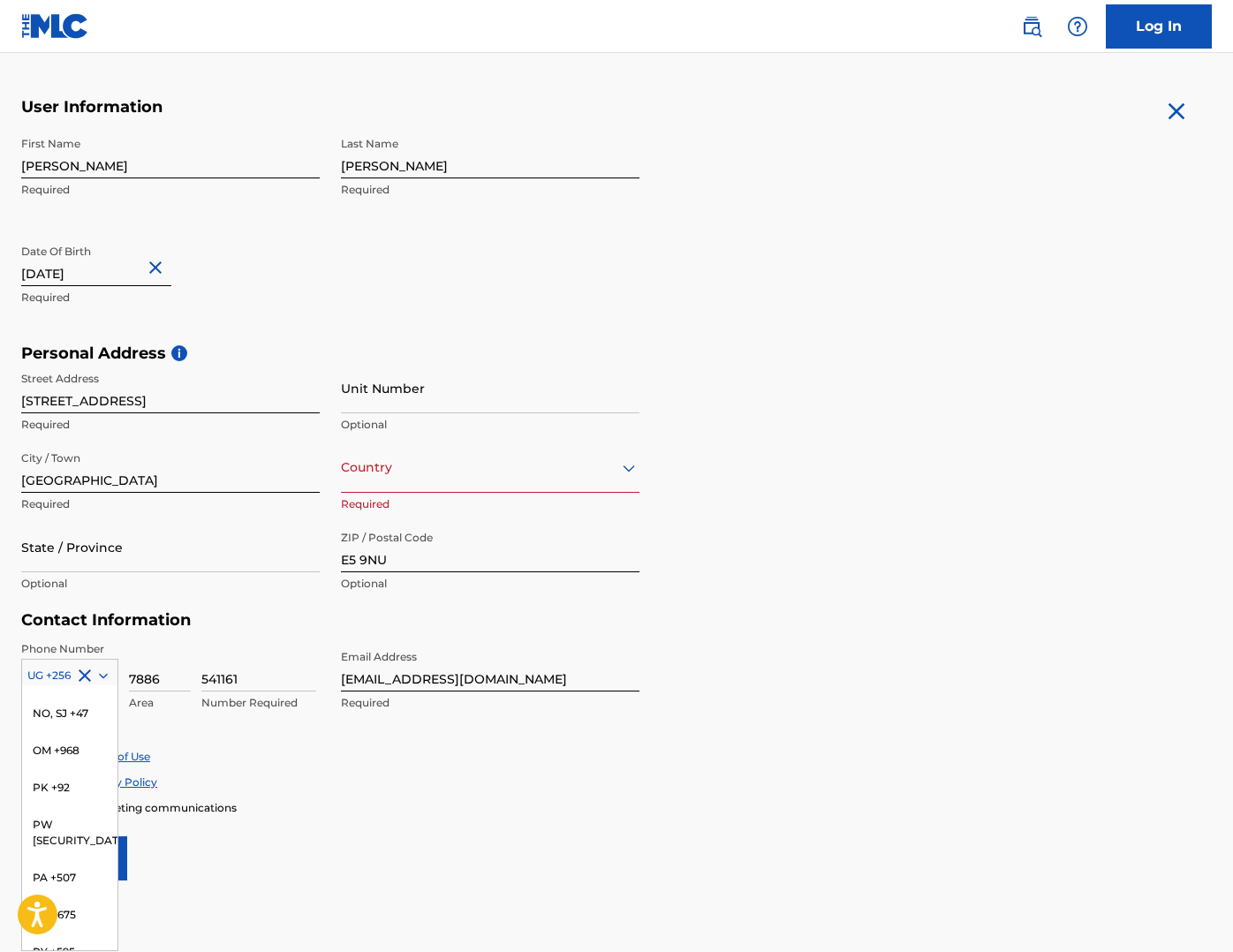 drag, startPoint x: 117, startPoint y: 853, endPoint x: 112, endPoint y: 677, distance: 176.071 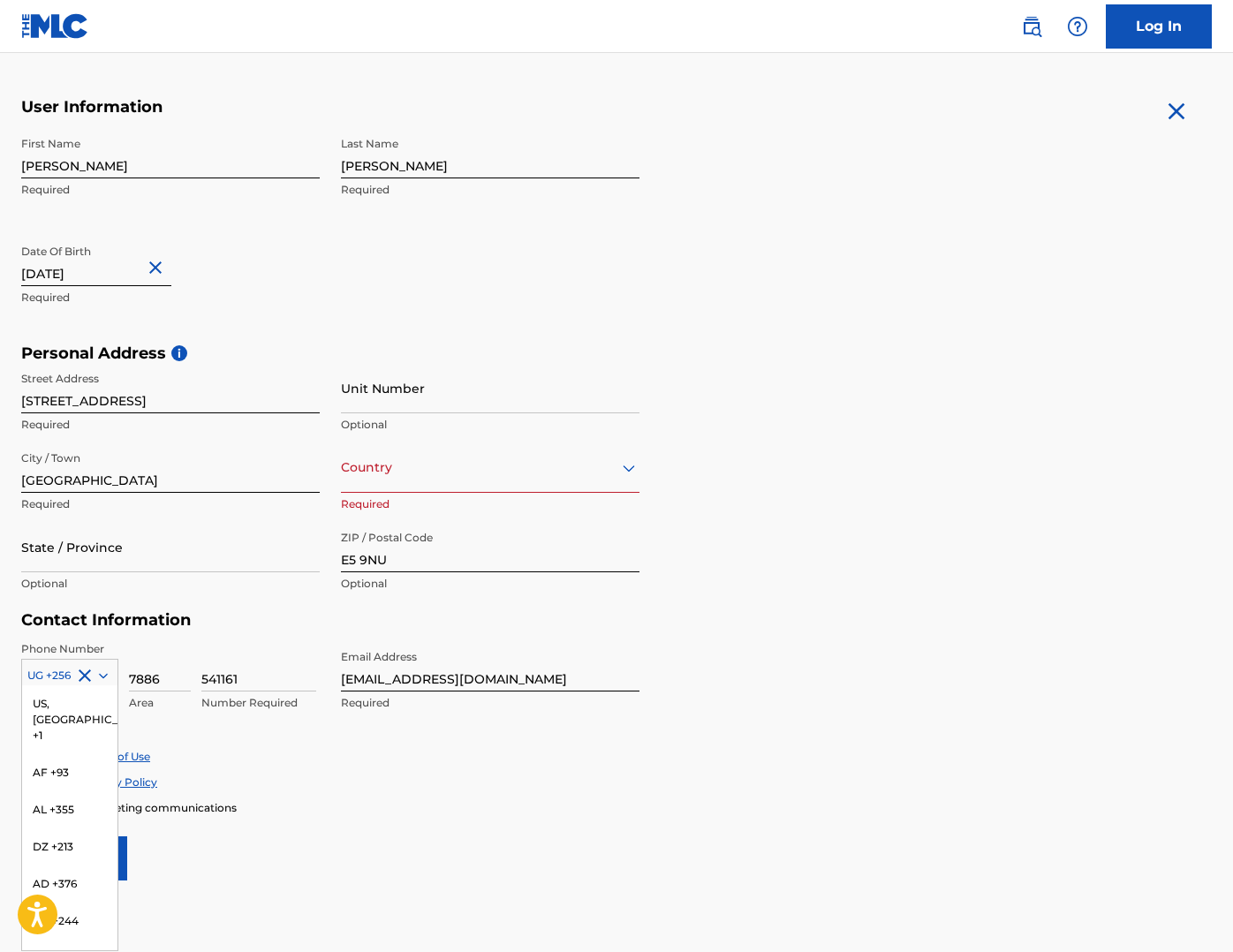 scroll, scrollTop: 22, scrollLeft: 0, axis: vertical 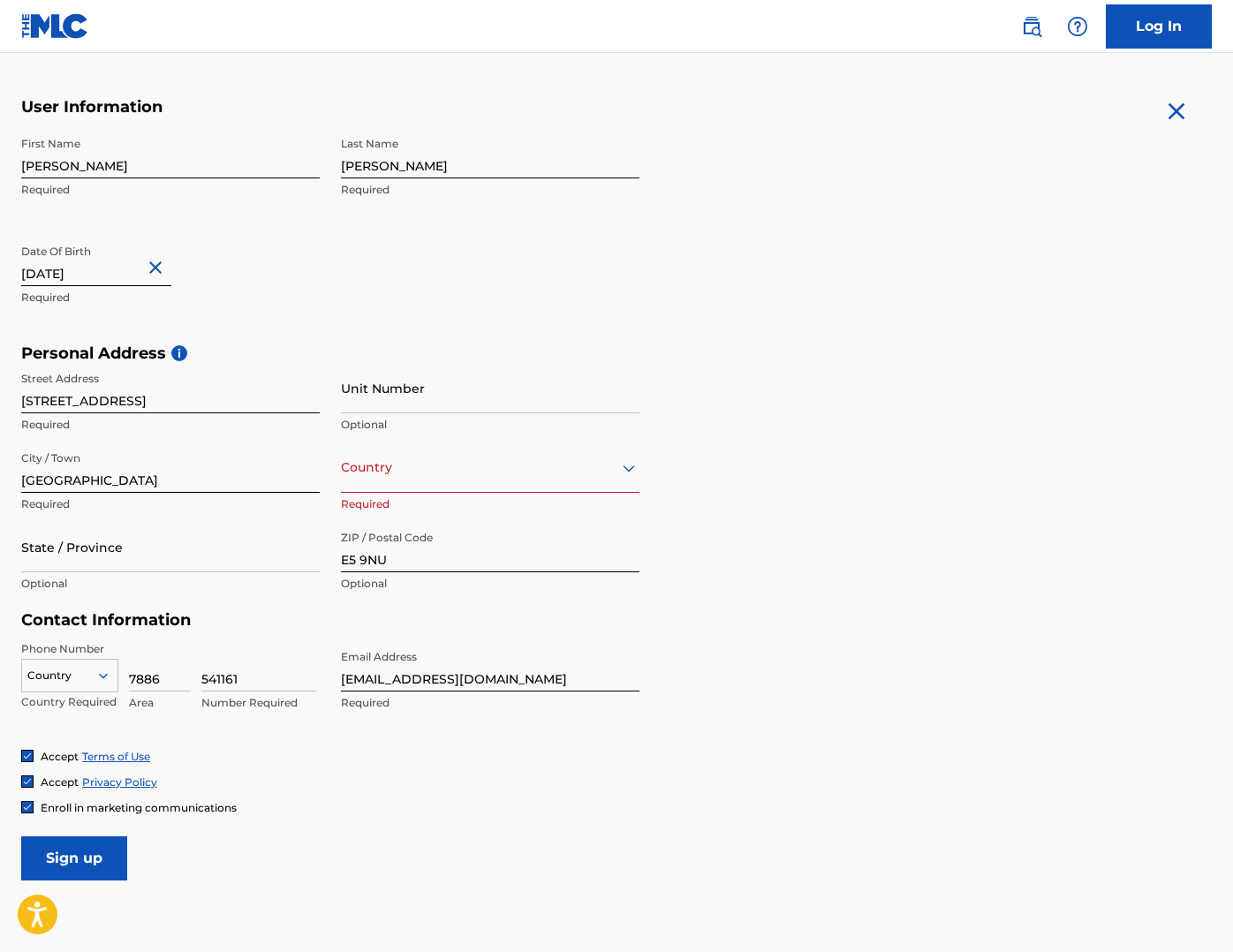 click at bounding box center (70, 676) 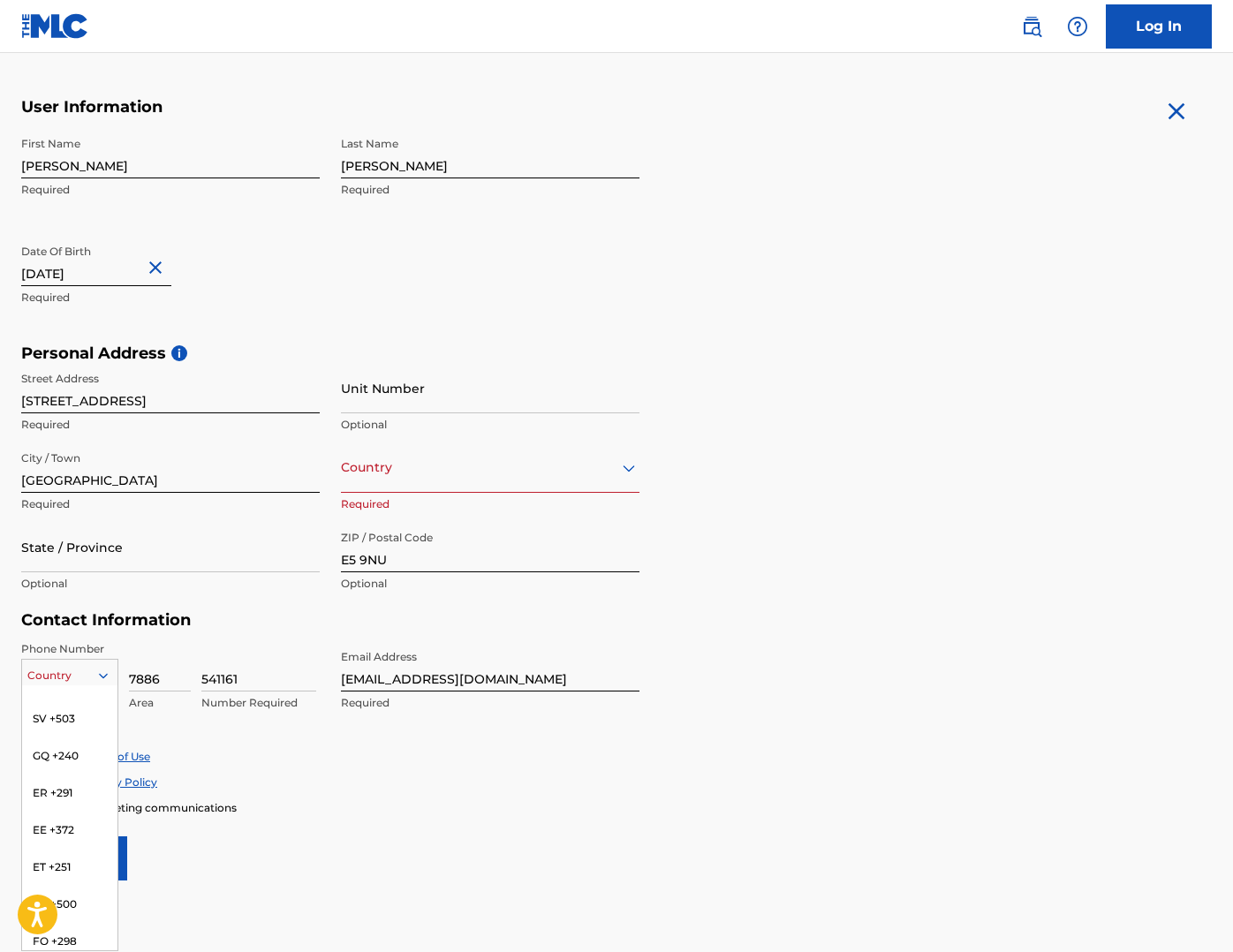 scroll, scrollTop: 2122, scrollLeft: 0, axis: vertical 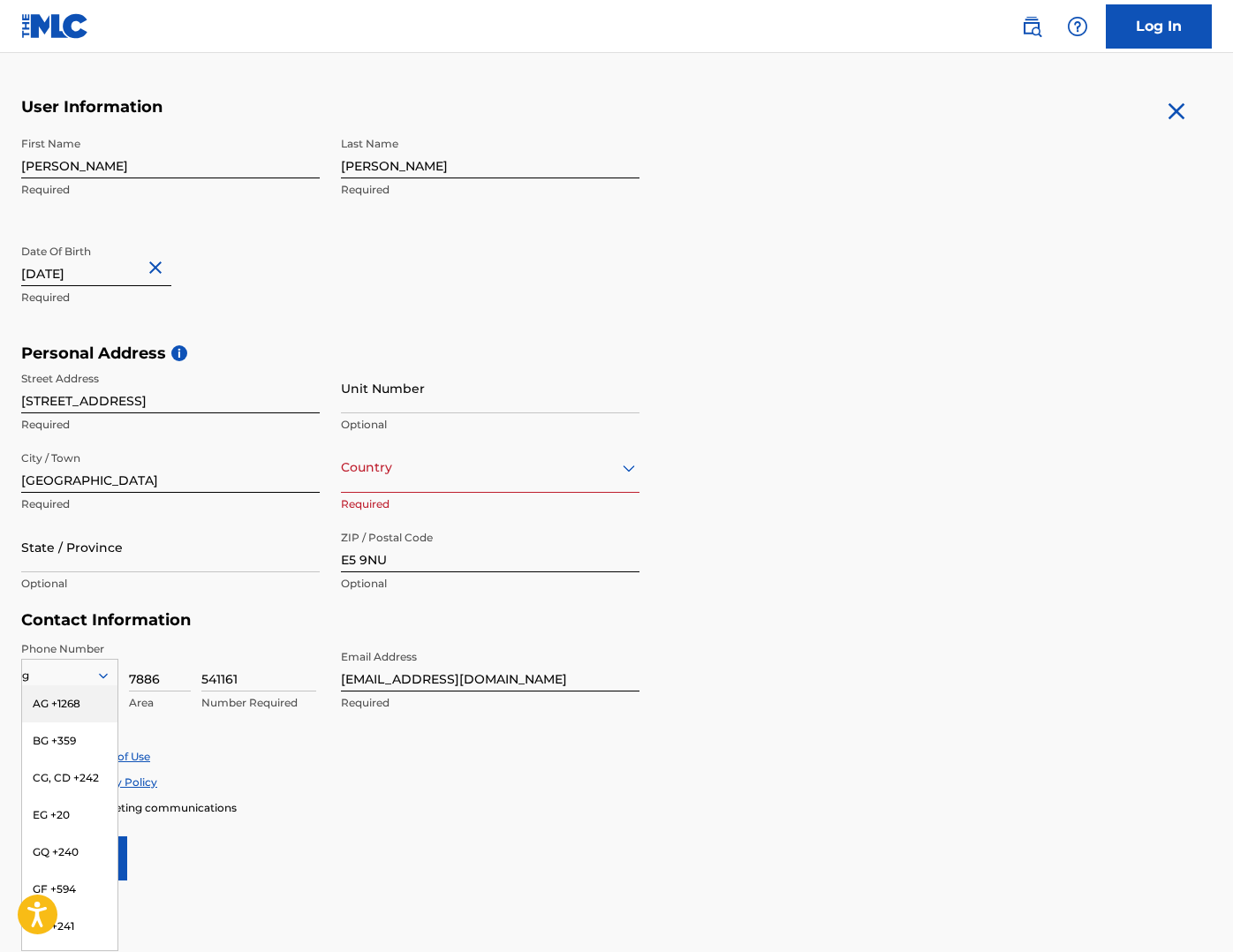 type on "gb" 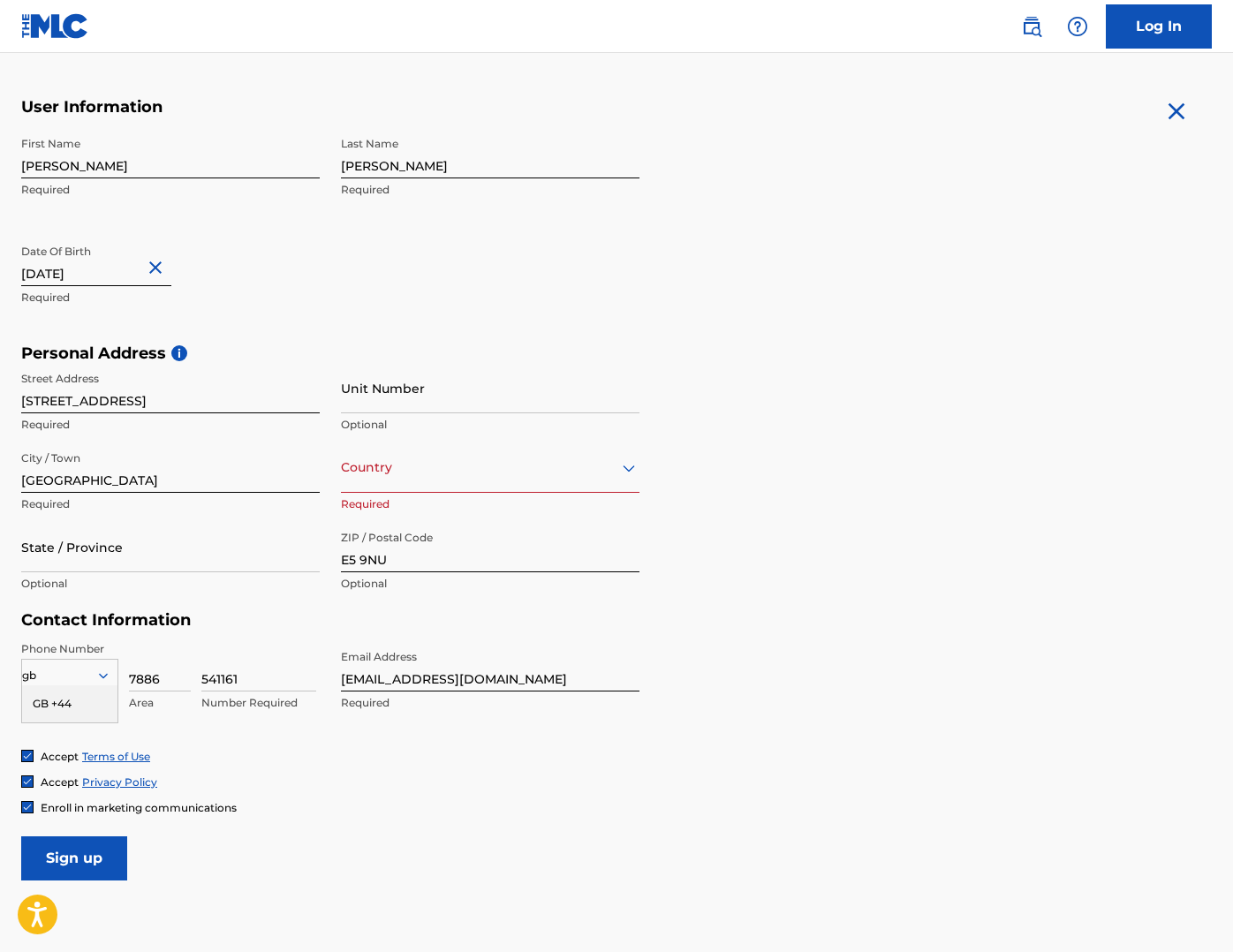 click on "GB +44" at bounding box center [70, 704] 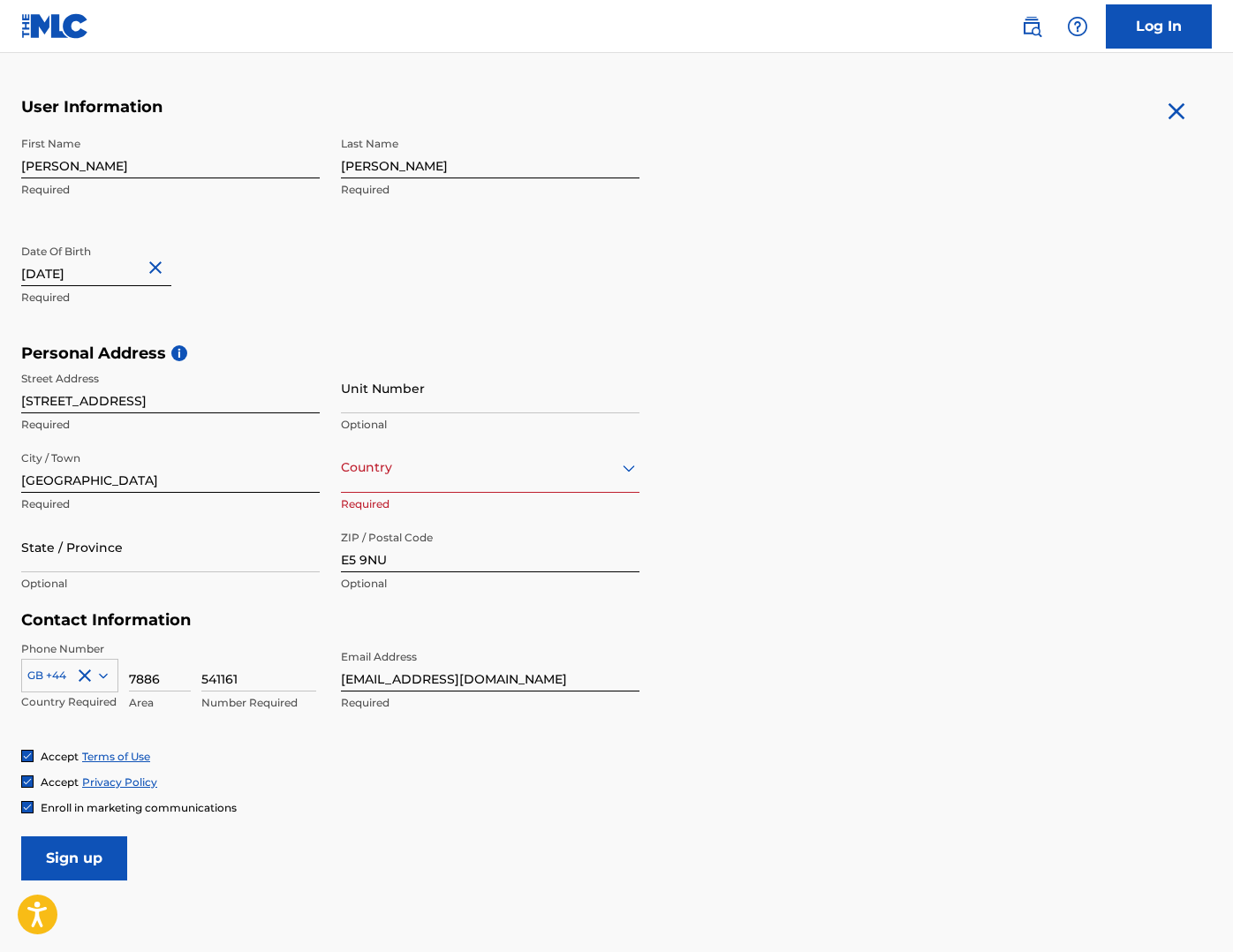 click on "Accept Terms of Use" at bounding box center (616, 756) 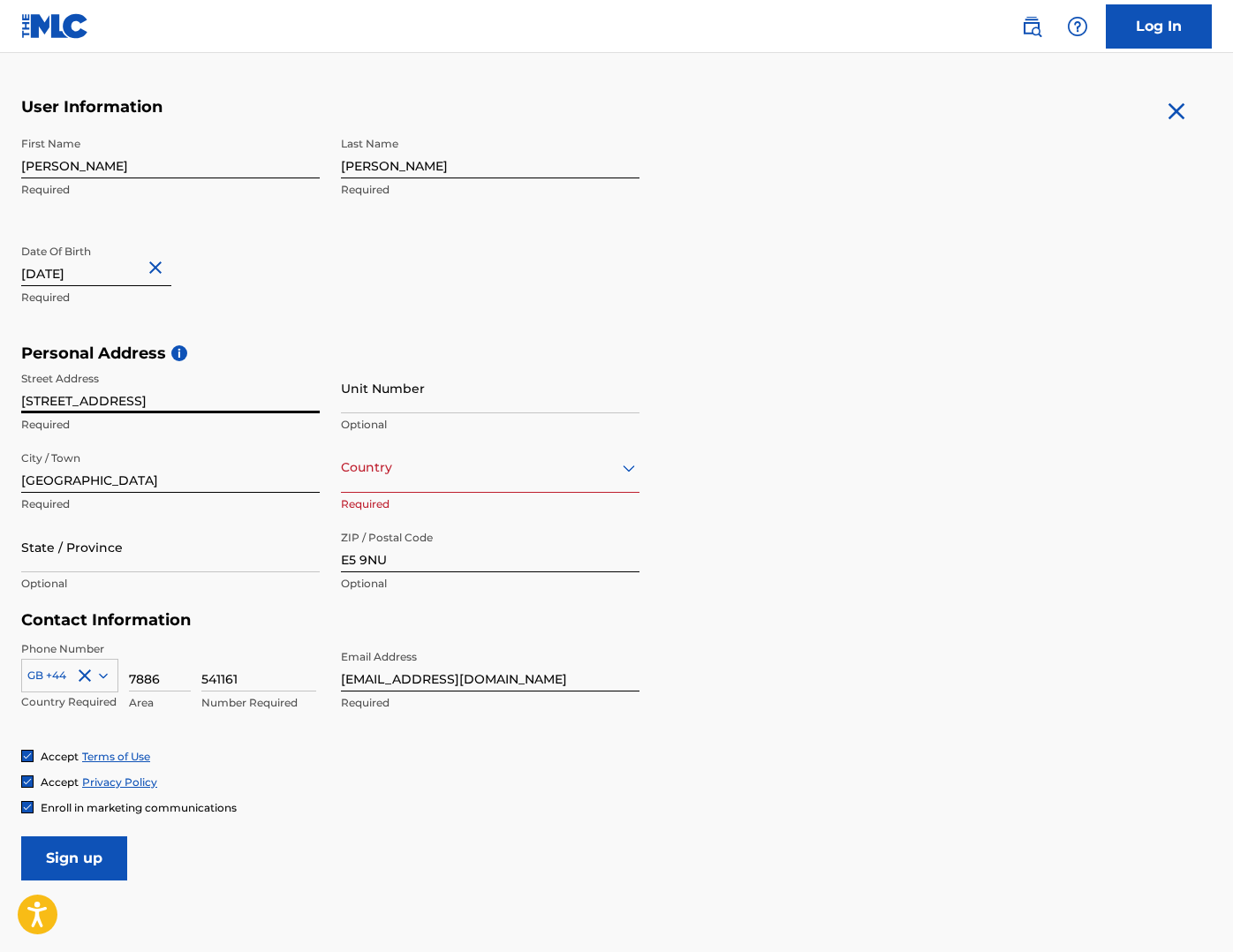 click on "[STREET_ADDRESS]" at bounding box center [170, 388] 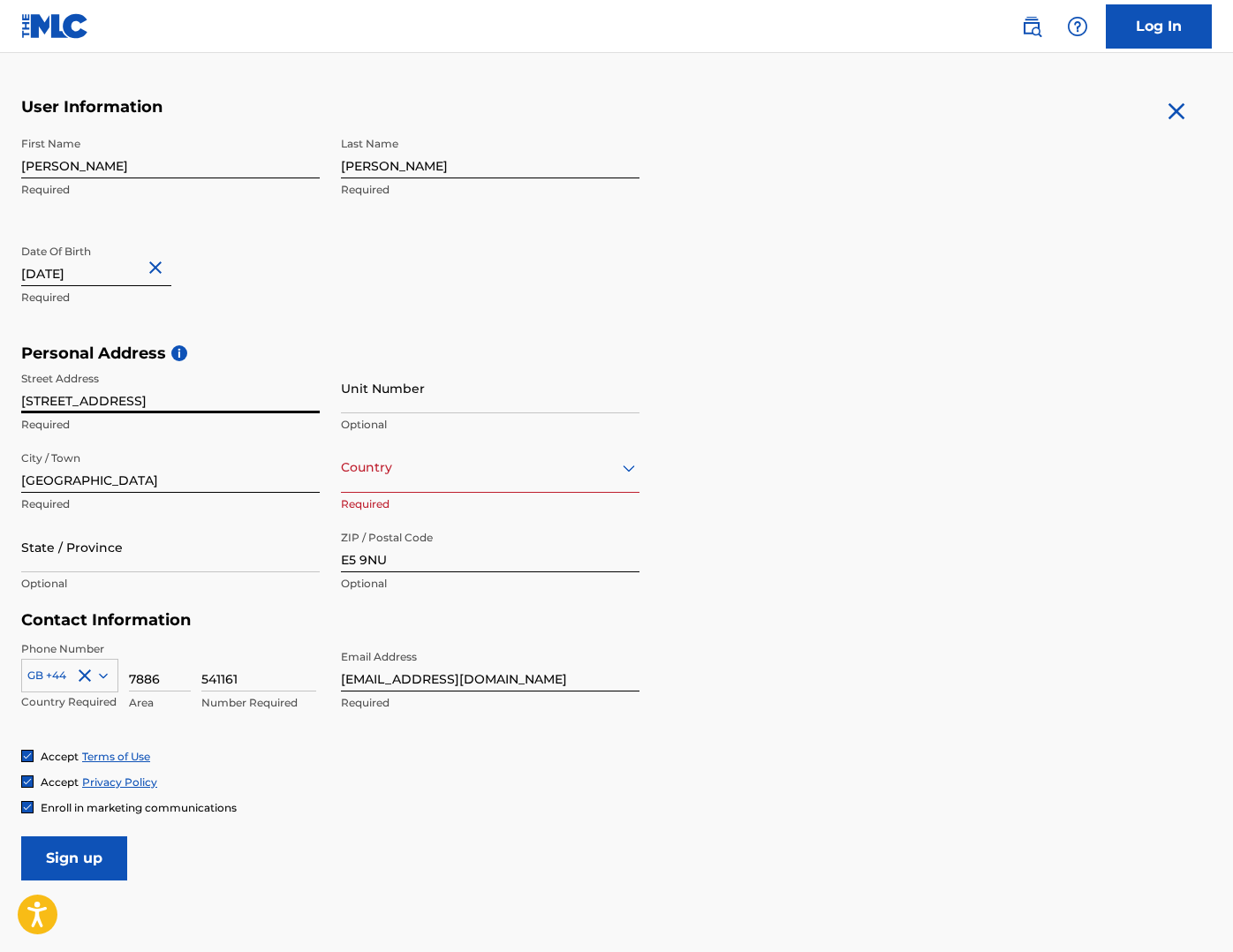 click on "[GEOGRAPHIC_DATA]" at bounding box center (170, 467) 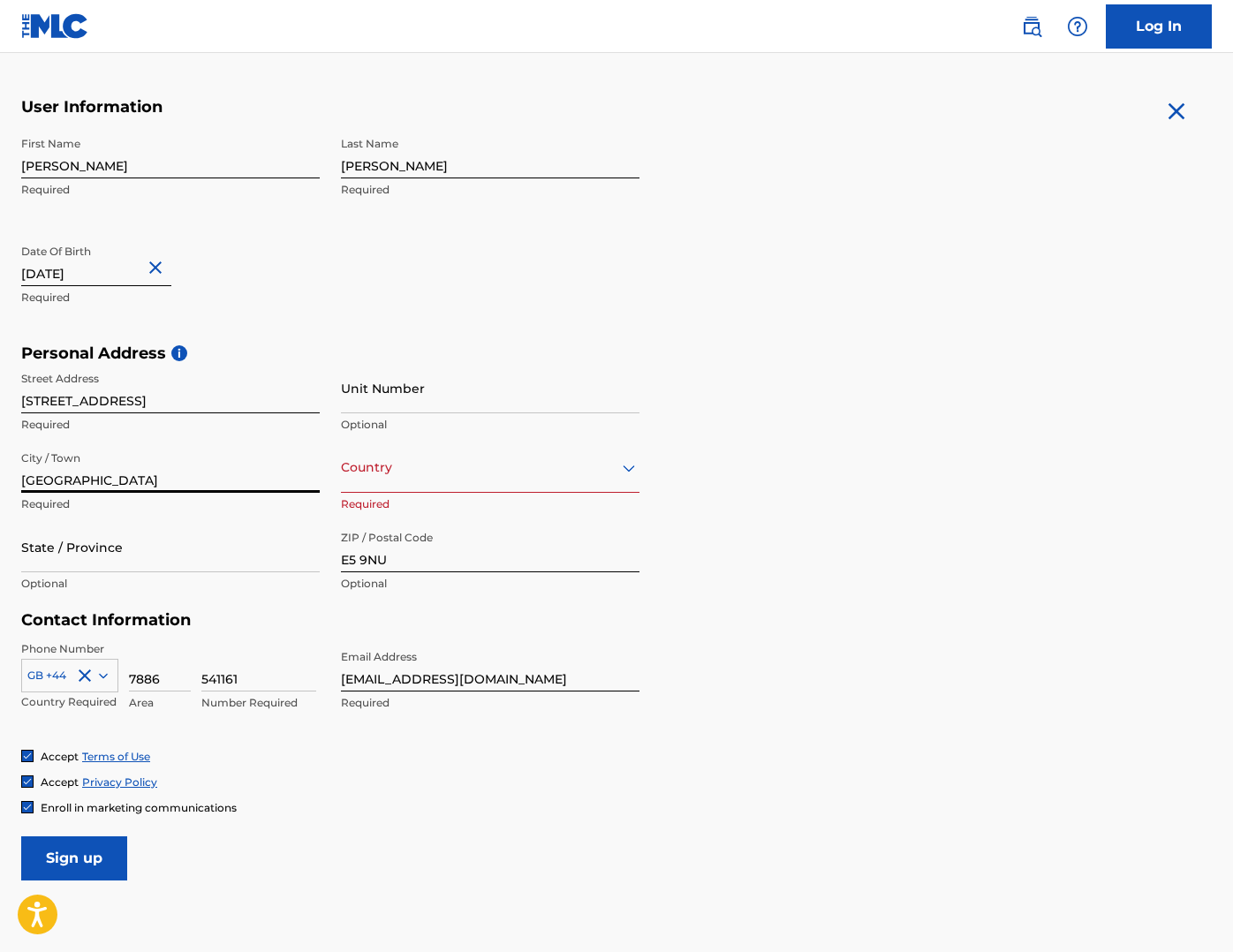 click at bounding box center [490, 467] 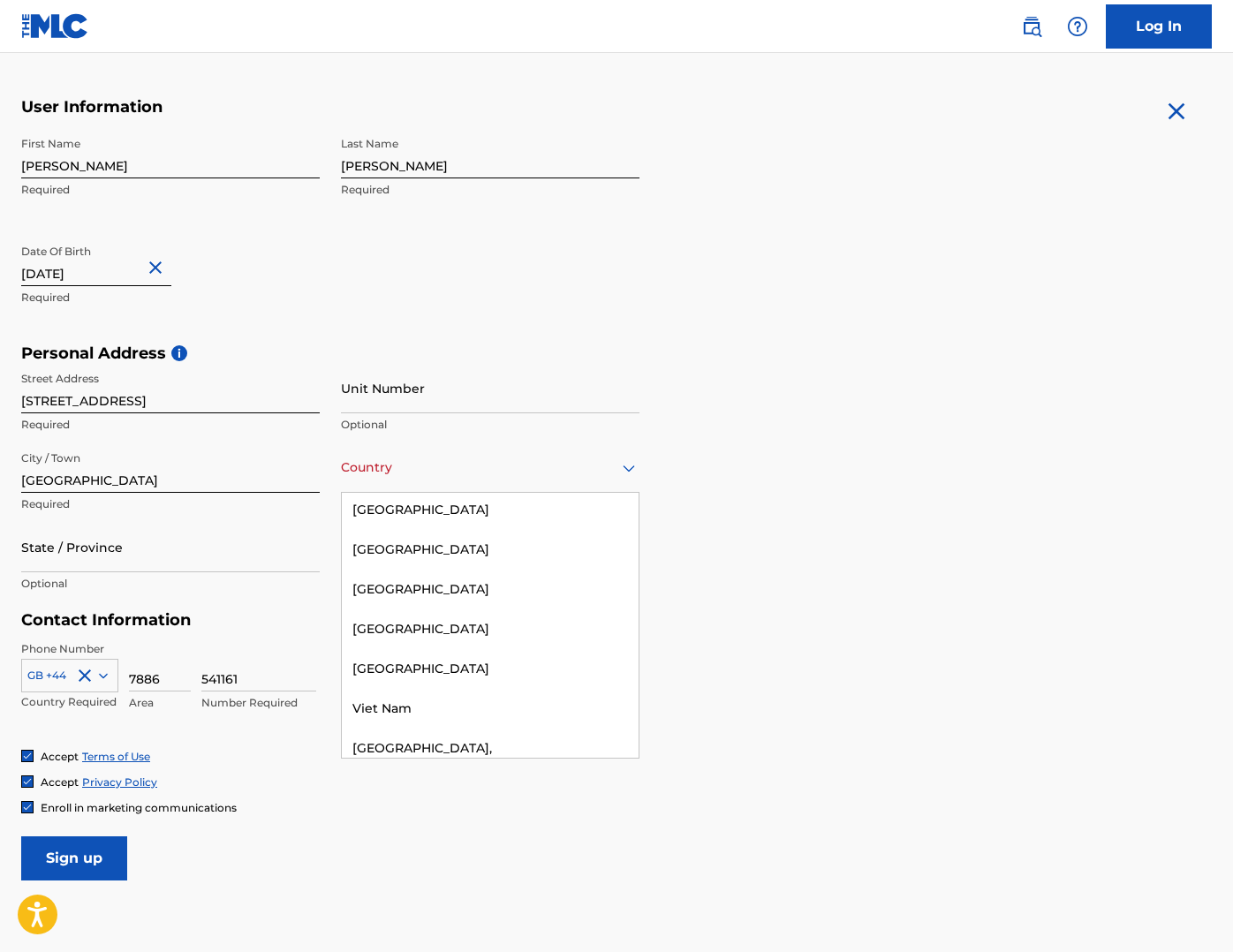 scroll, scrollTop: 8376, scrollLeft: 0, axis: vertical 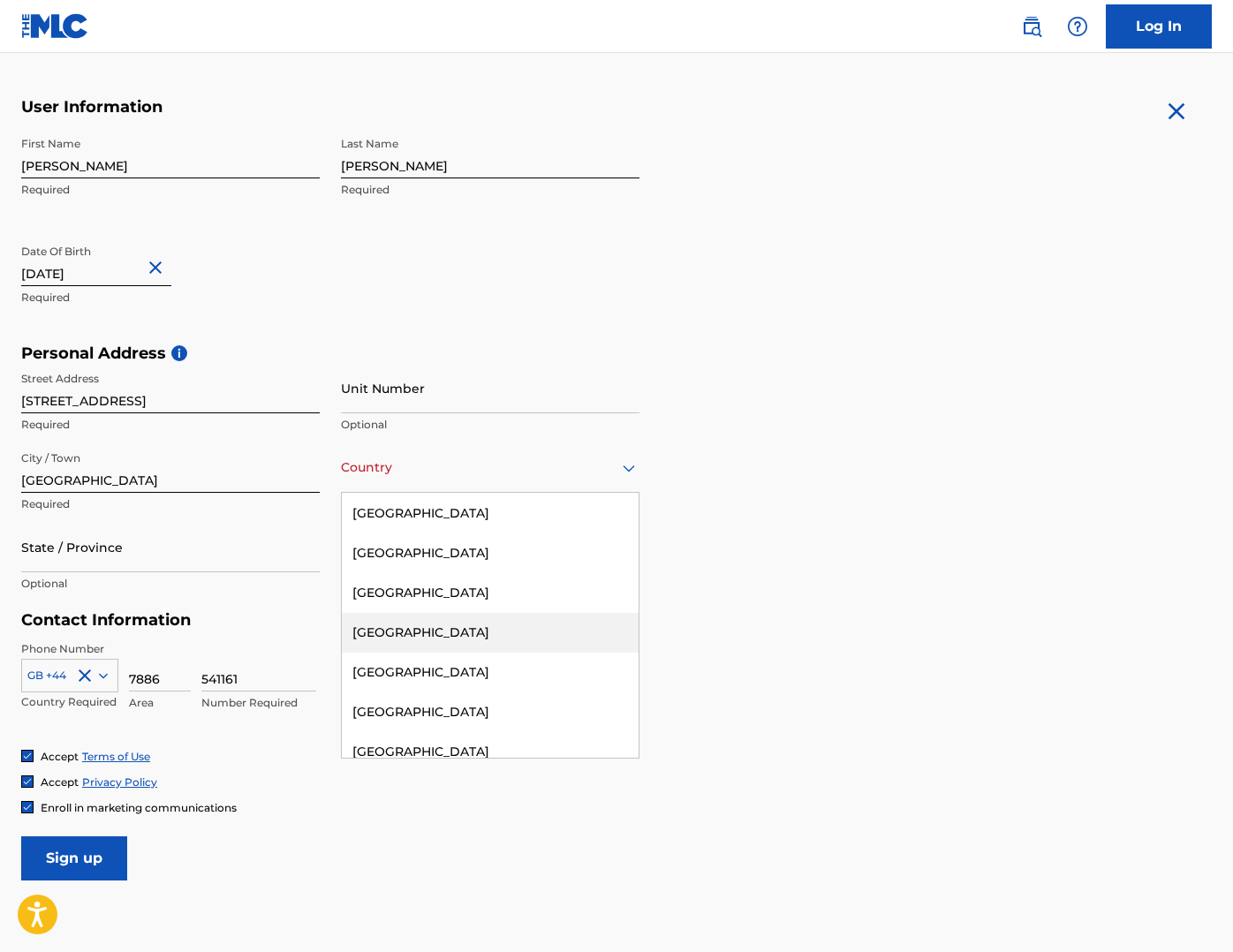 click on "[GEOGRAPHIC_DATA]" at bounding box center (490, 632) 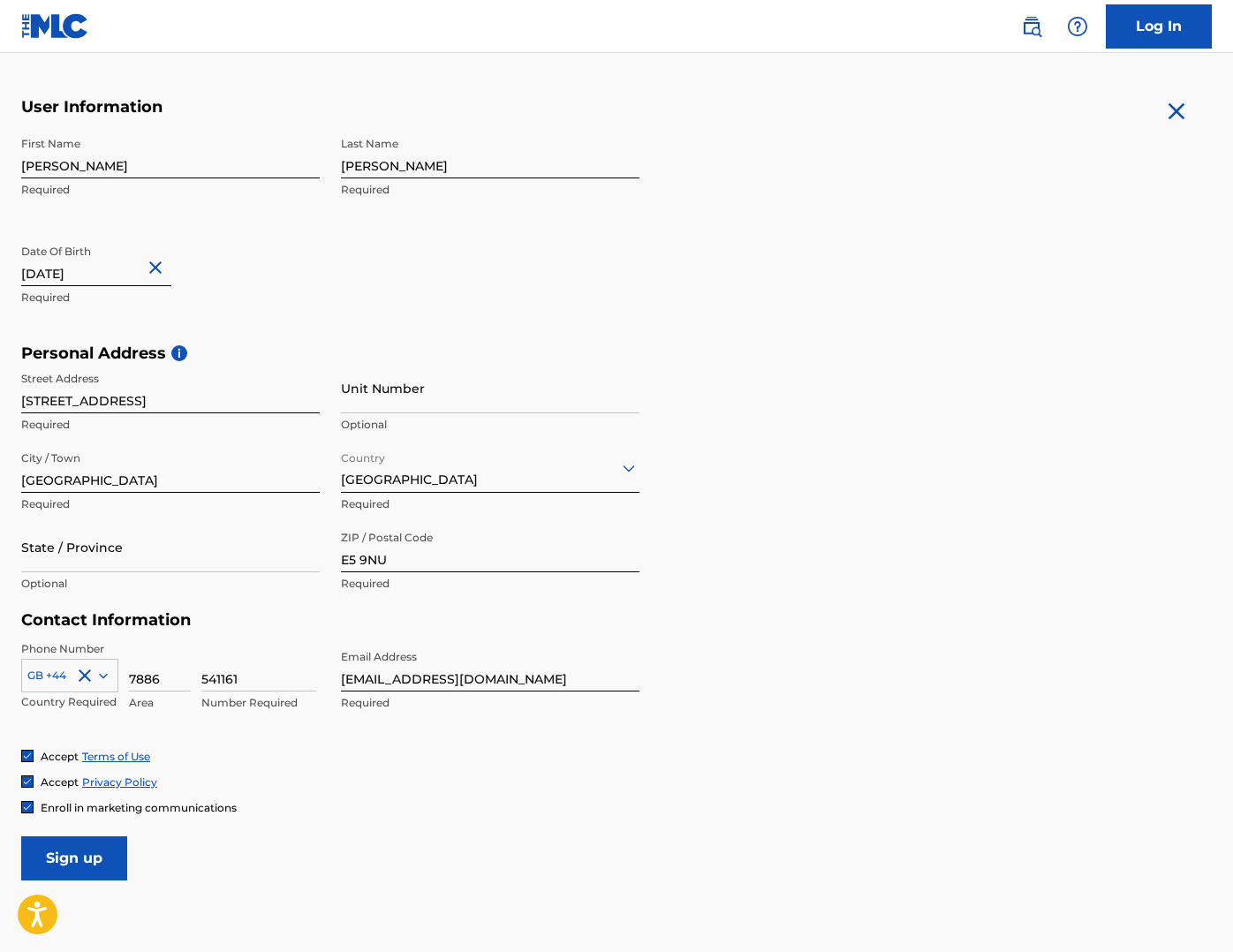 drag, startPoint x: 452, startPoint y: 767, endPoint x: 401, endPoint y: 761, distance: 51.35173 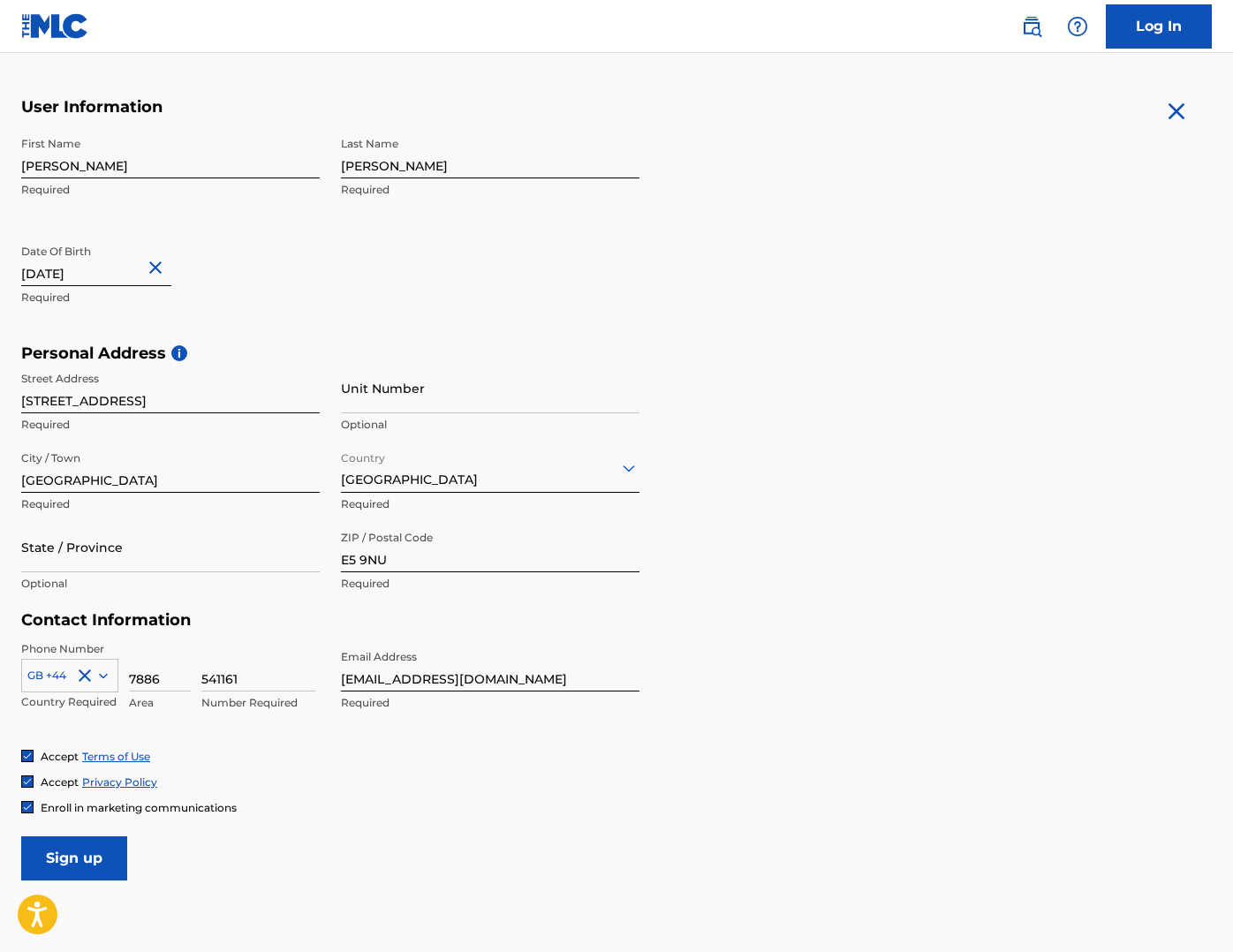 click on "Sign up" at bounding box center (74, 858) 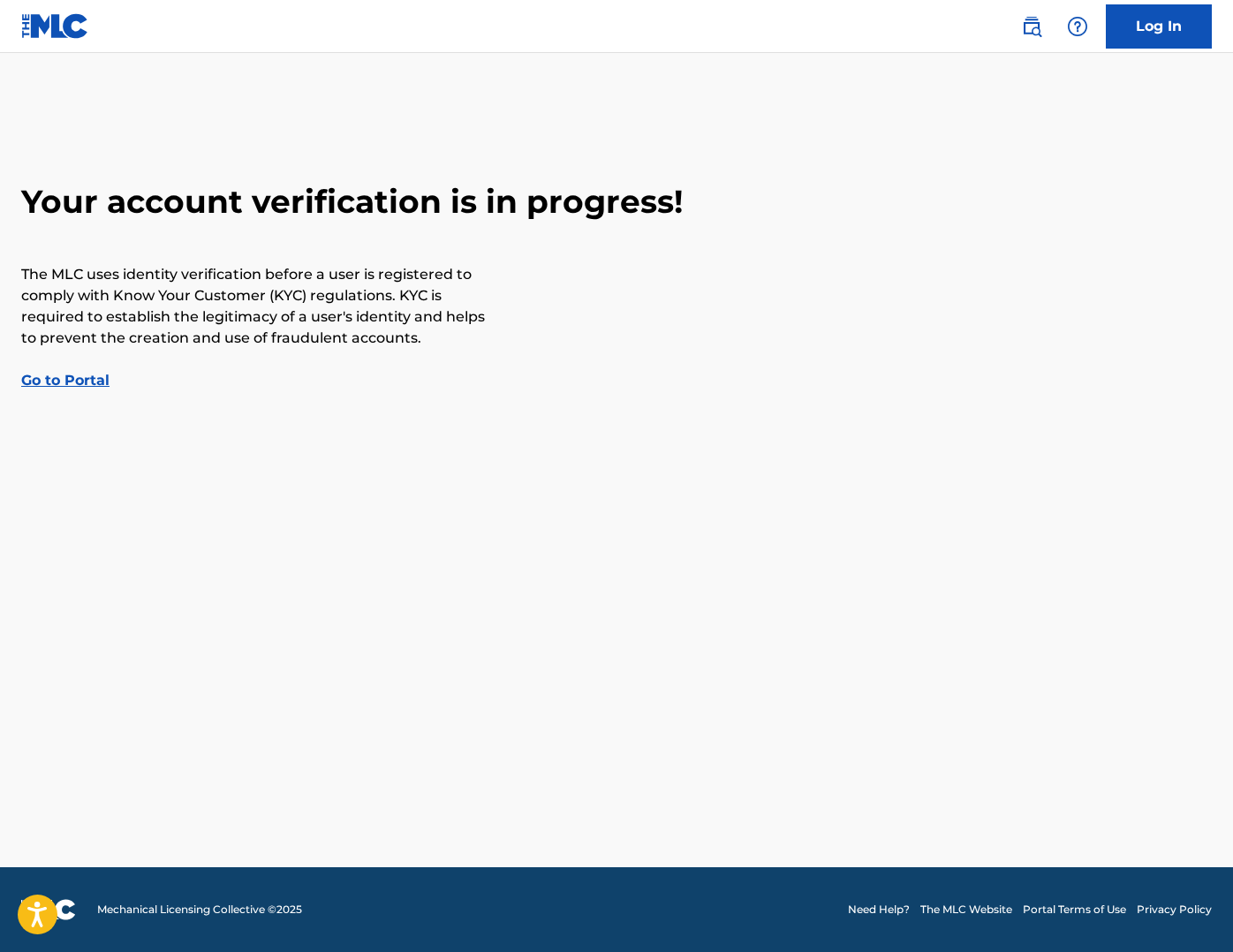 scroll, scrollTop: 0, scrollLeft: 0, axis: both 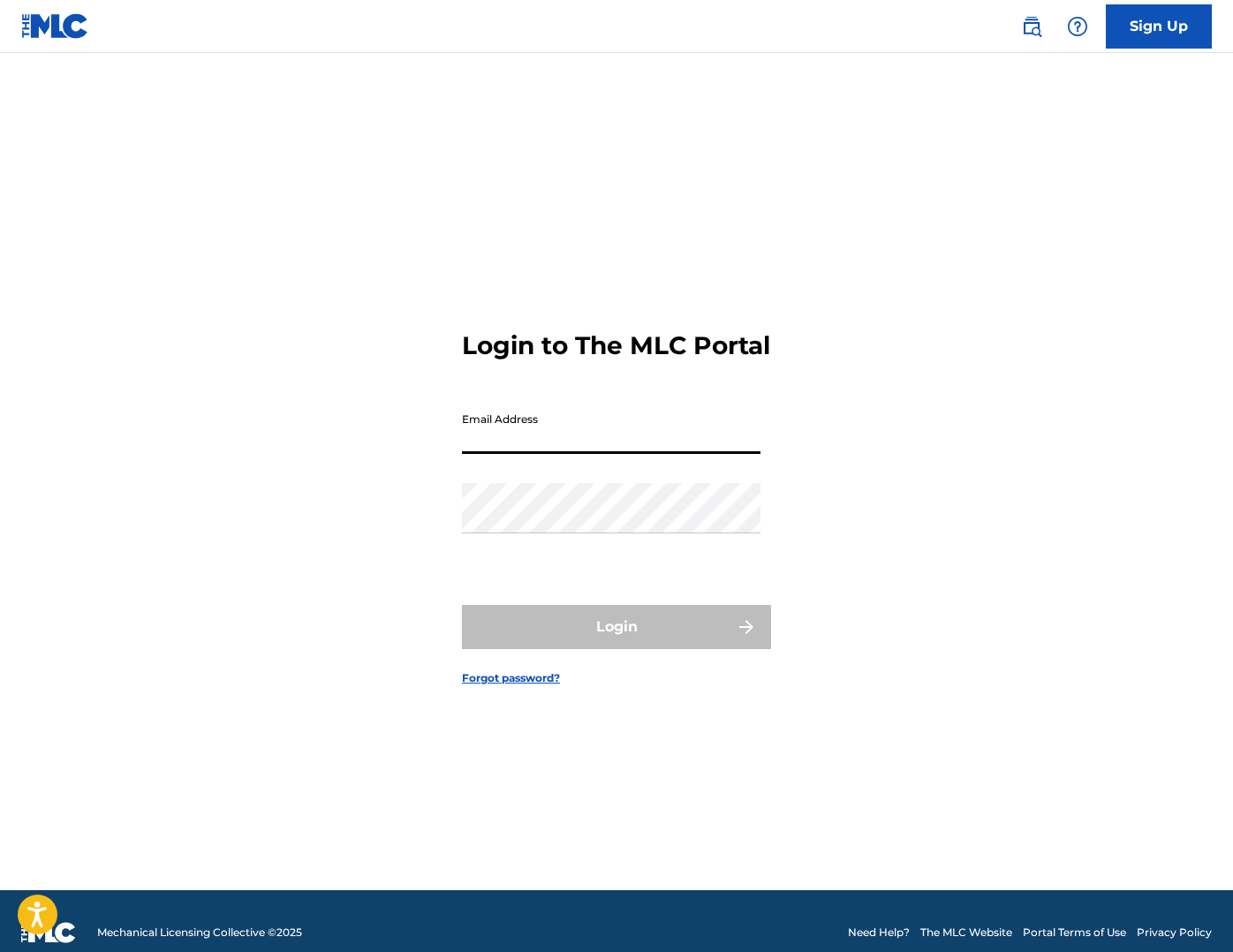 click on "Email Address" at bounding box center (611, 428) 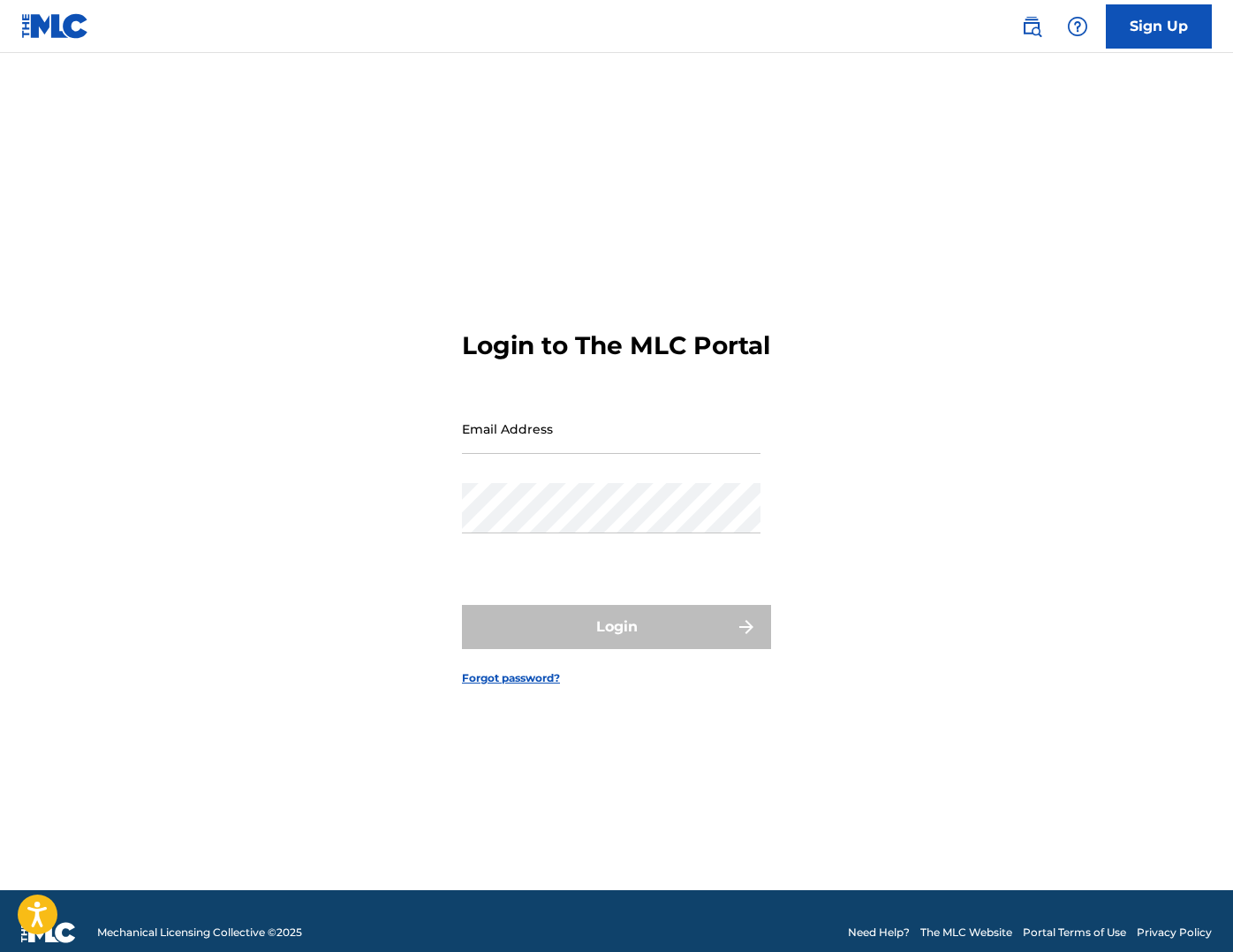 click on "Login to The MLC Portal Email Address Password Login Forgot password?" at bounding box center (616, 494) 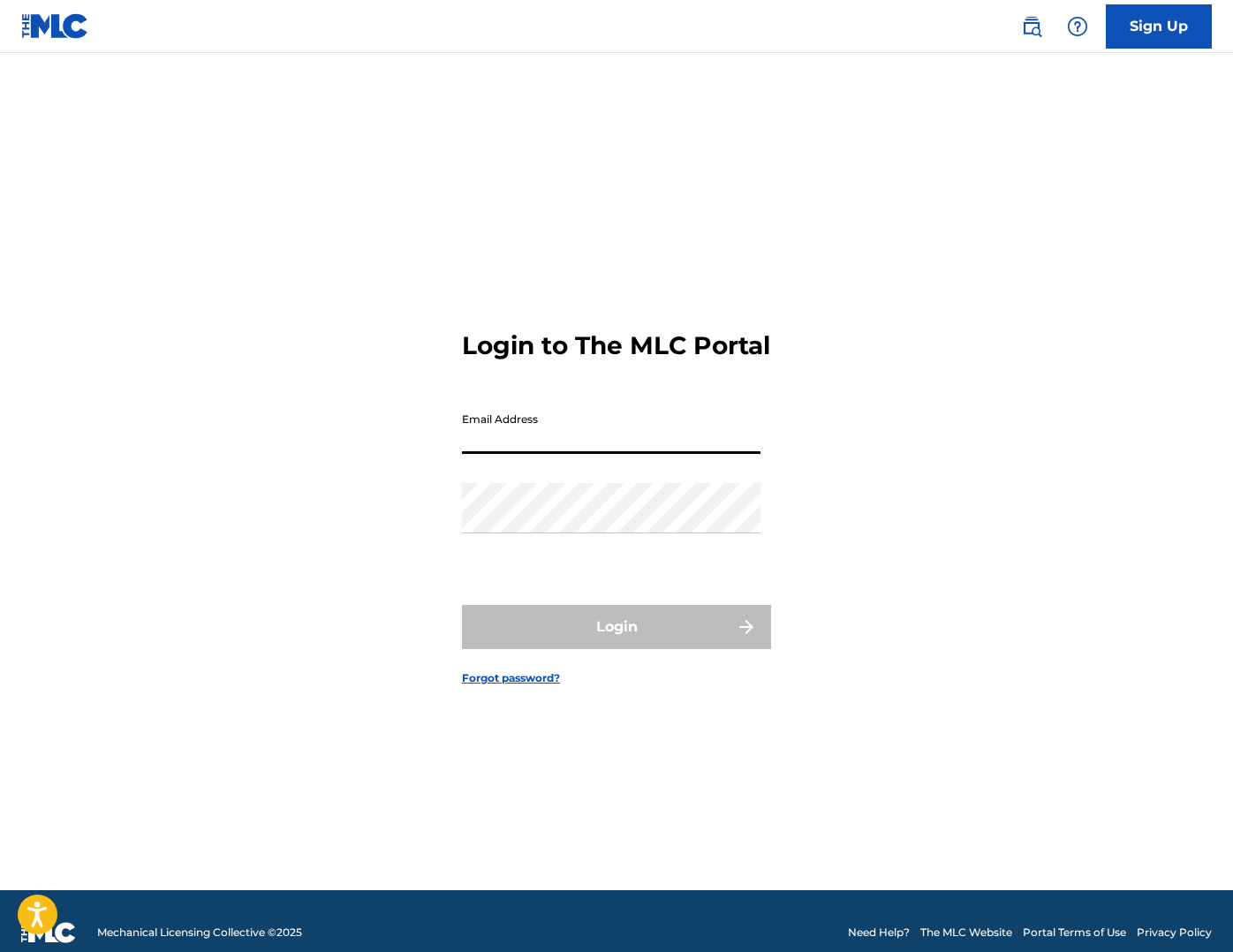 click on "Email Address" at bounding box center (611, 428) 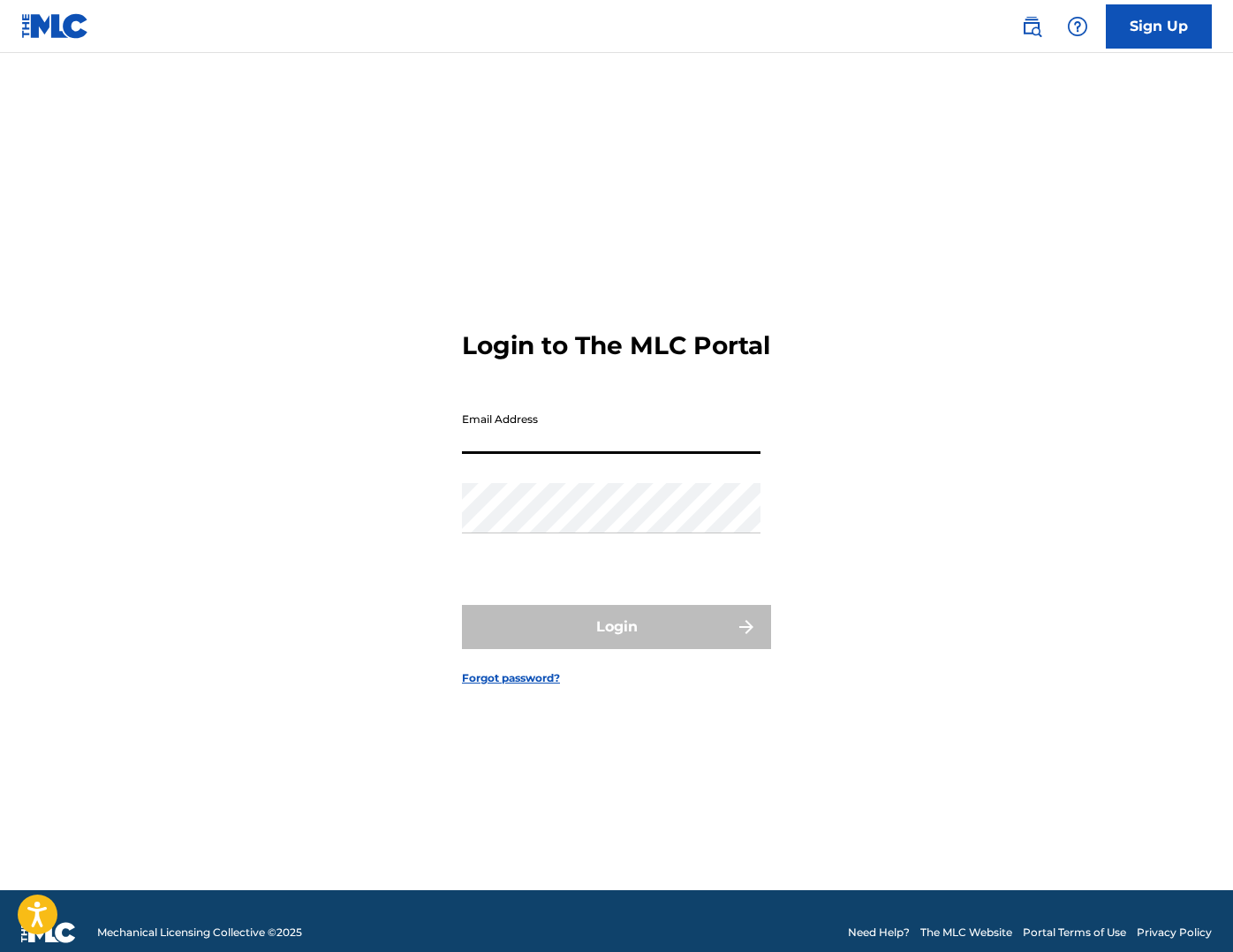 type on "[EMAIL_ADDRESS][DOMAIN_NAME]" 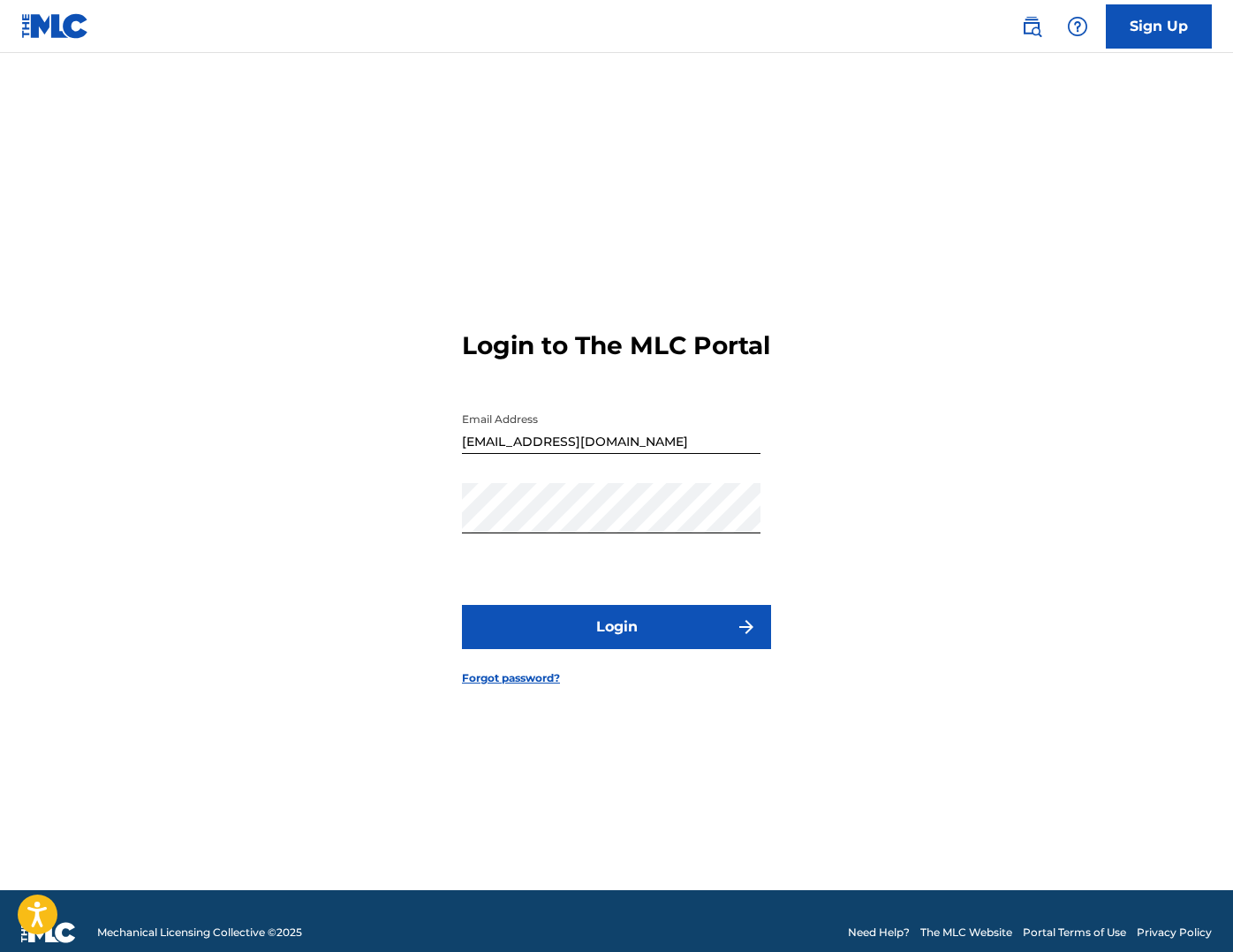 click on "Login" at bounding box center (616, 627) 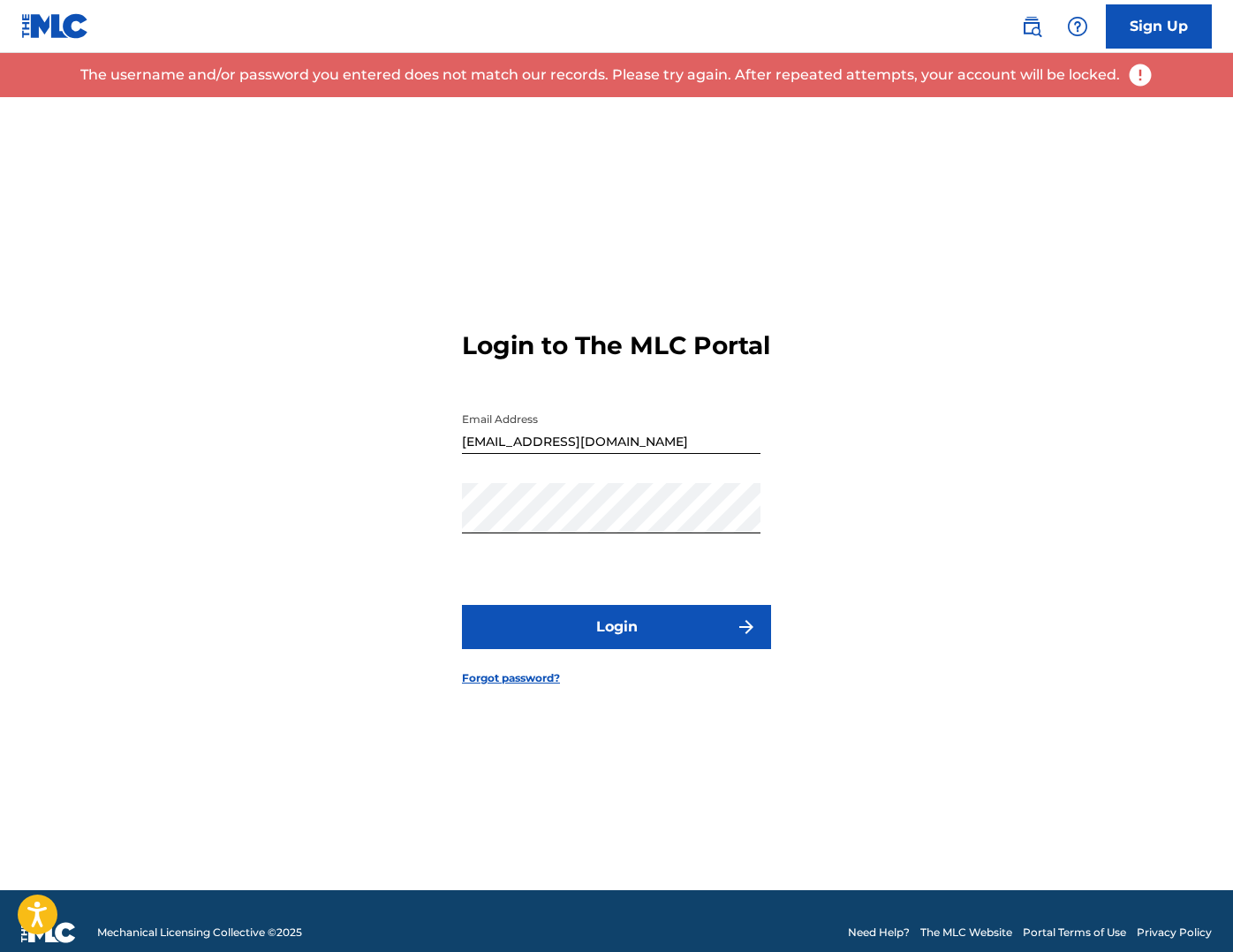 click on "Forgot password?" at bounding box center (511, 678) 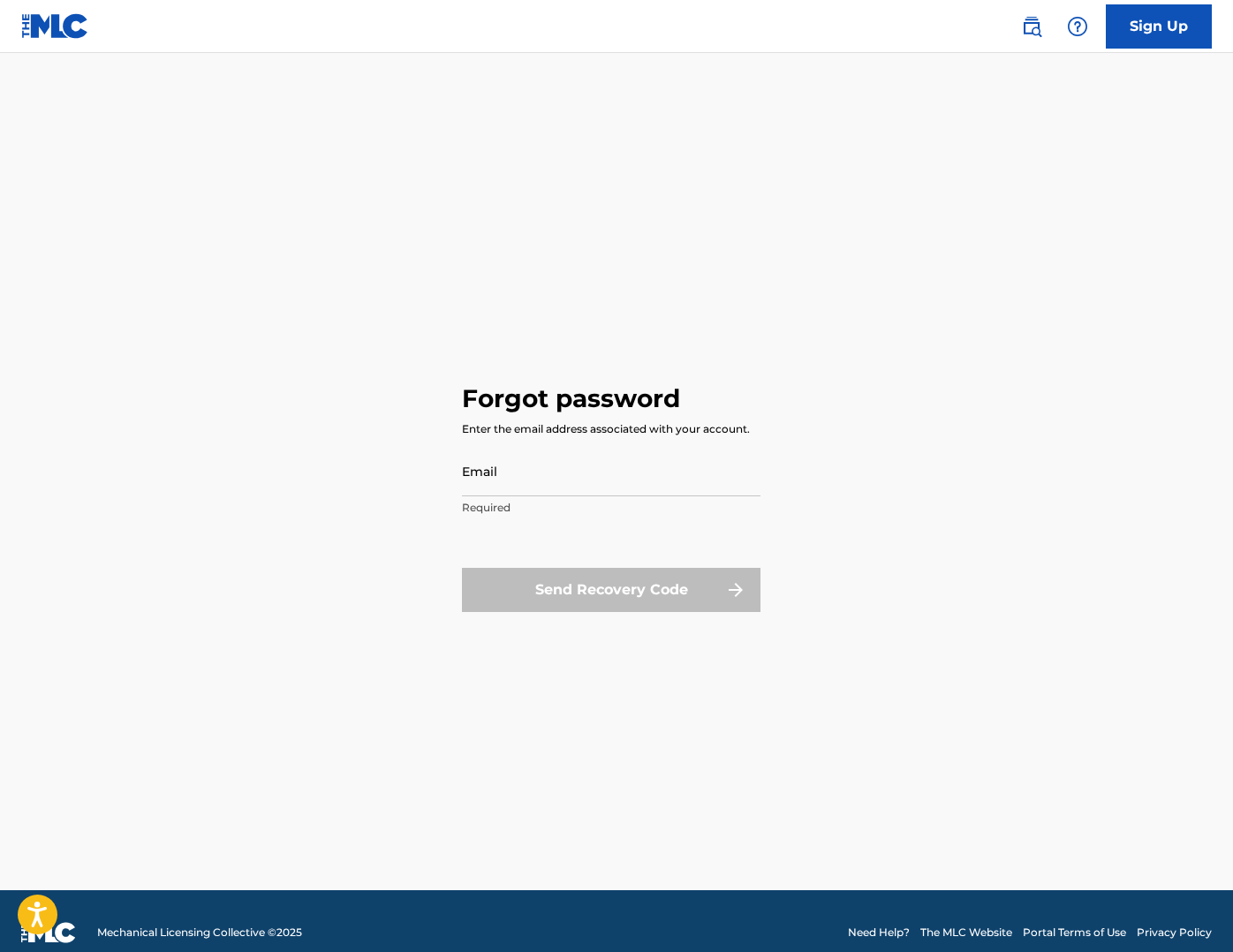click on "Email" at bounding box center (611, 471) 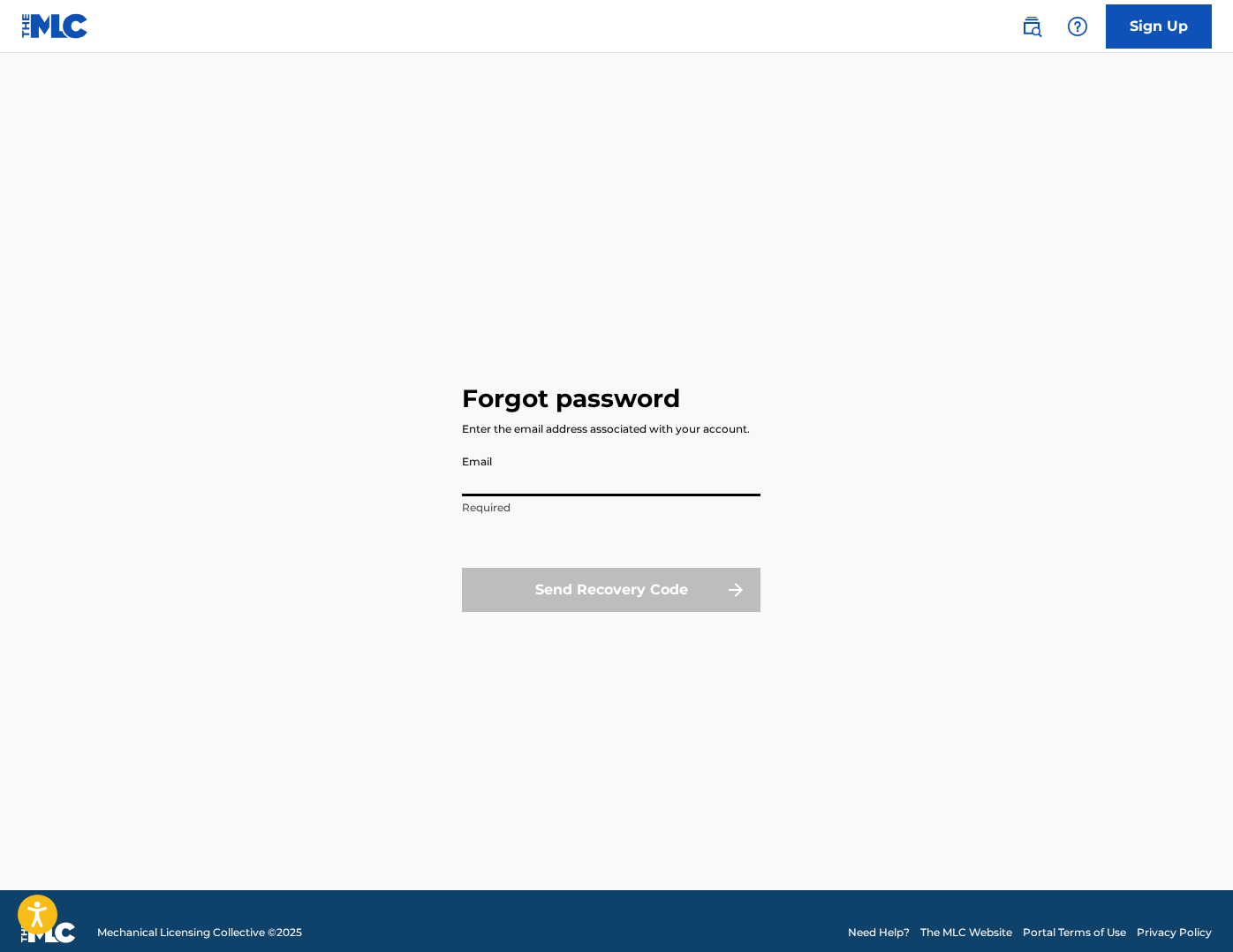 type on "[EMAIL_ADDRESS][DOMAIN_NAME]" 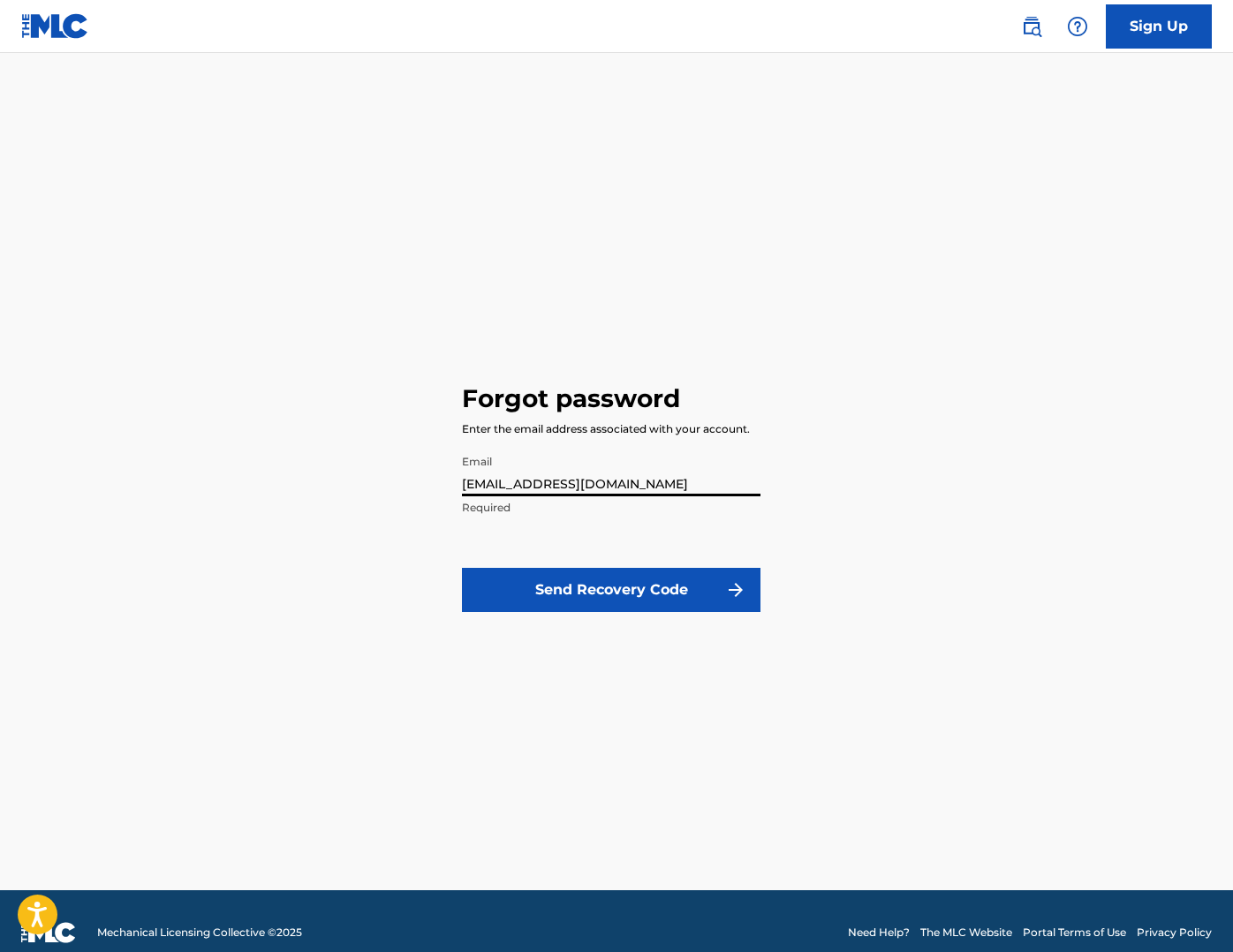 click on "Send Recovery Code" at bounding box center [611, 590] 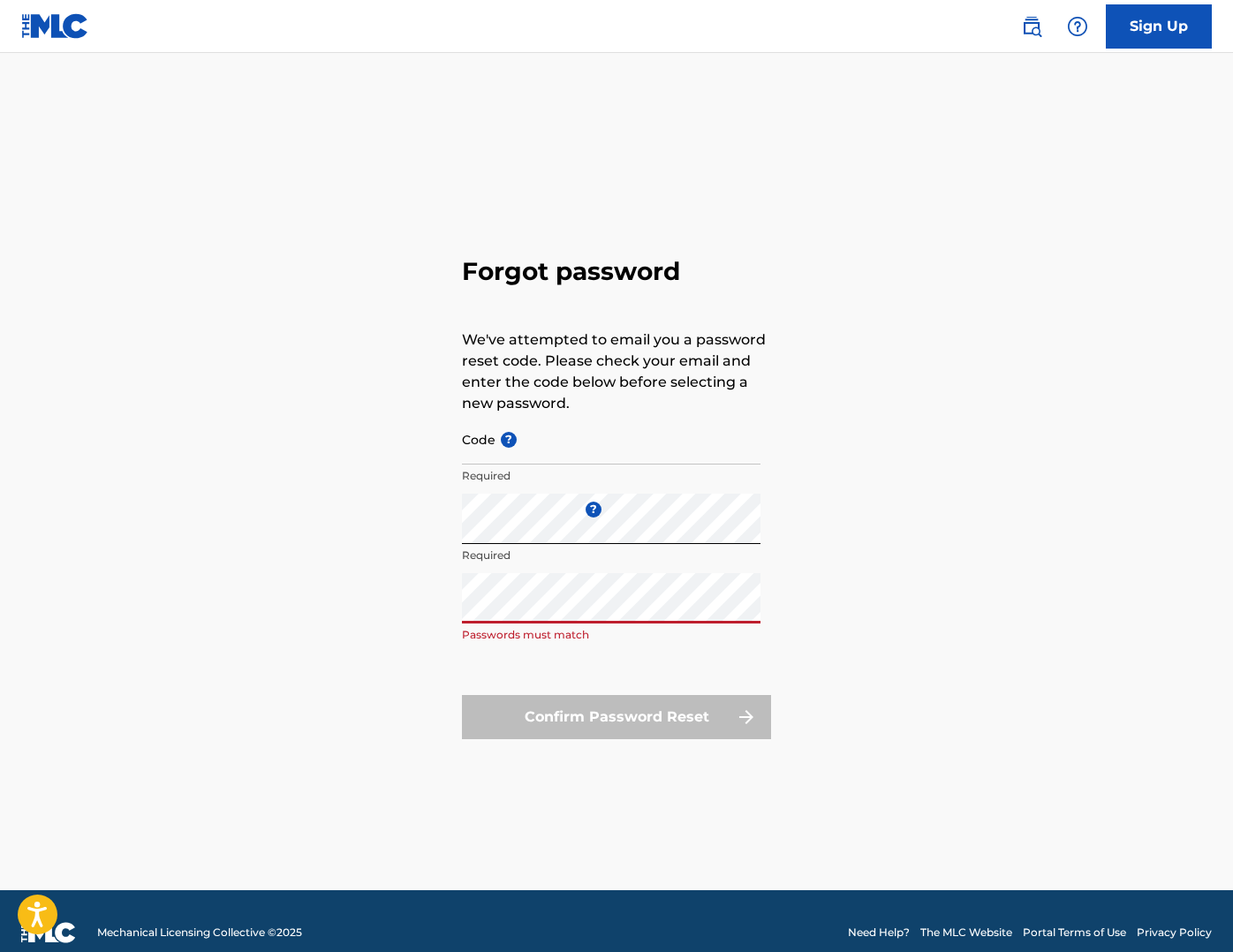 click on "Forgot password We've attempted to email you a password reset code. Please check your email and enter the code below before selecting a new password. Code ? Required Enter a new password ? Required Repeat the password Passwords must match Confirm Password Reset" at bounding box center [616, 494] 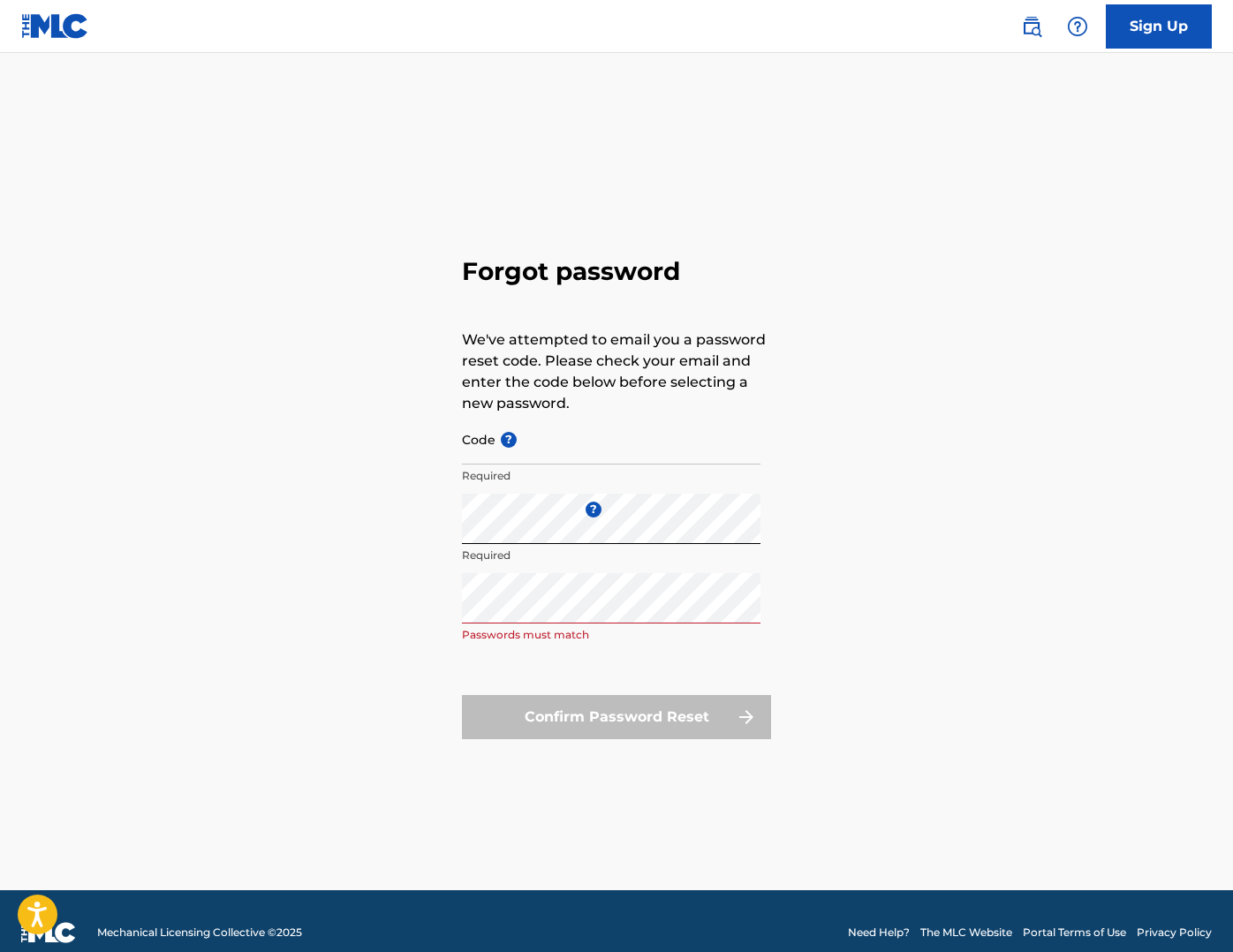 click on "Code ?" at bounding box center (611, 439) 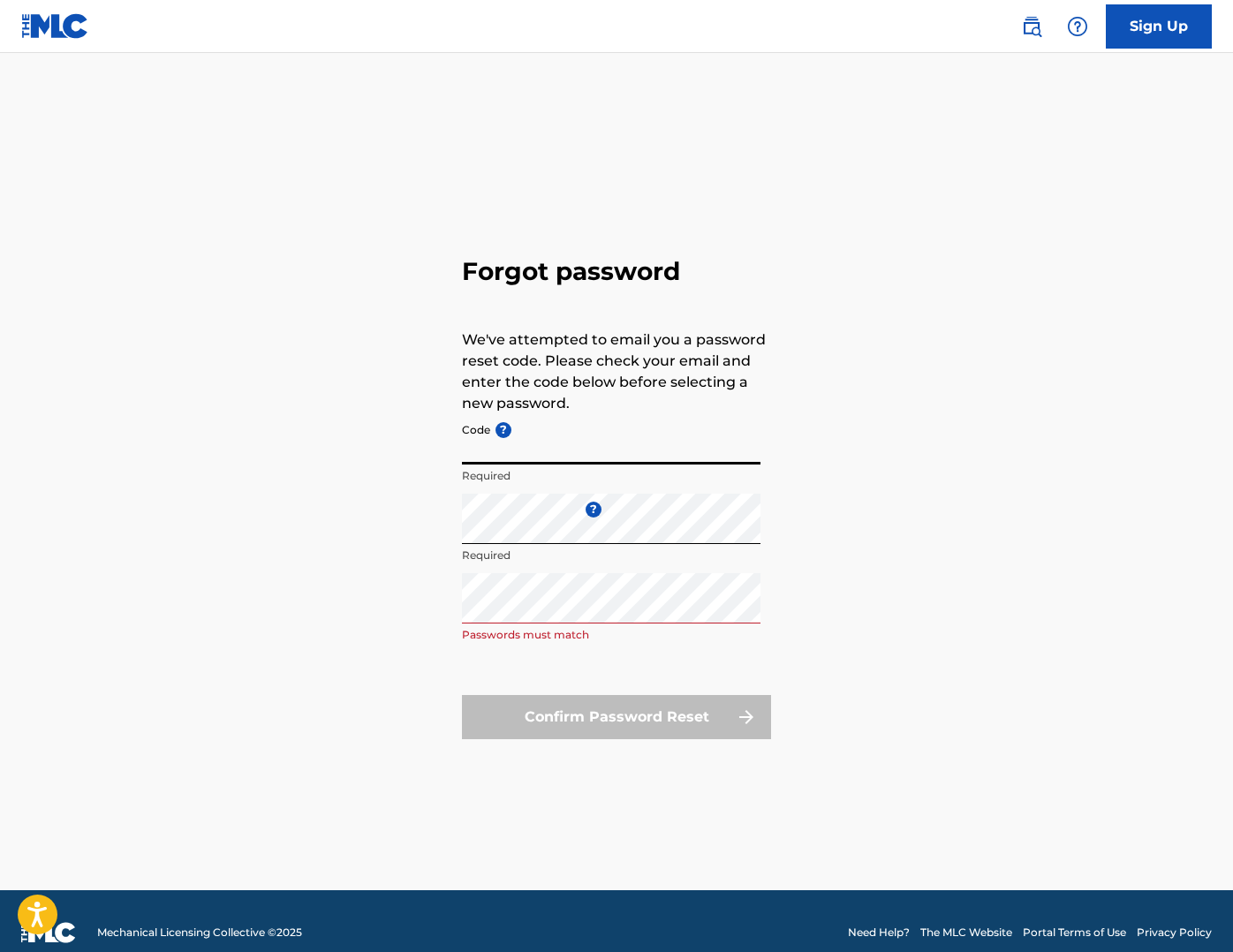 paste on "FP_24cf741f8e51e56807abb2432829" 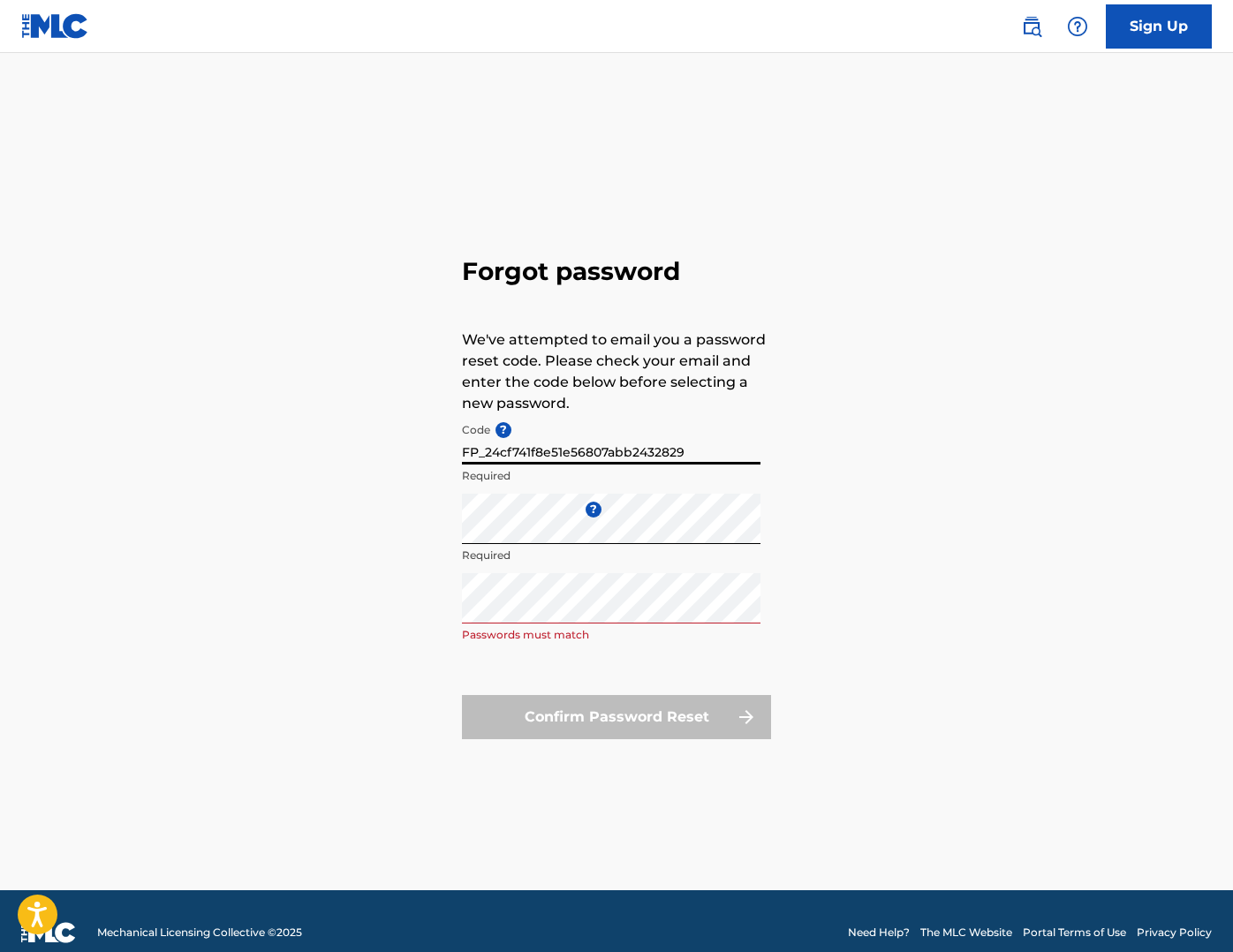 type on "FP_24cf741f8e51e56807abb2432829" 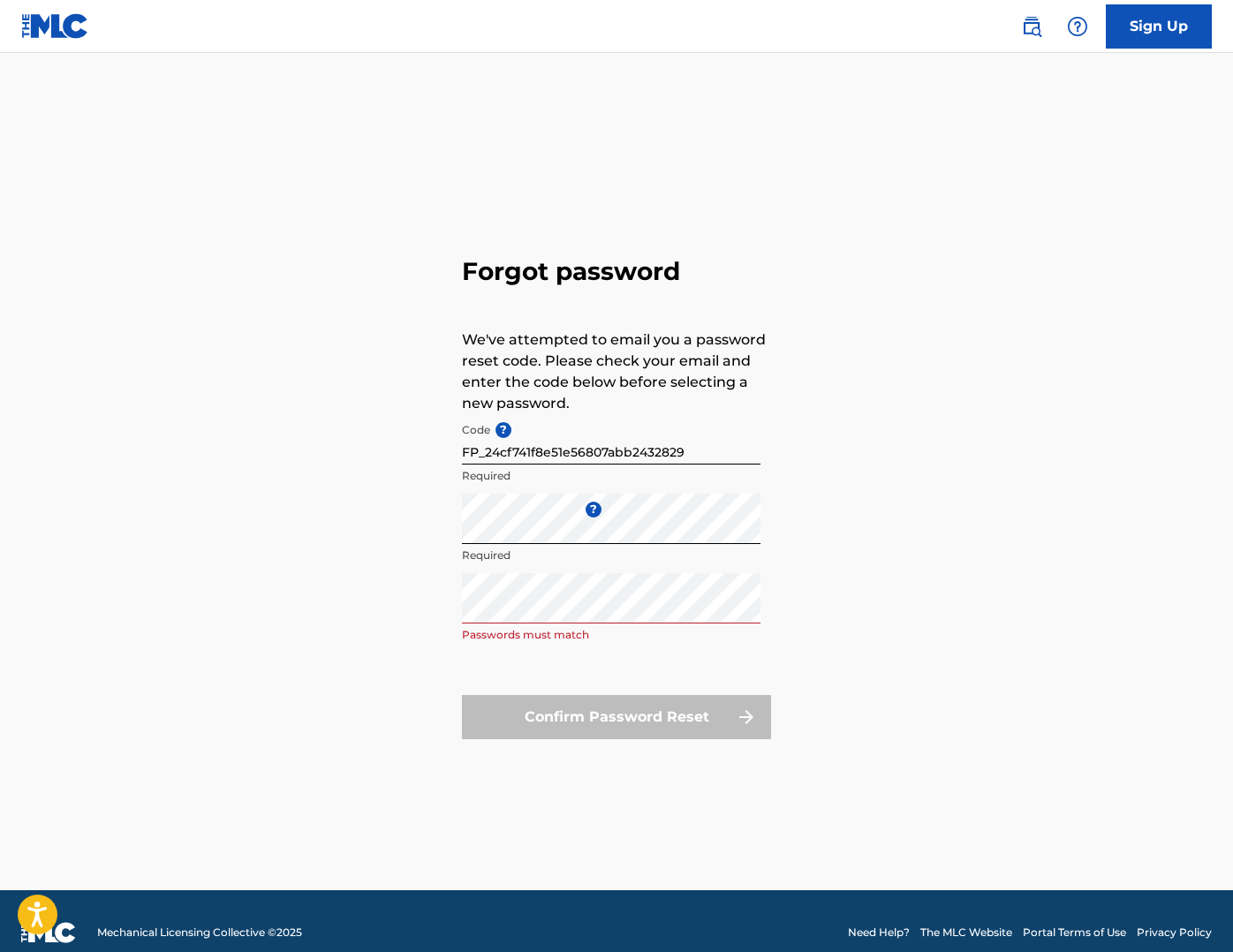 click on "Confirm Password Reset" at bounding box center (616, 717) 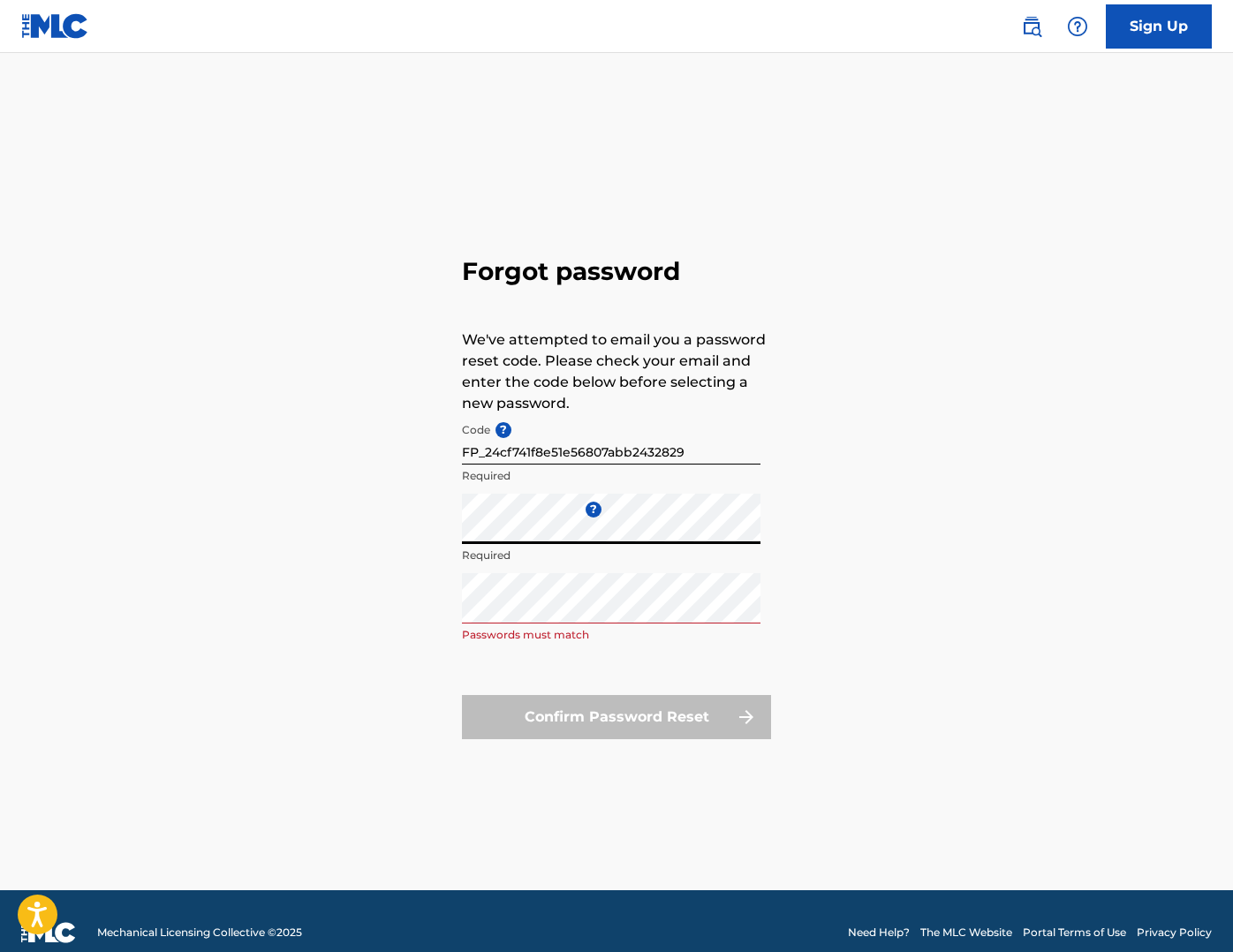 click on "Code ? FP_24cf741f8e51e56807abb2432829 Required Enter a new password ? Required Repeat the password Passwords must match Confirm Password Reset" at bounding box center [616, 577] 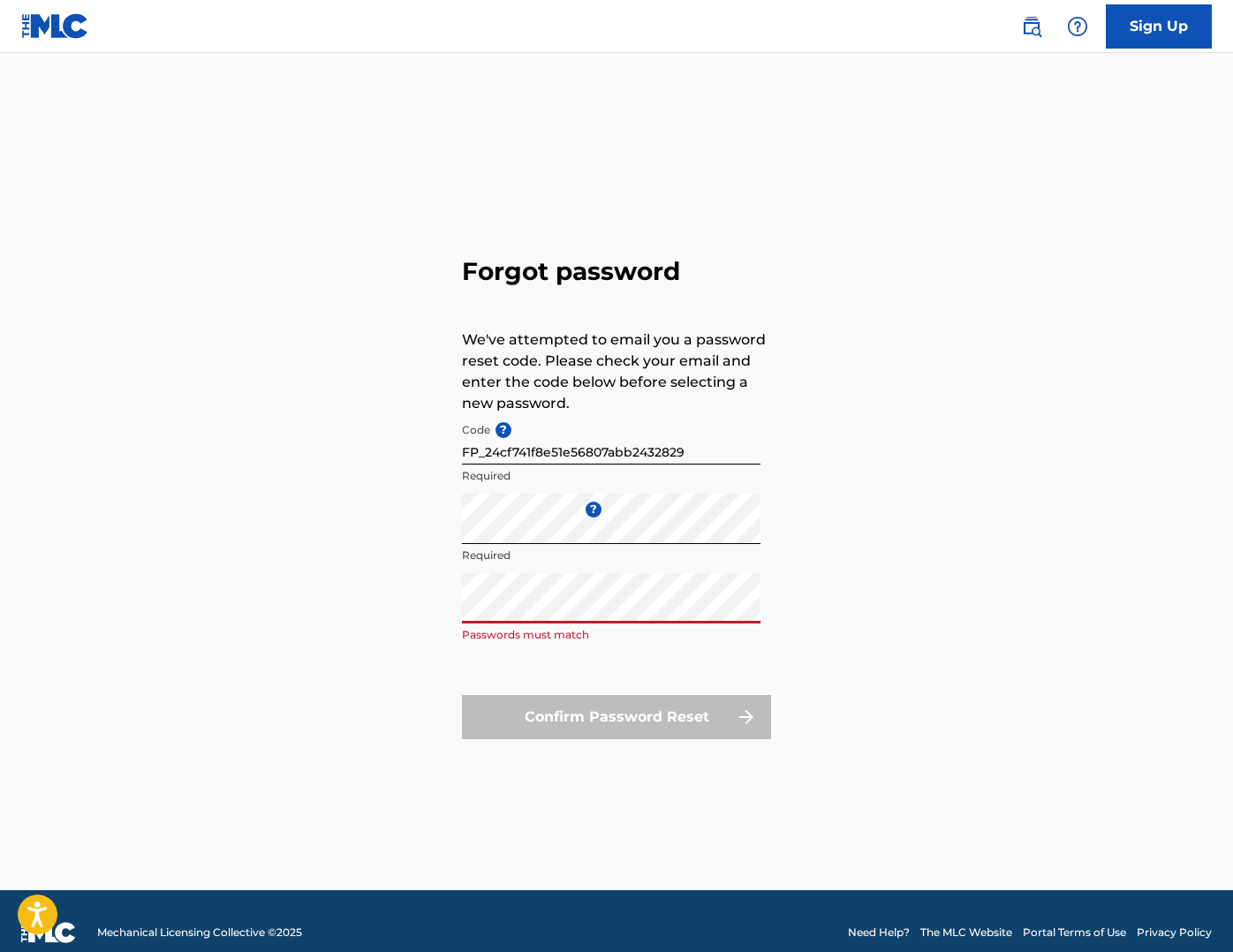 click on "Forgot password We've attempted to email you a password reset code. Please check your email and enter the code below before selecting a new password. Code ? FP_24cf741f8e51e56807abb2432829 Required Enter a new password ? Required Repeat the password Passwords must match Confirm Password Reset" at bounding box center (616, 494) 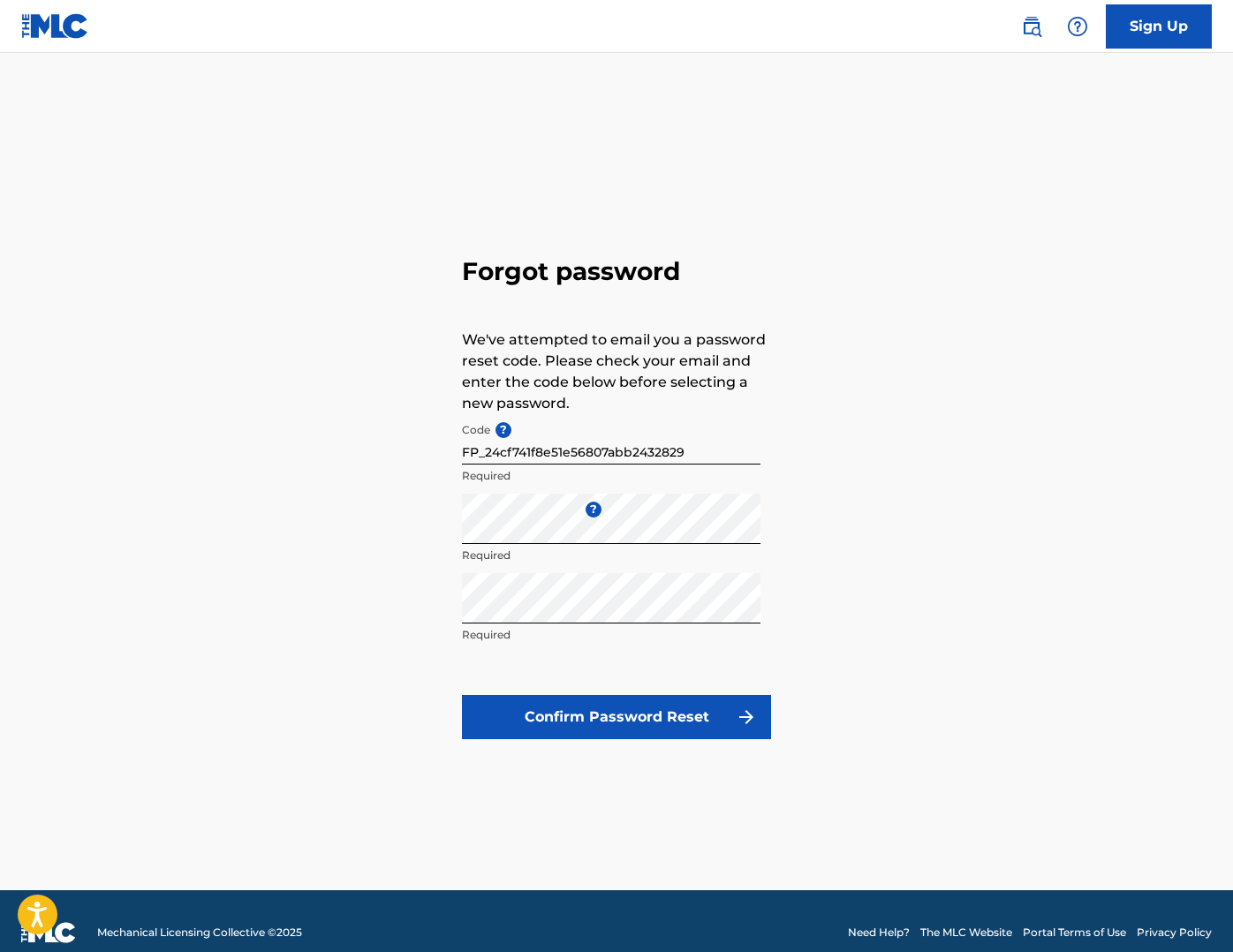 click on "Confirm Password Reset" at bounding box center (616, 717) 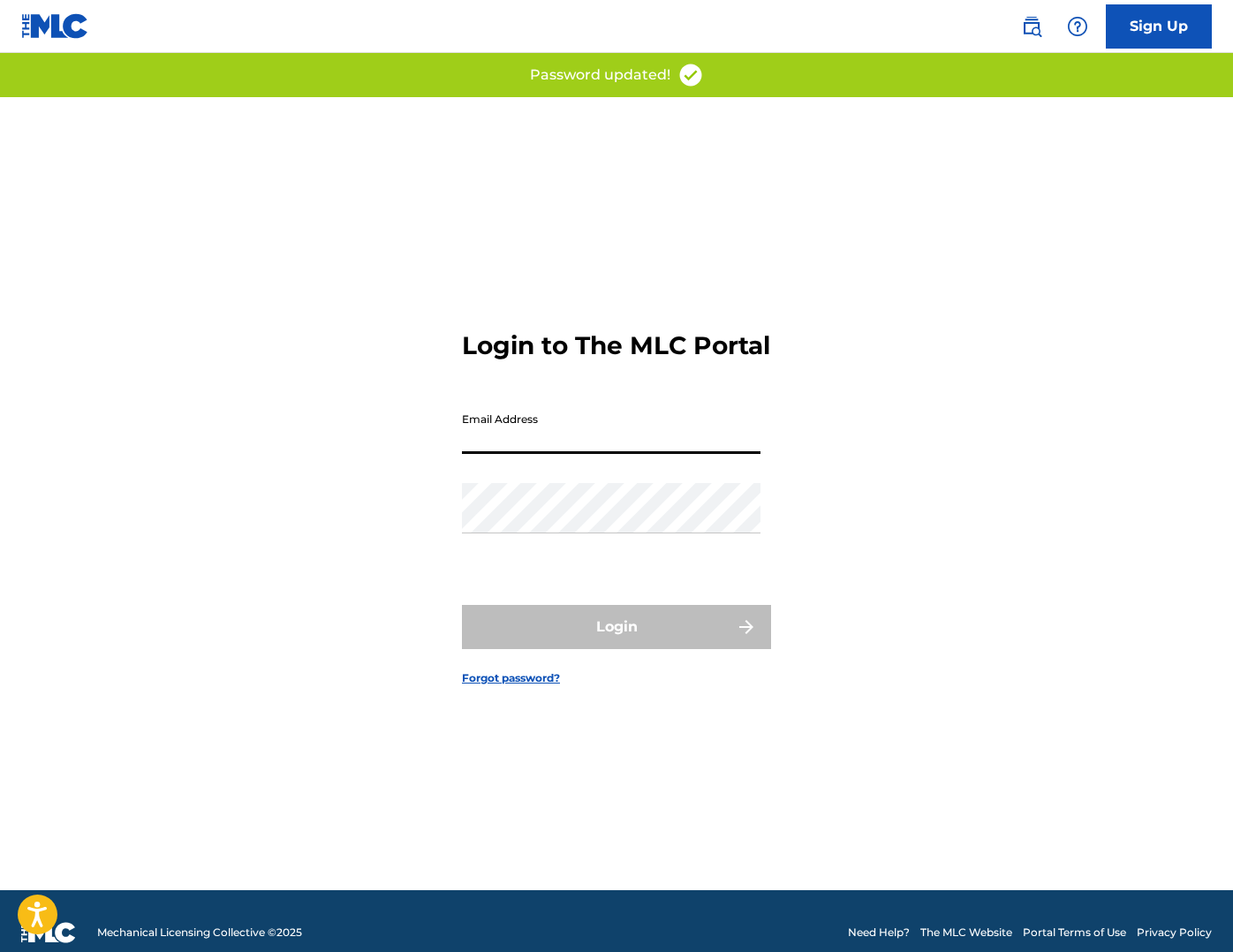 click on "Email Address" at bounding box center [611, 428] 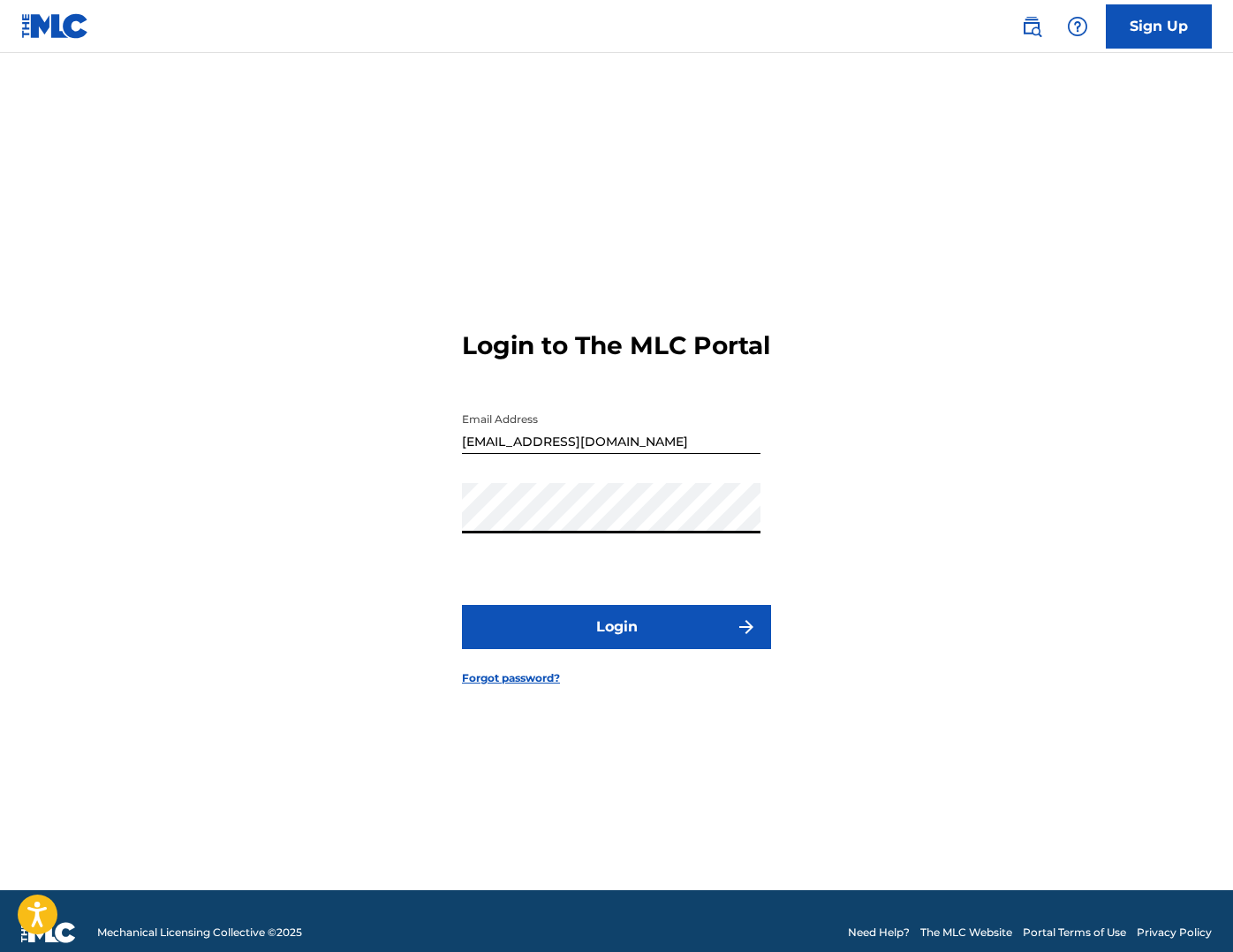 click on "Login" at bounding box center [616, 627] 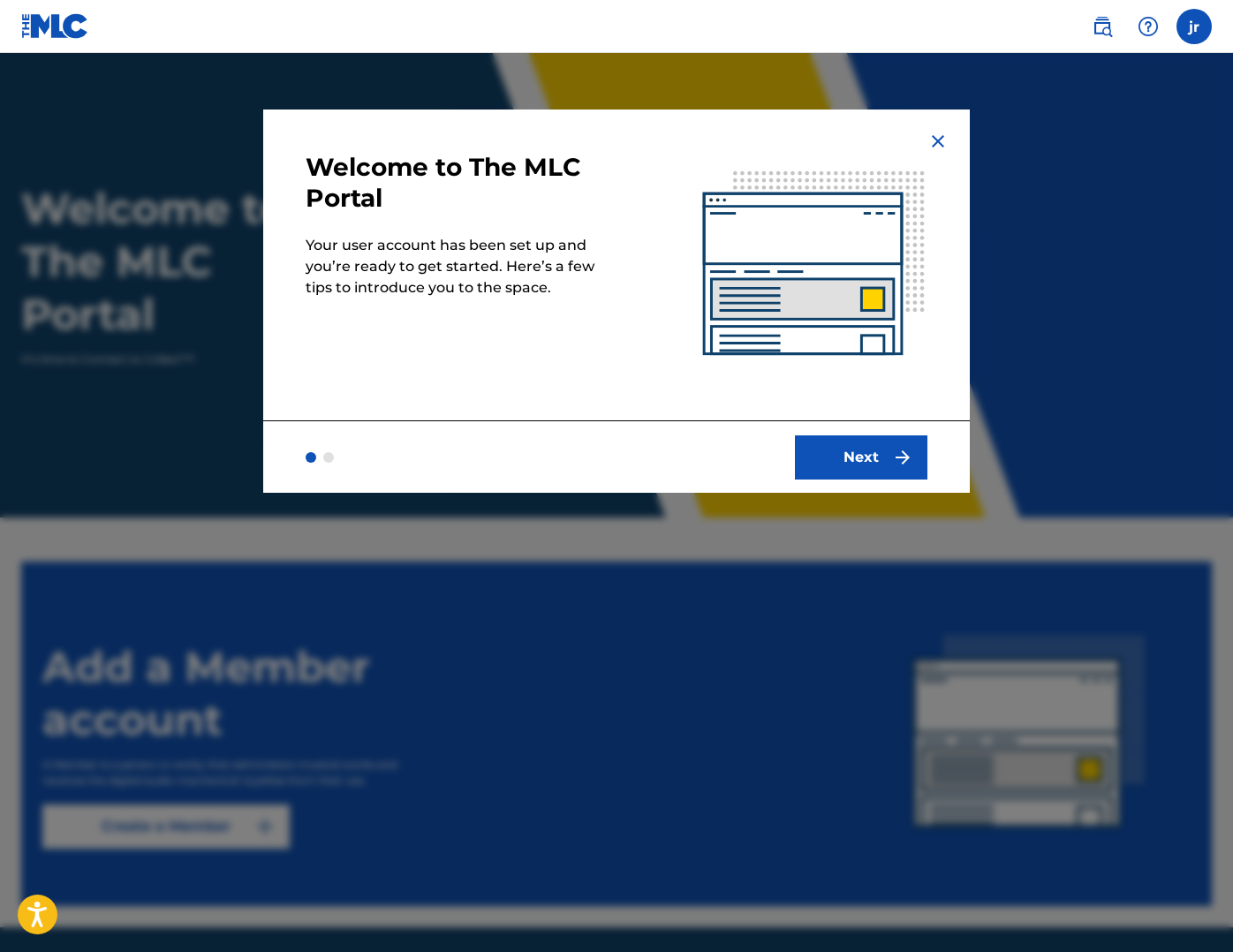 scroll, scrollTop: 0, scrollLeft: 0, axis: both 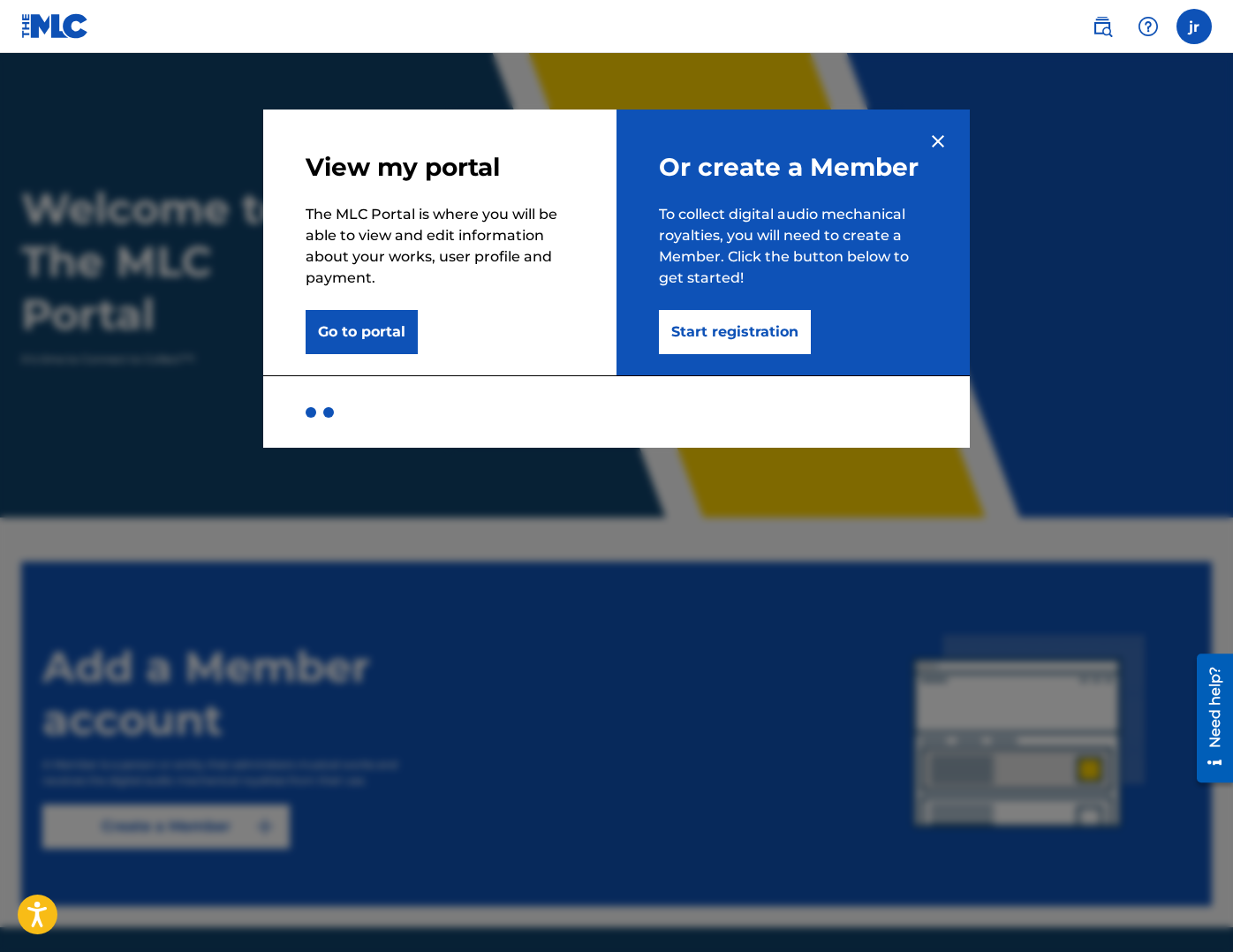 click on "Start registration" at bounding box center [735, 332] 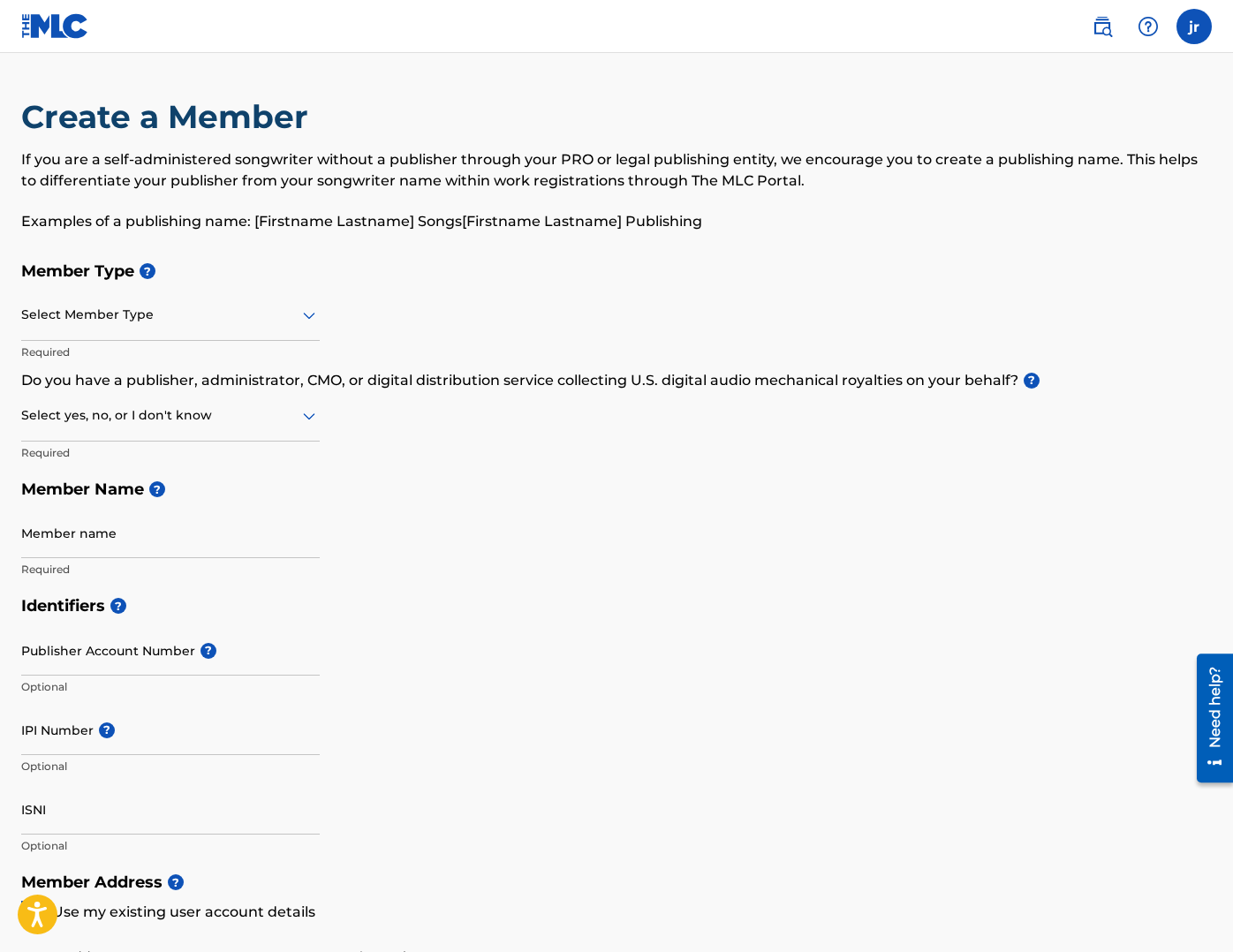 click at bounding box center [170, 314] 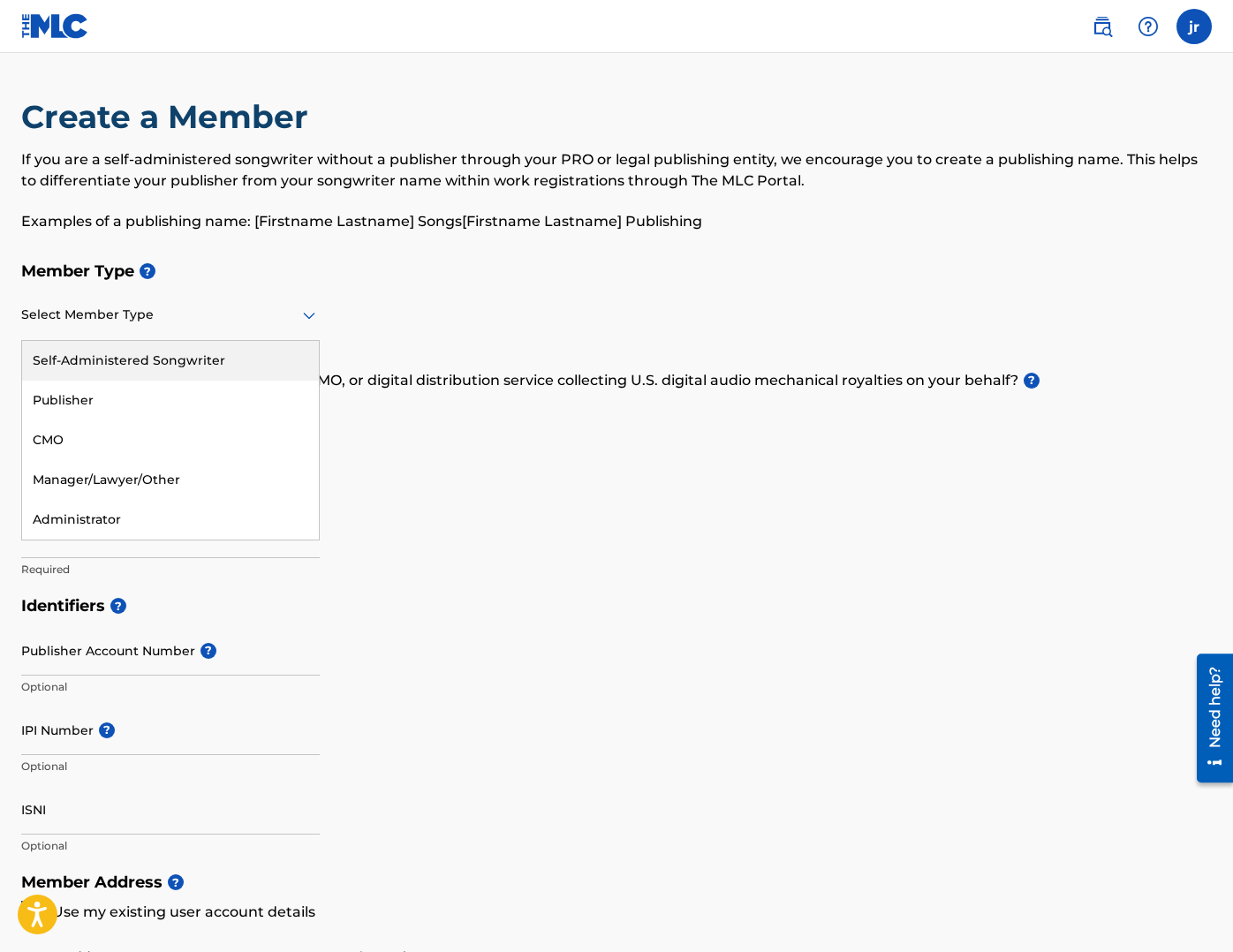 click on "Self-Administered Songwriter" at bounding box center [170, 360] 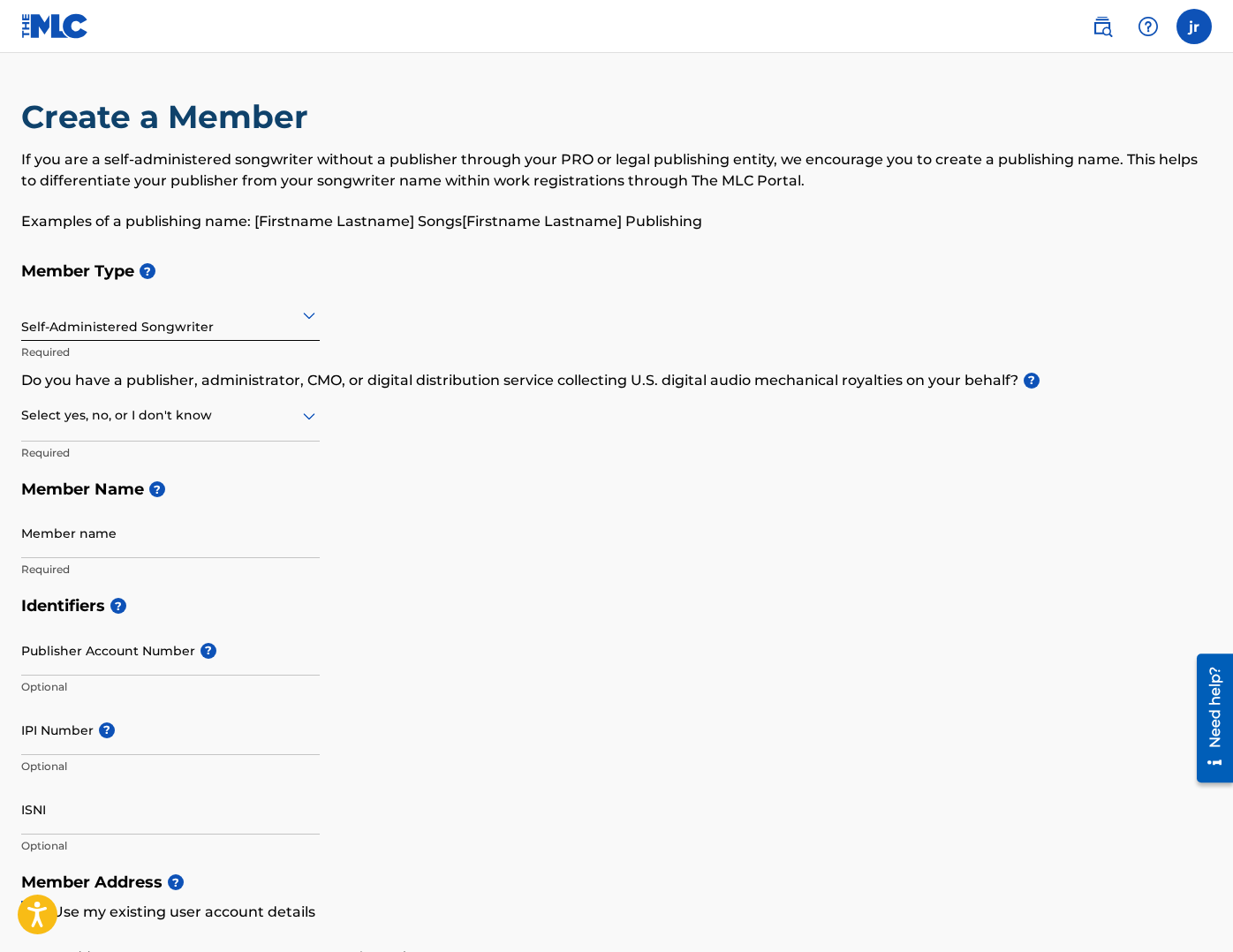 click at bounding box center [170, 415] 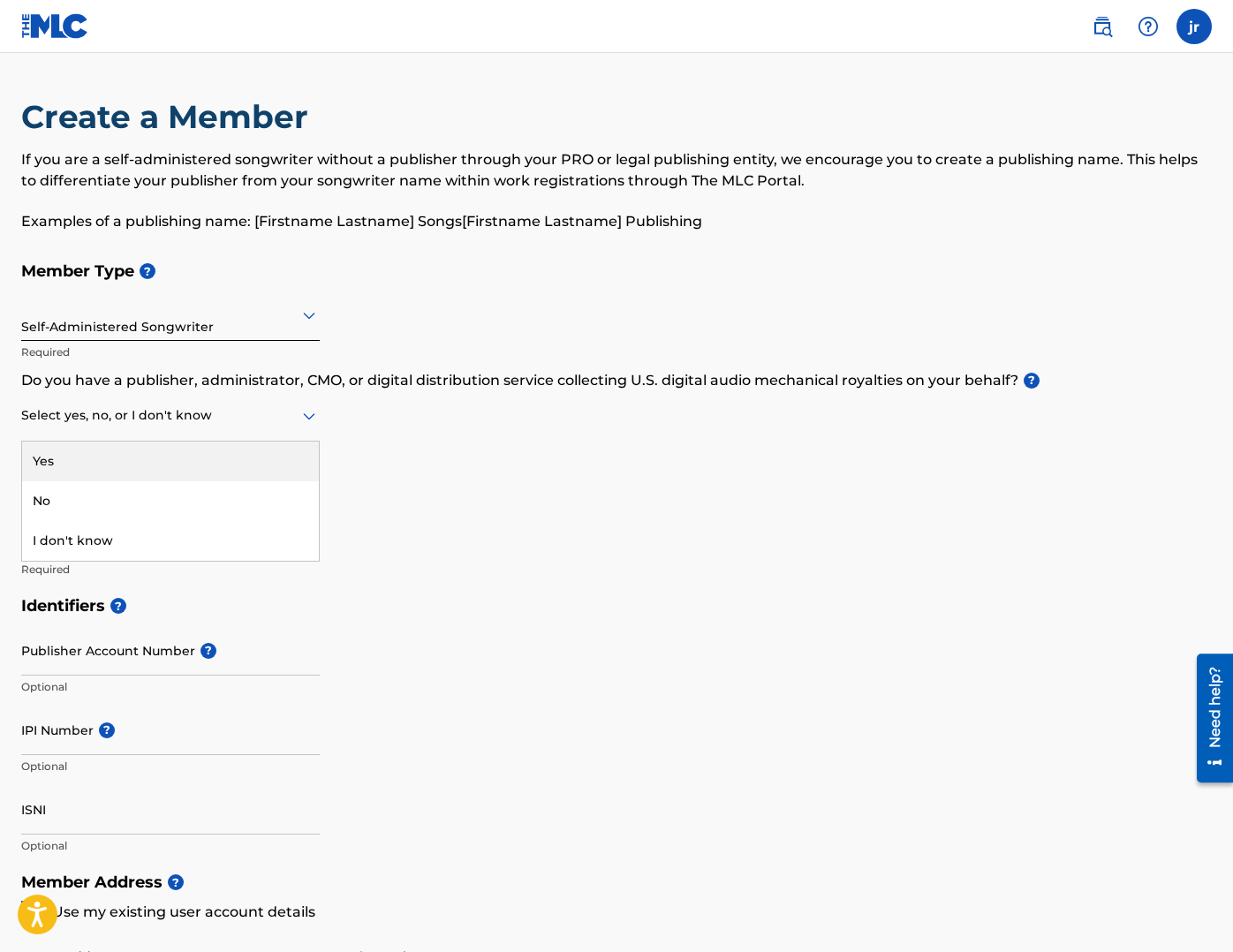 click on "Yes" at bounding box center [170, 461] 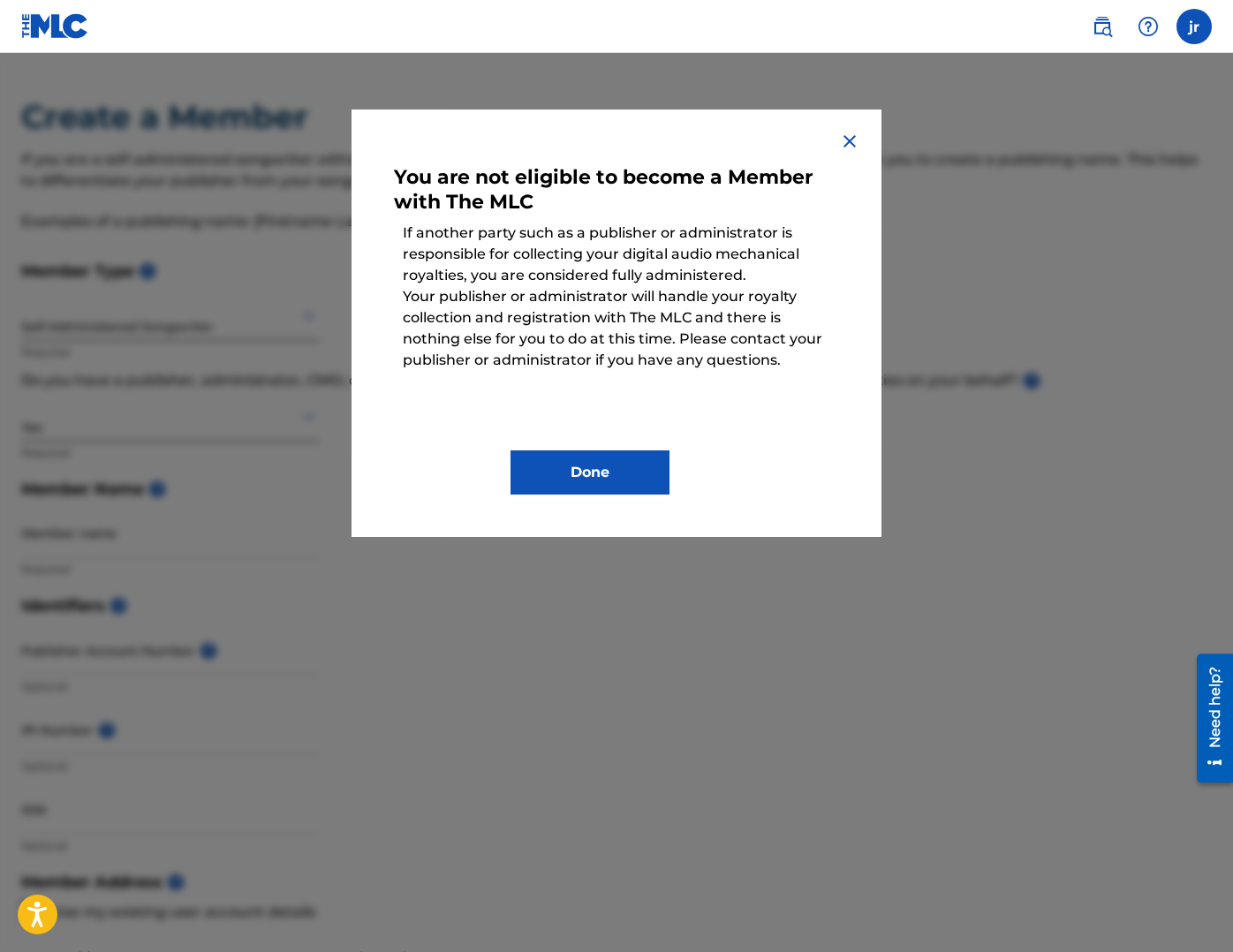 click at bounding box center [850, 141] 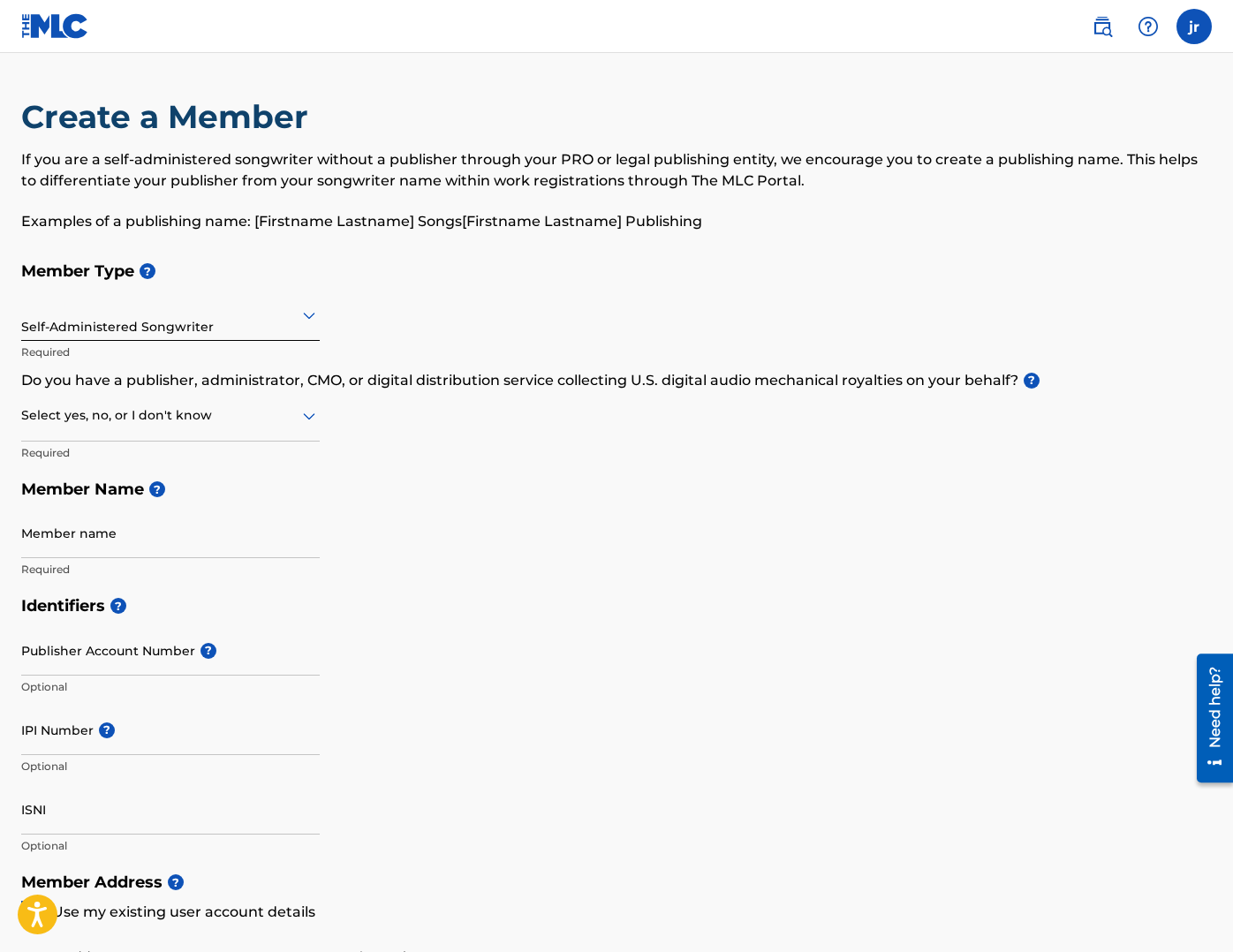 click at bounding box center [170, 415] 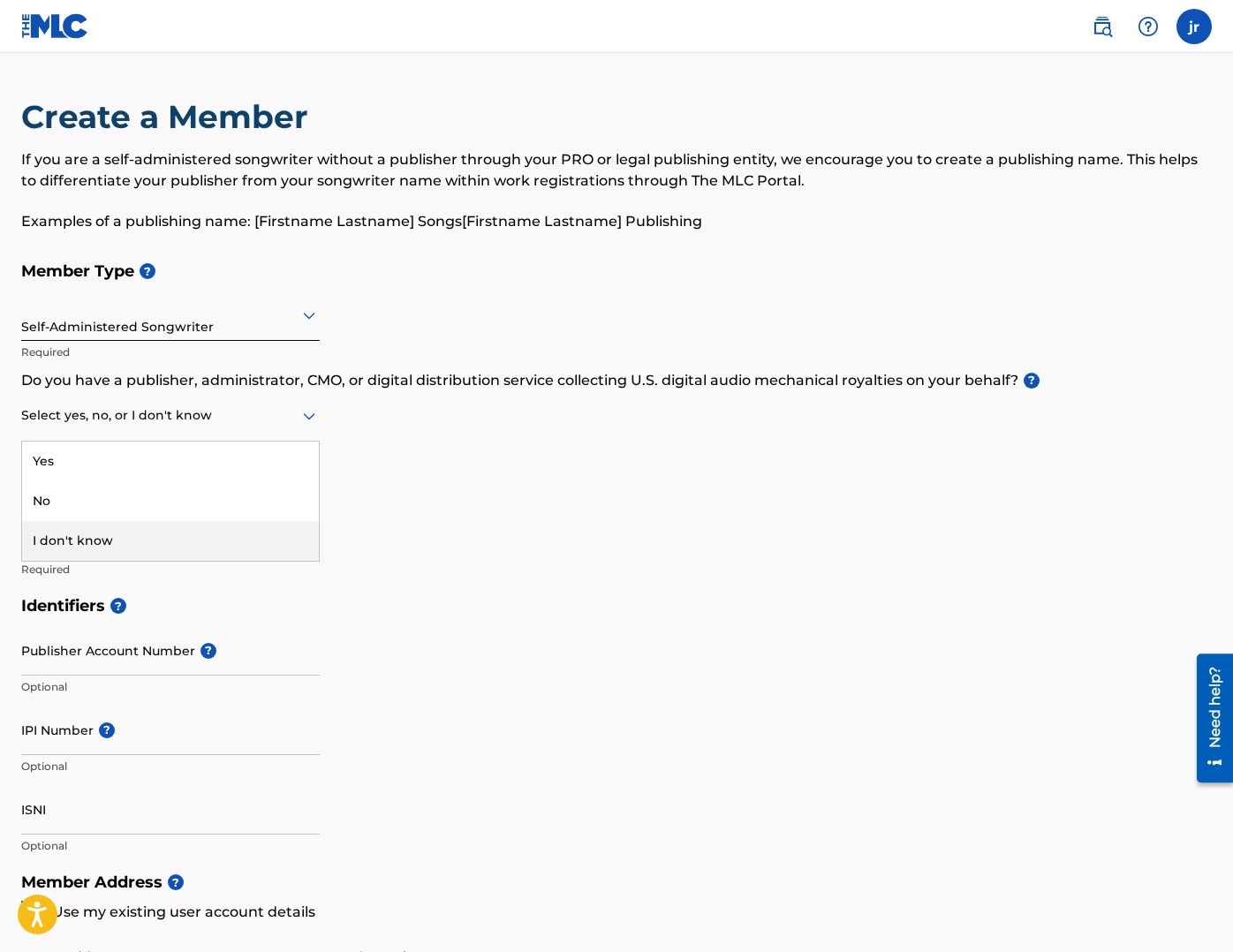 click on "I don't know" at bounding box center (170, 540) 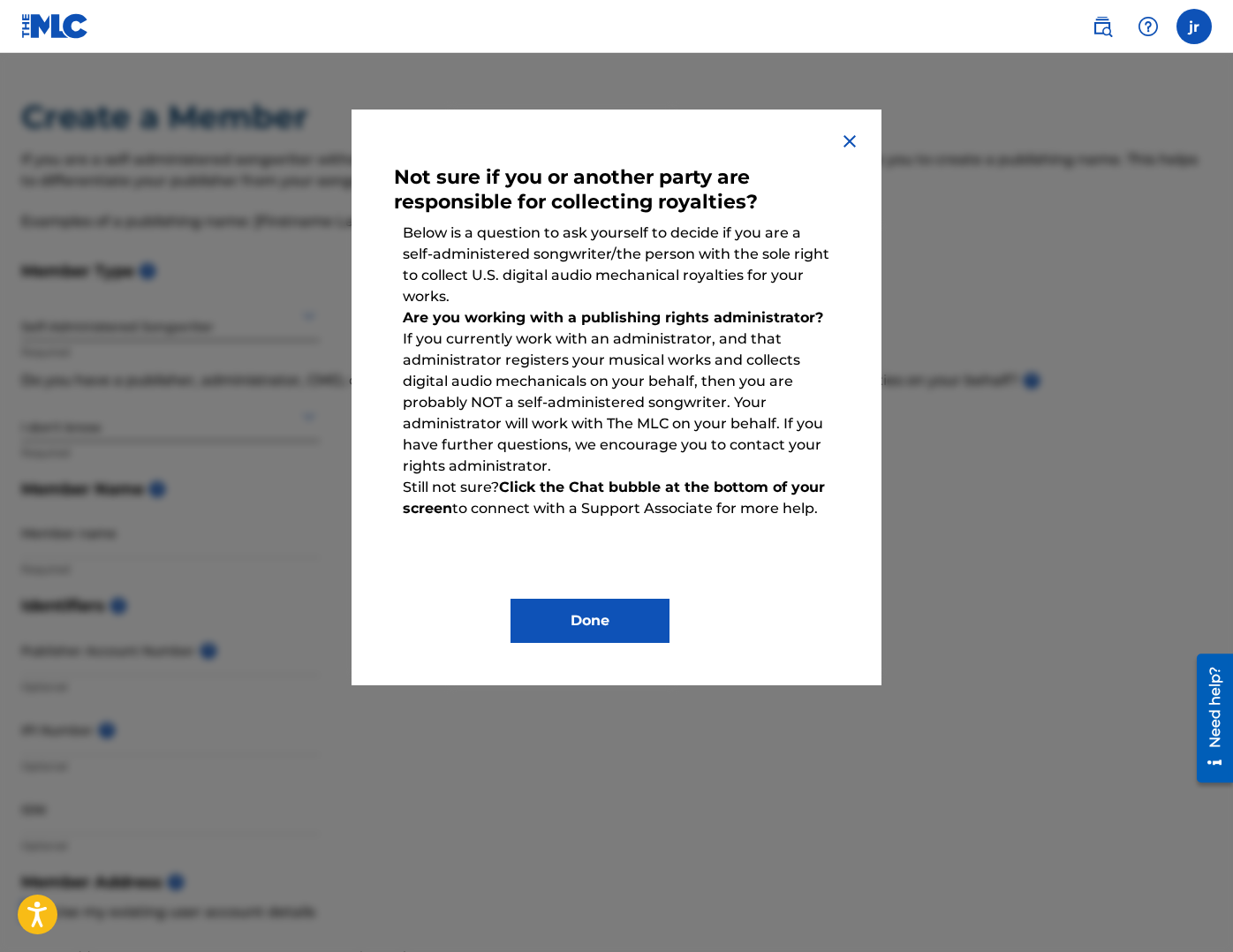 click on "Done" at bounding box center (590, 621) 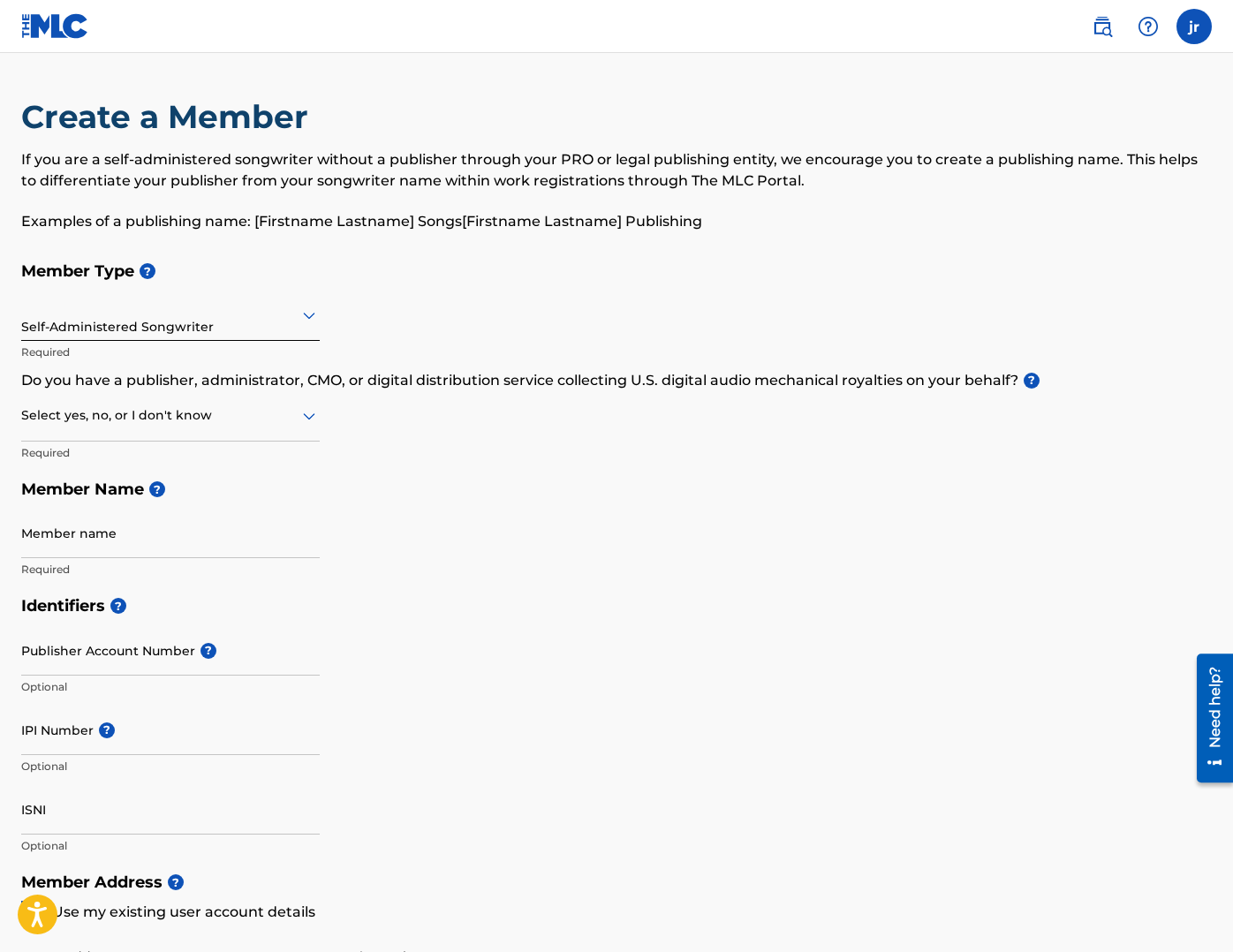 click at bounding box center [170, 415] 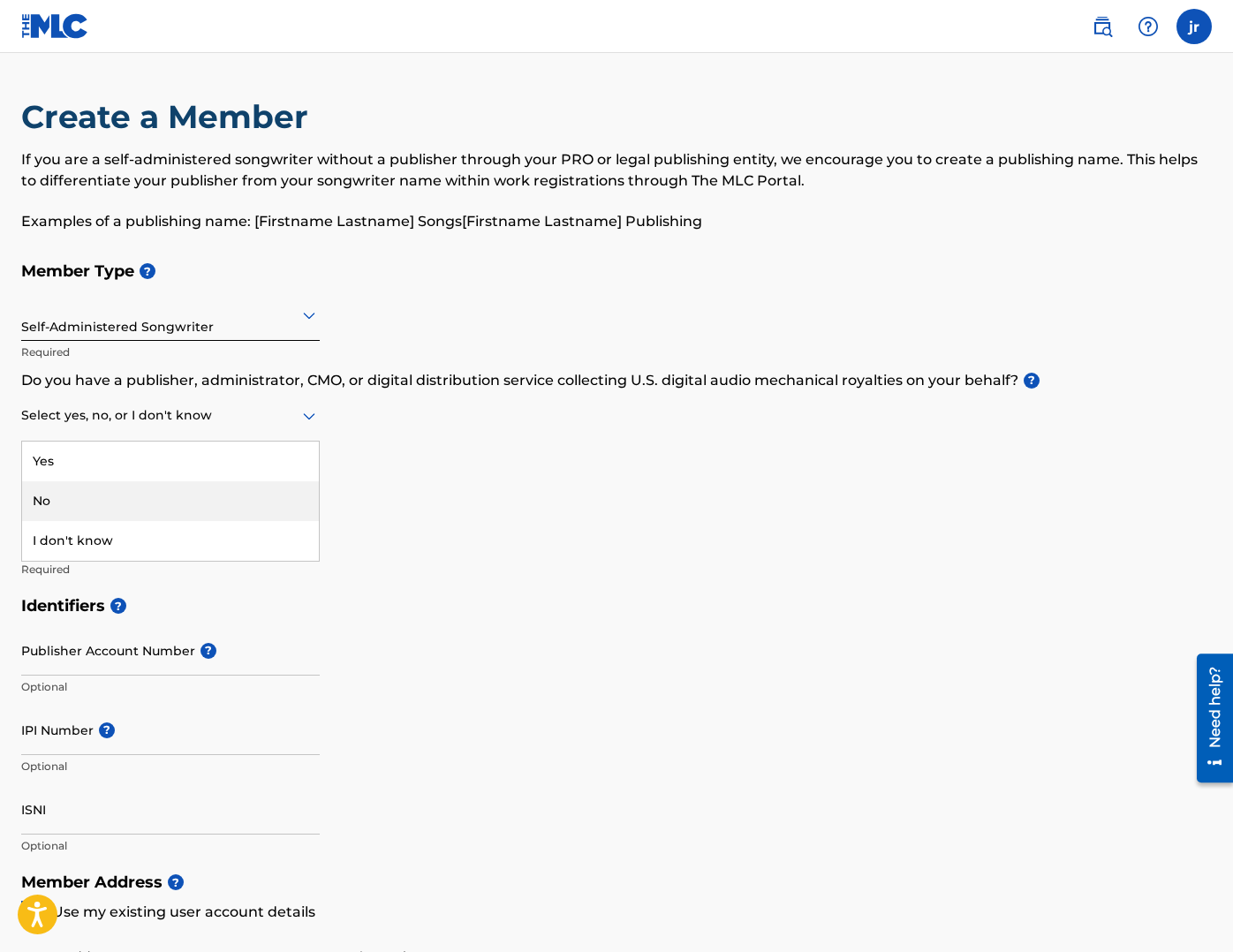 click on "No" at bounding box center [170, 501] 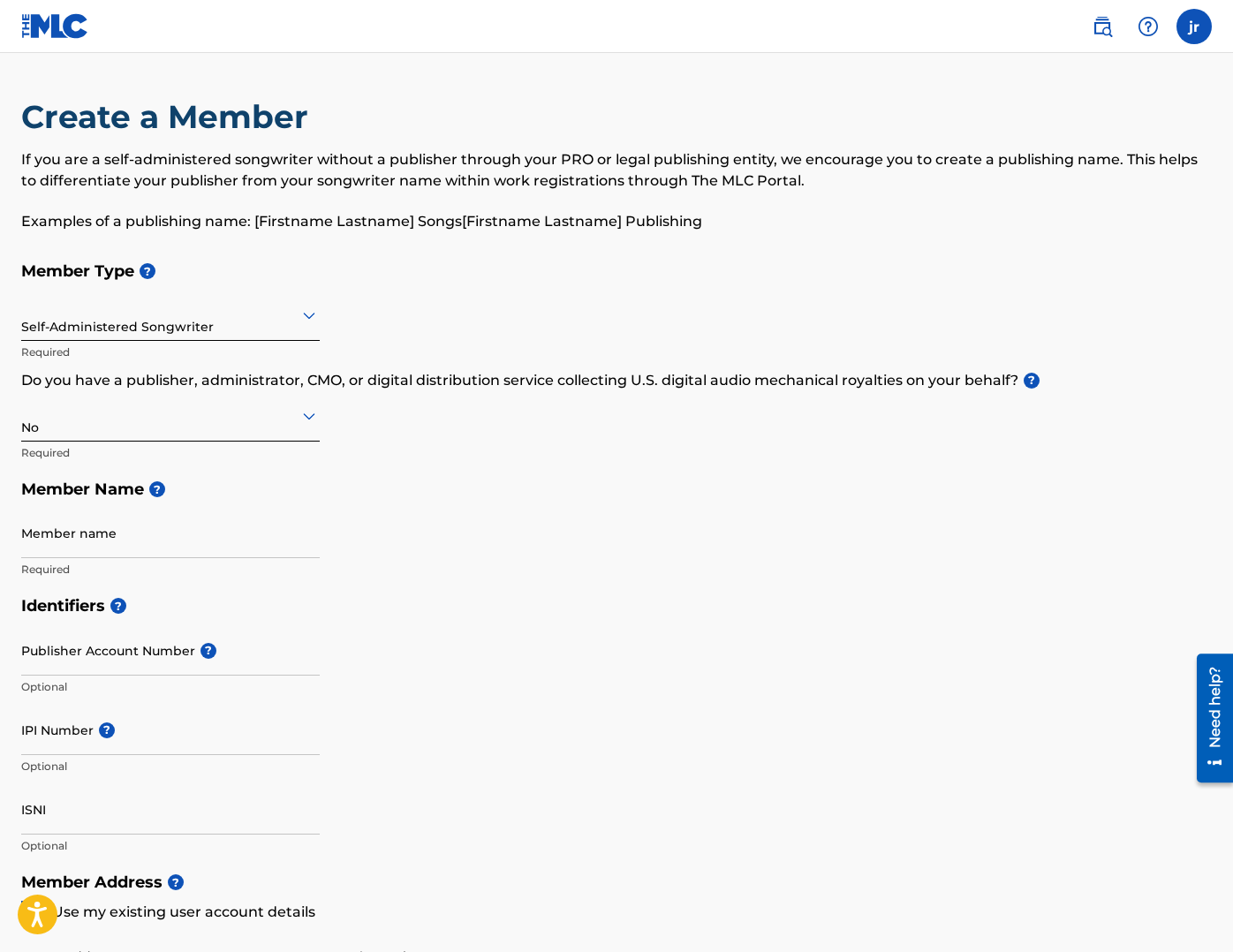click on "Member Type ? Self-Administered Songwriter Required Do you have a publisher, administrator, CMO, or digital distribution service collecting U.S. digital audio mechanical royalties on your behalf? ? No Required Member Name ? Member name Required" at bounding box center [616, 419] 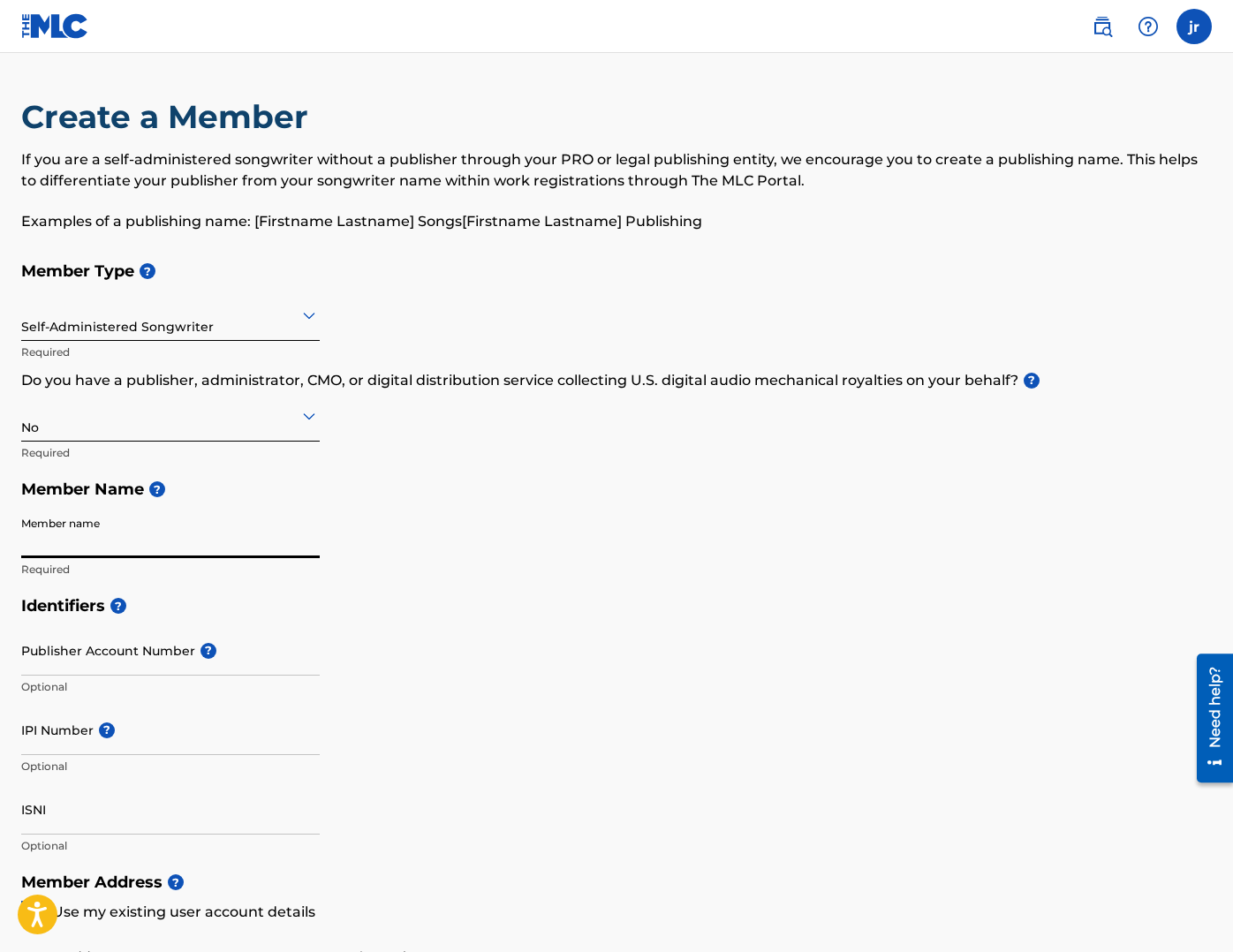 click on "Member name" at bounding box center [170, 533] 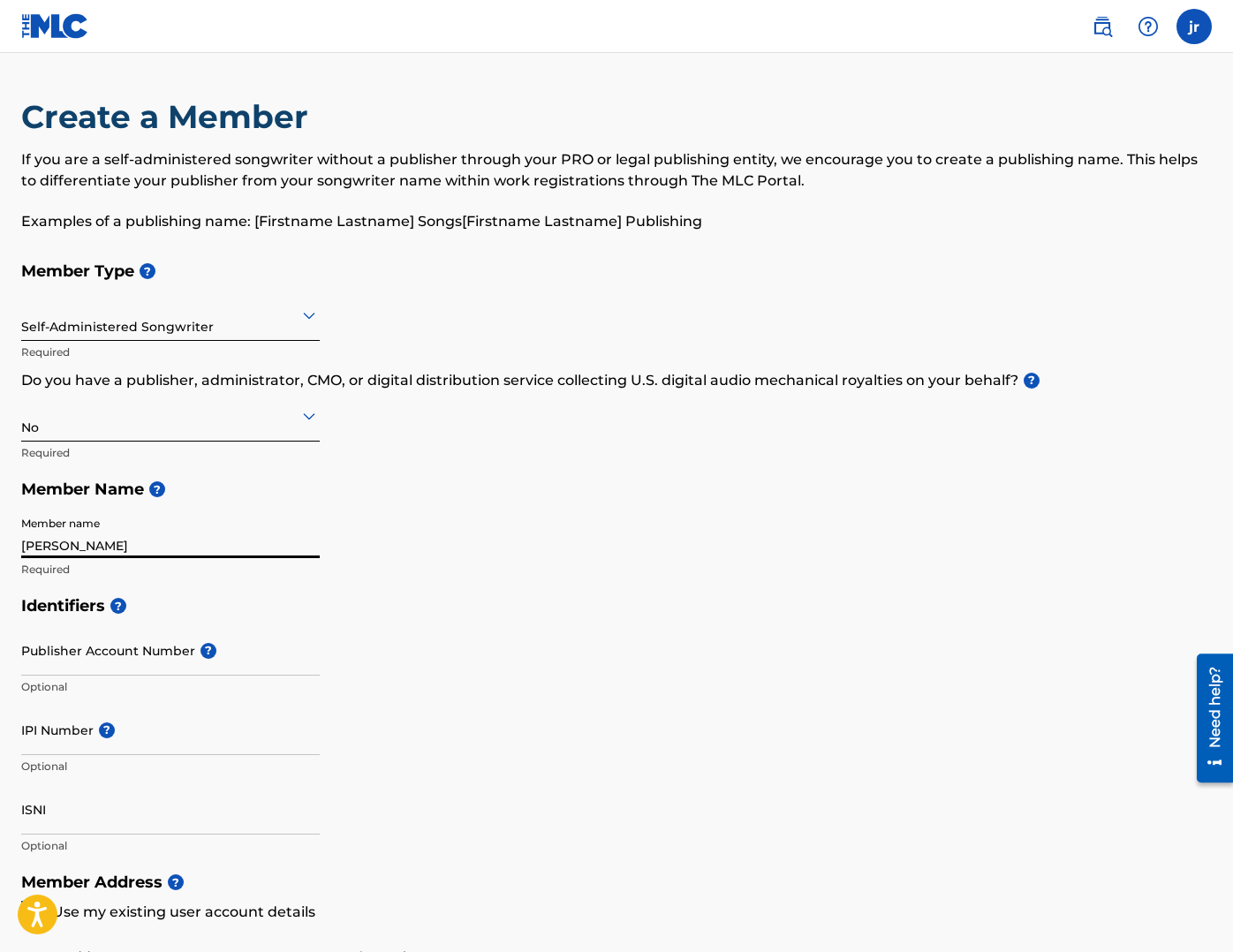 type on "[STREET_ADDRESS]" 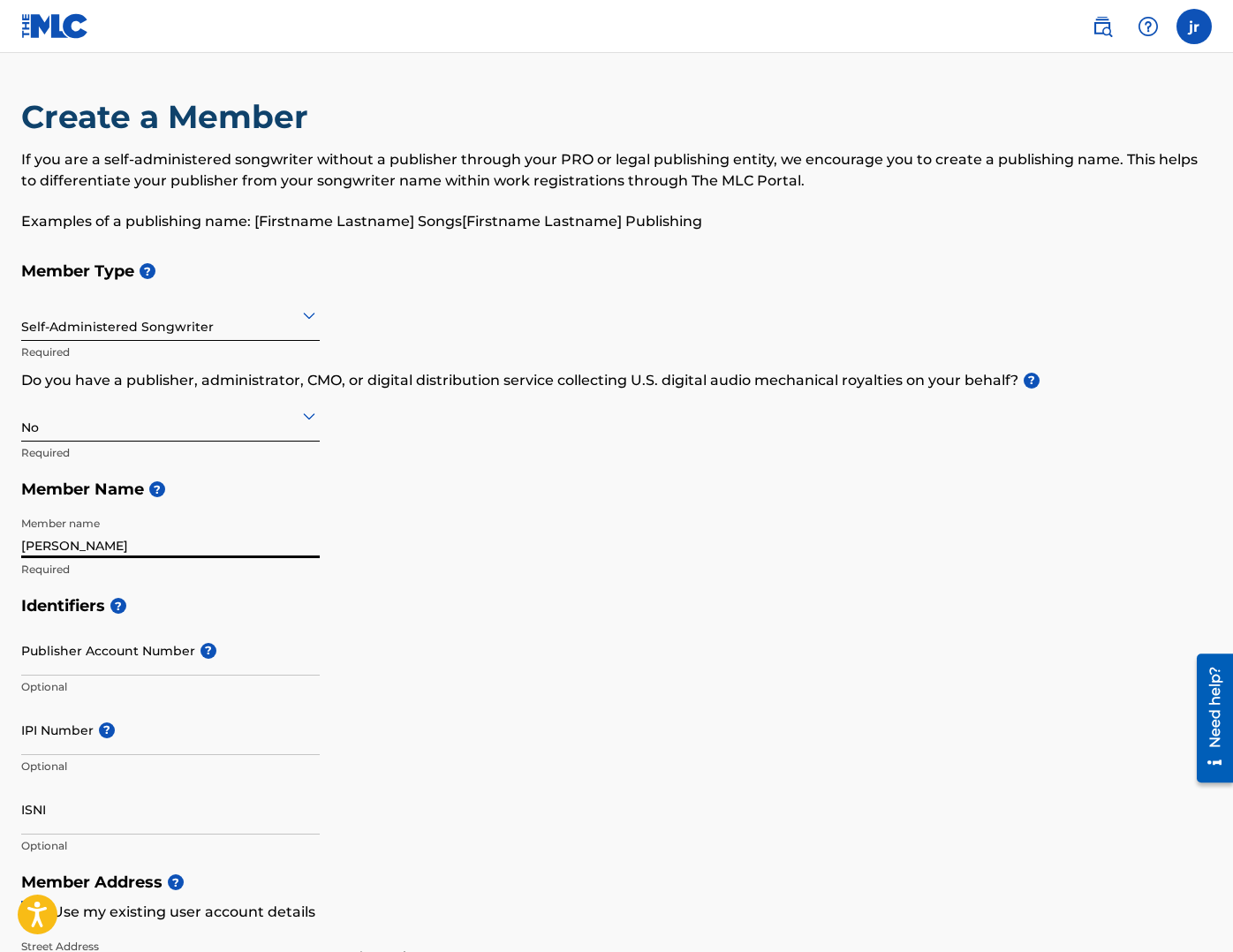 click on "[PERSON_NAME]" at bounding box center [170, 533] 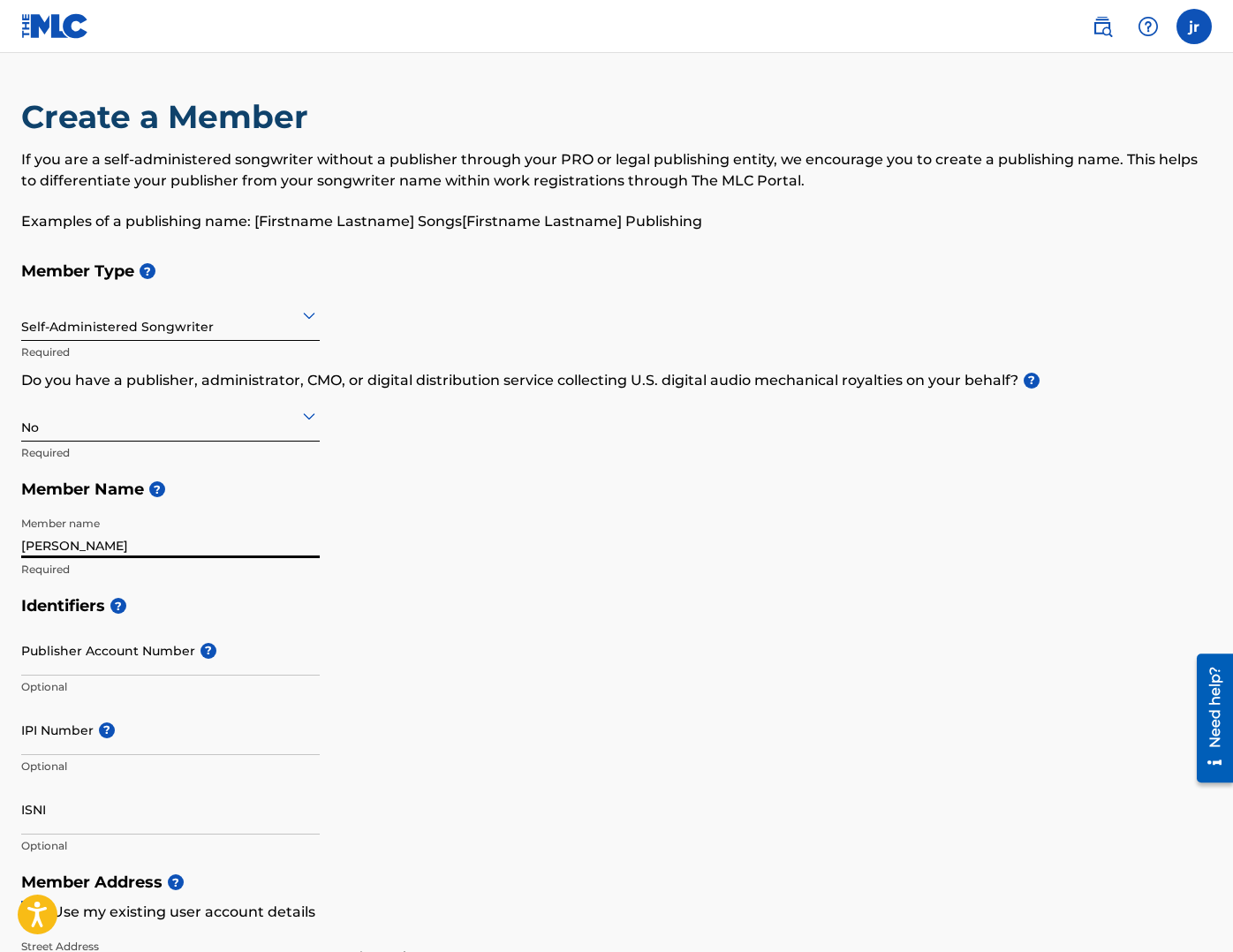type on "[PERSON_NAME]" 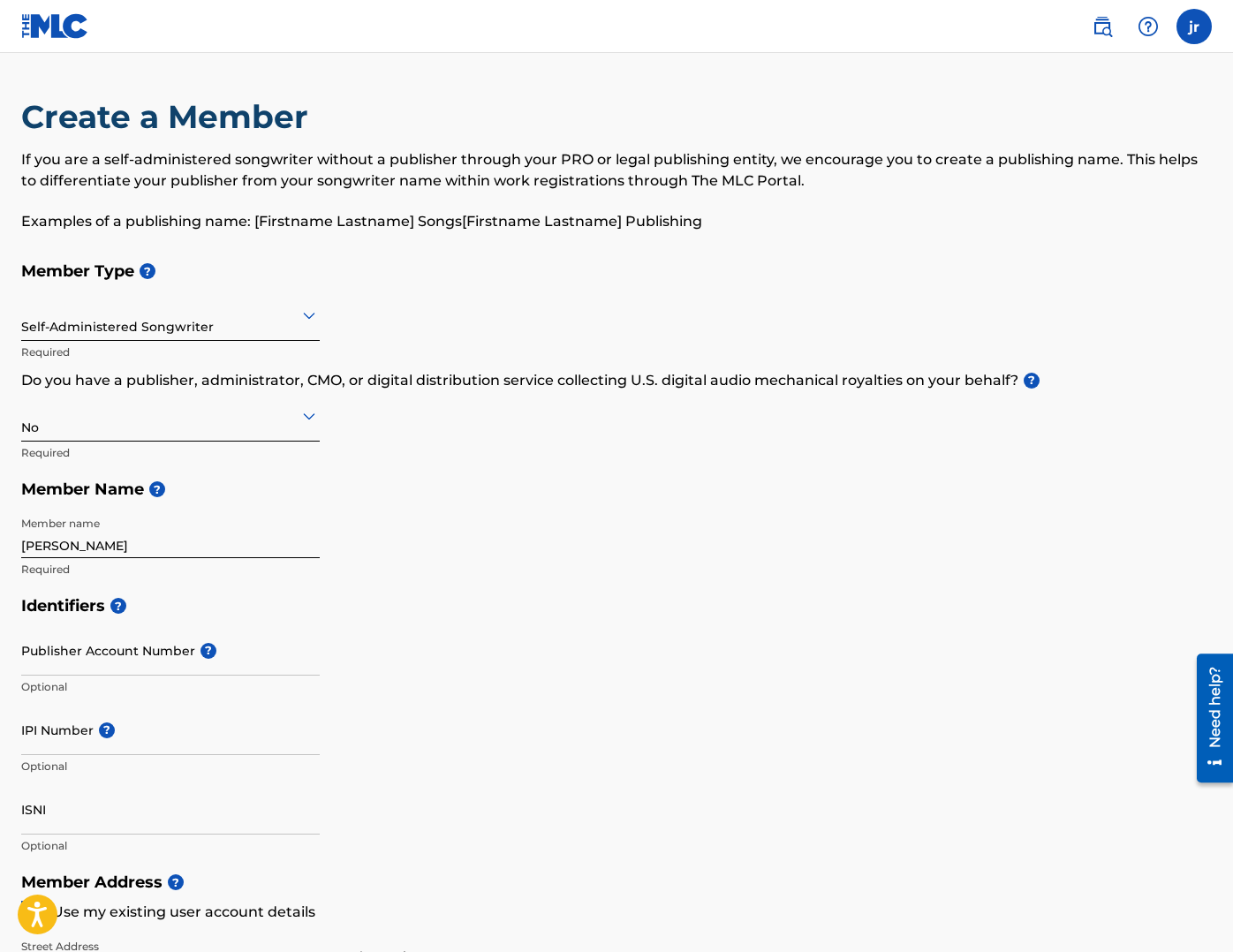click on "Identifiers ?" at bounding box center [616, 606] 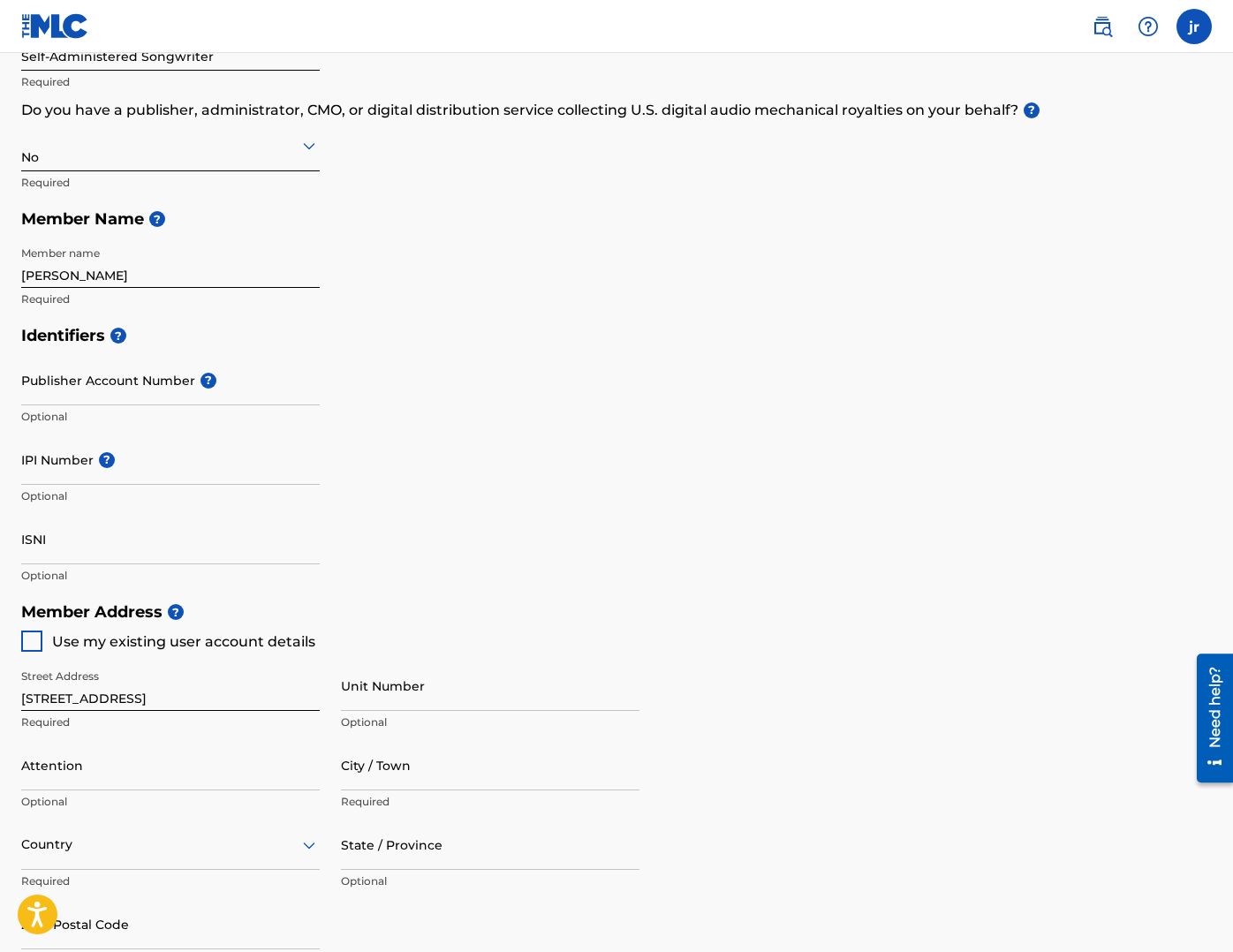 scroll, scrollTop: 283, scrollLeft: 0, axis: vertical 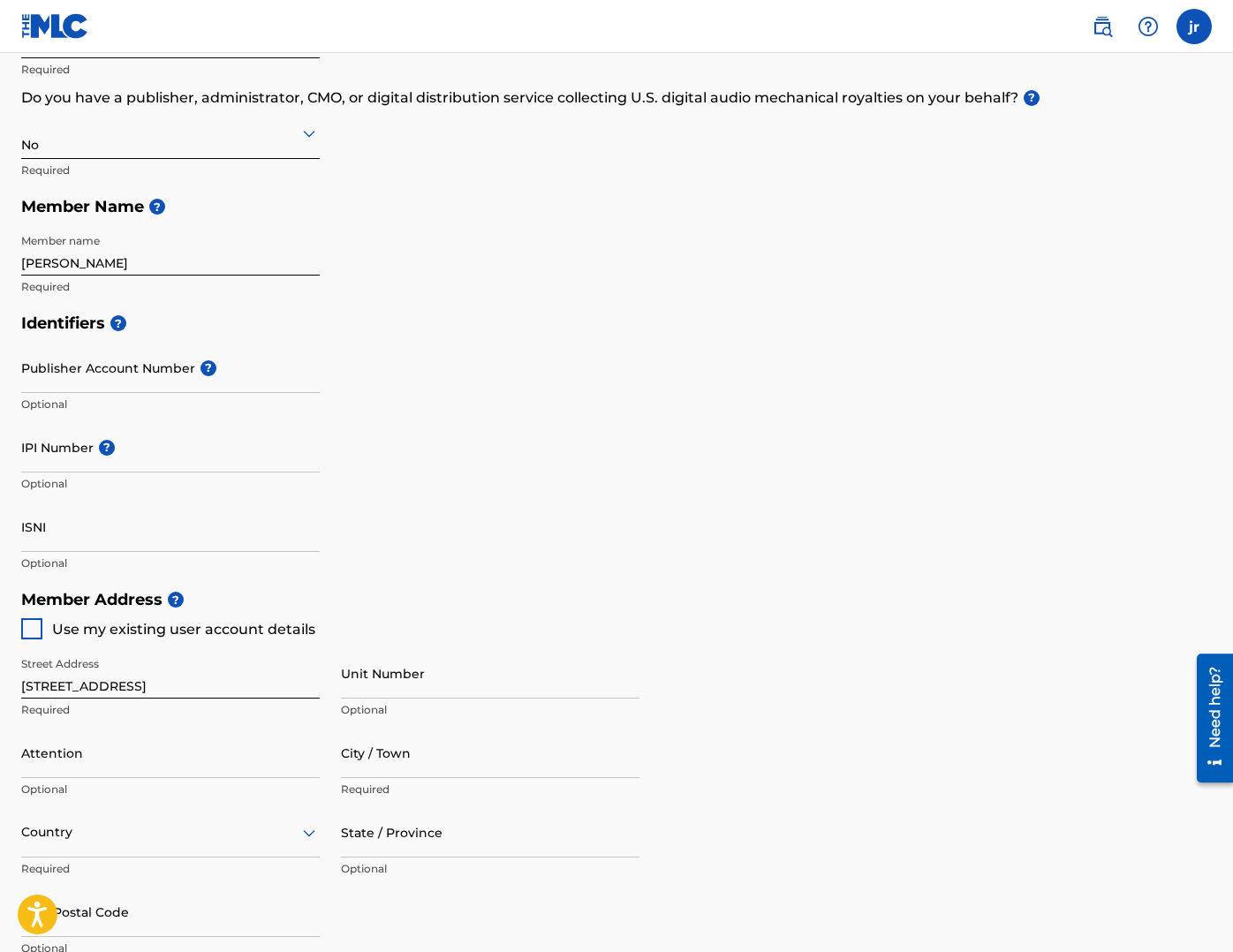 click on "Publisher Account Number ?" at bounding box center [170, 367] 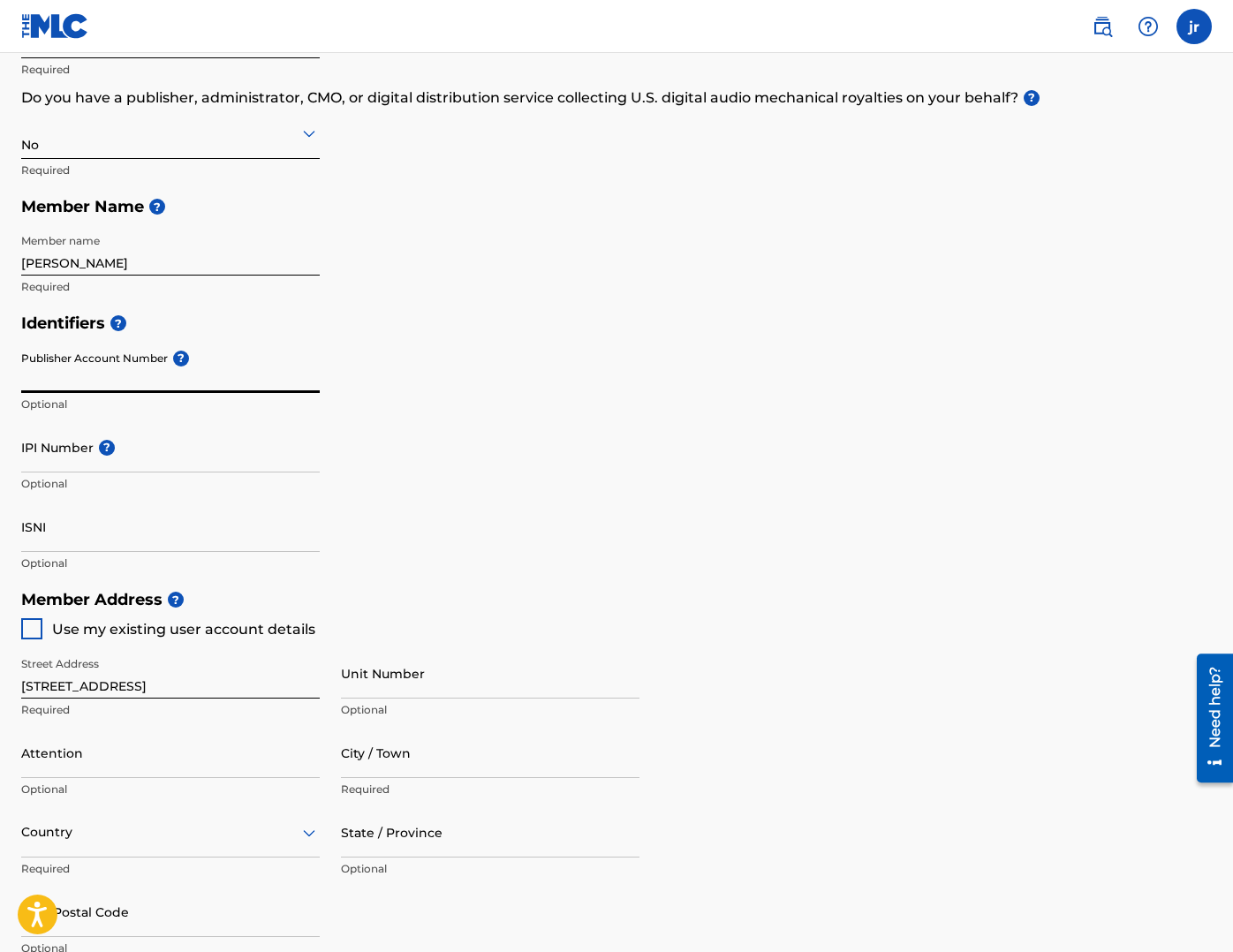 click on "Identifiers ? Publisher Account Number ? Optional IPI Number ? Optional ISNI Optional" at bounding box center (616, 442) 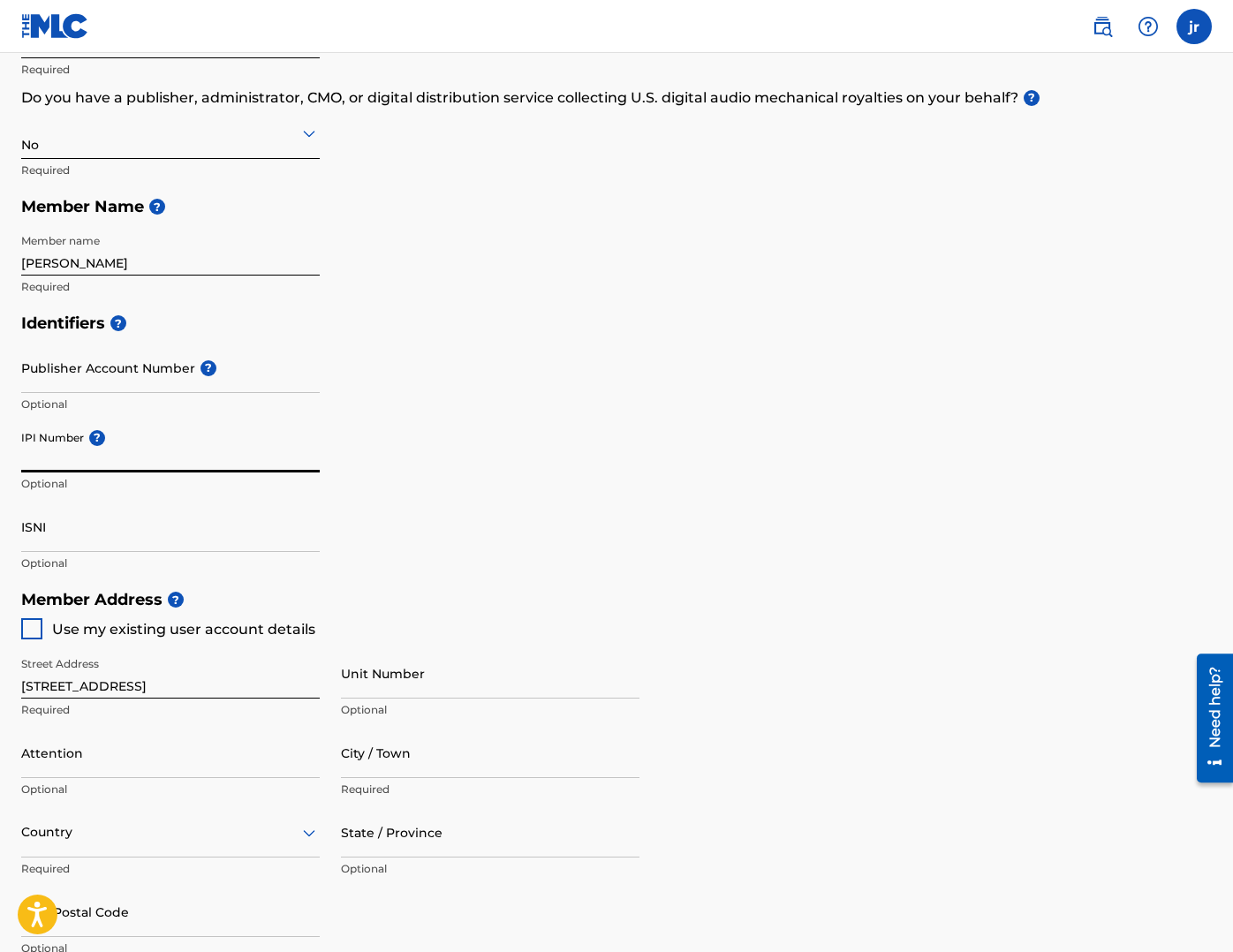 click on "IPI Number ?" at bounding box center [170, 447] 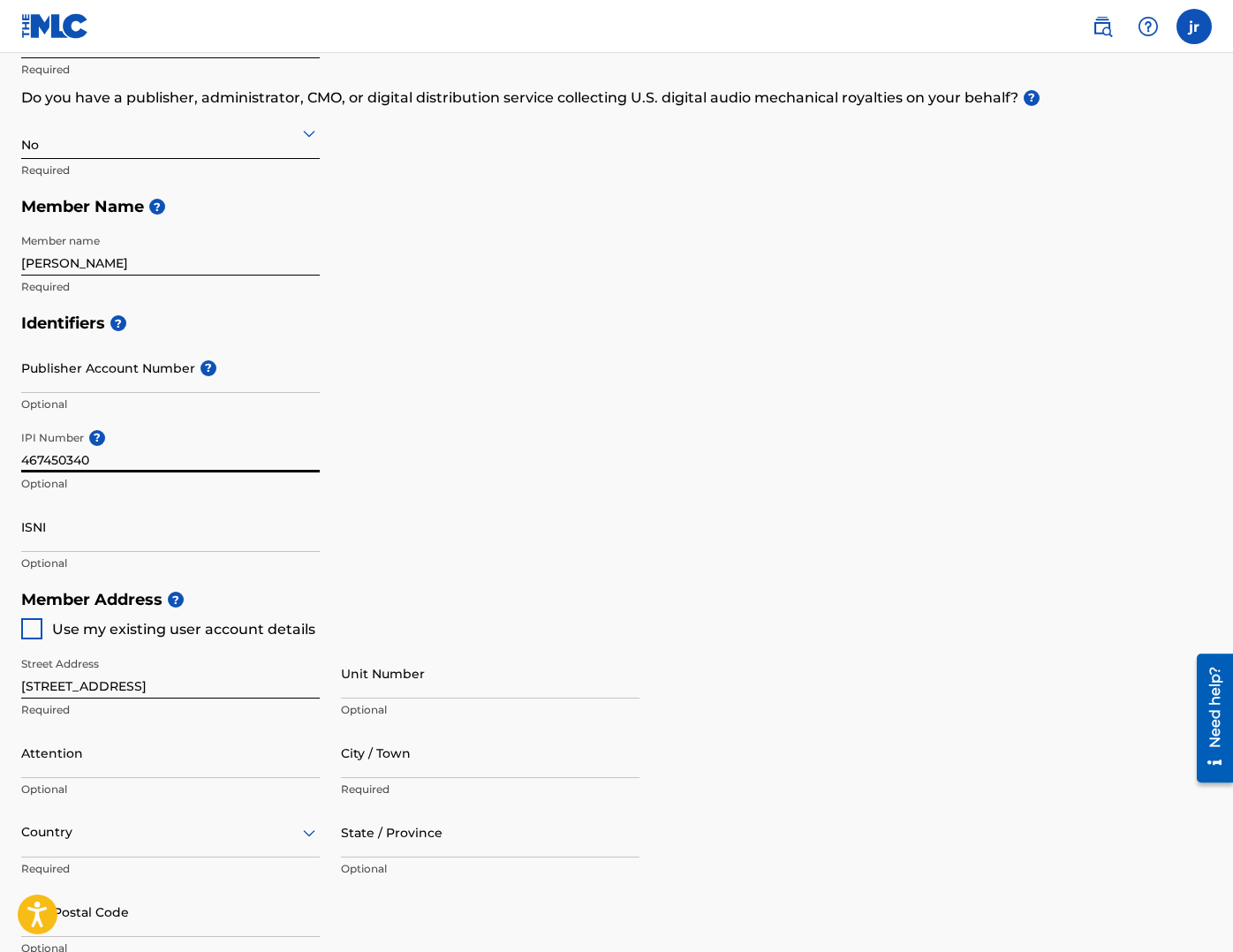 type on "467450340" 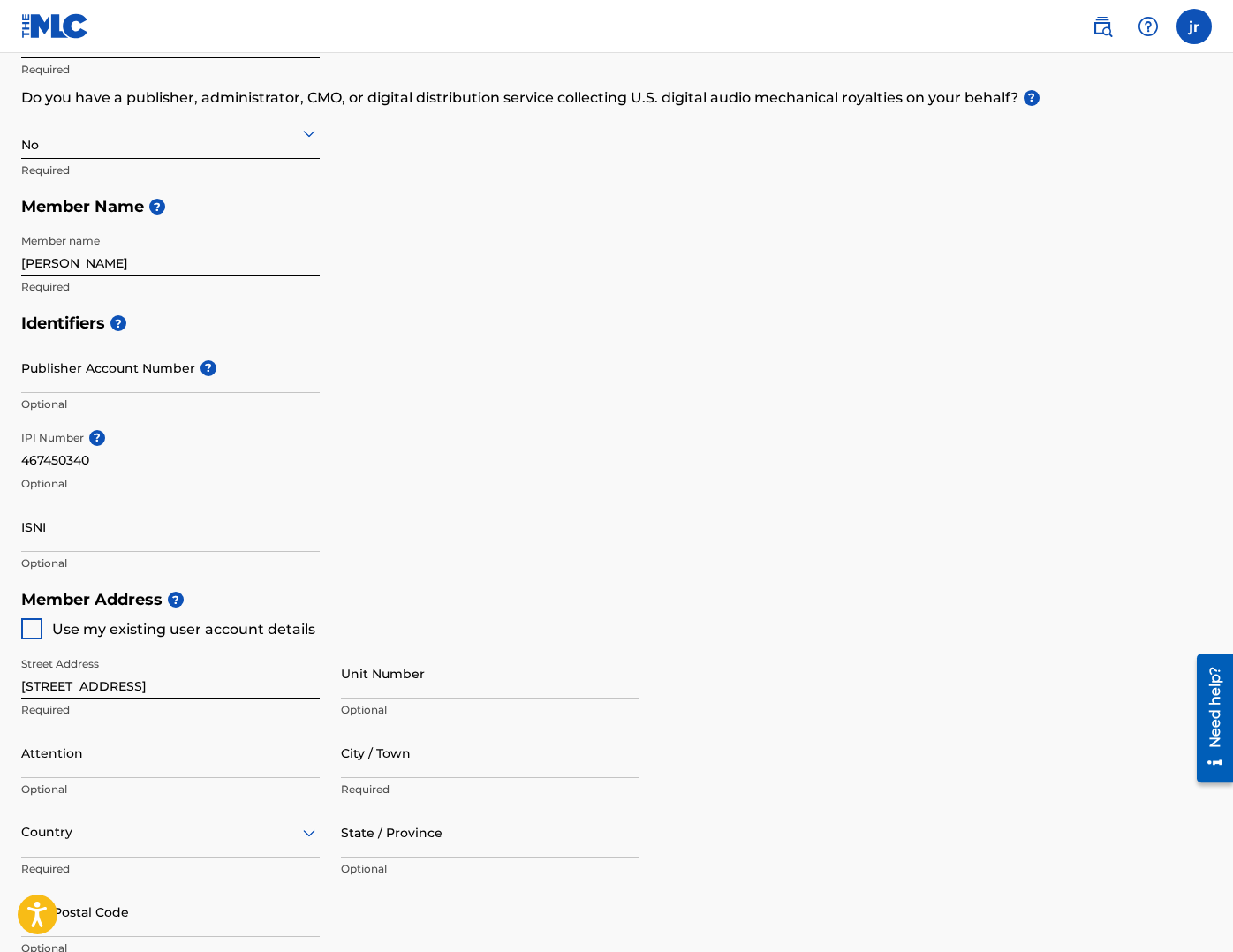 click on "Identifiers ? Publisher Account Number ? Optional IPI Number ? 467450340 Optional ISNI Optional" at bounding box center [616, 442] 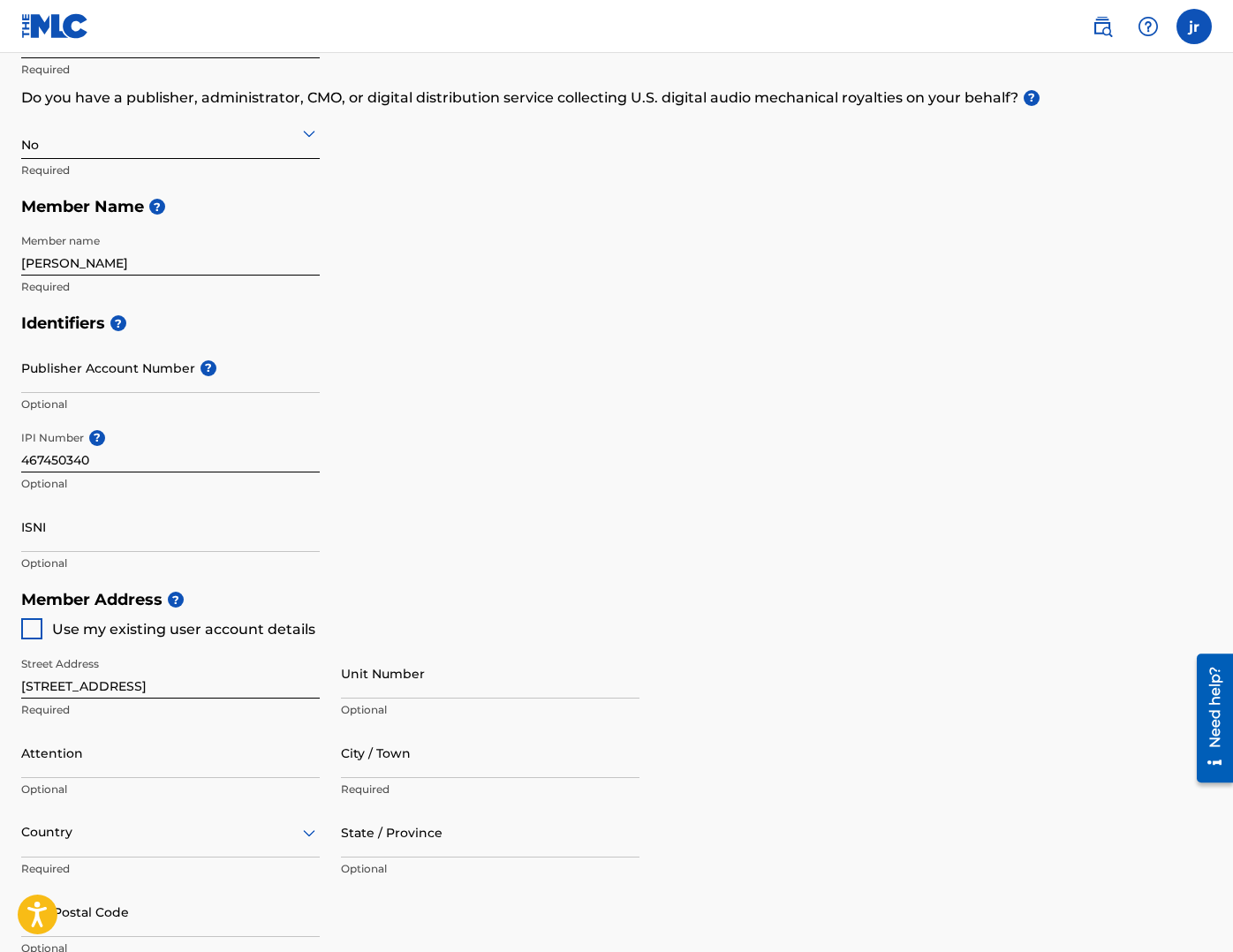 click on "Identifiers ? Publisher Account Number ? Optional IPI Number ? 467450340 Optional ISNI Optional" at bounding box center [616, 442] 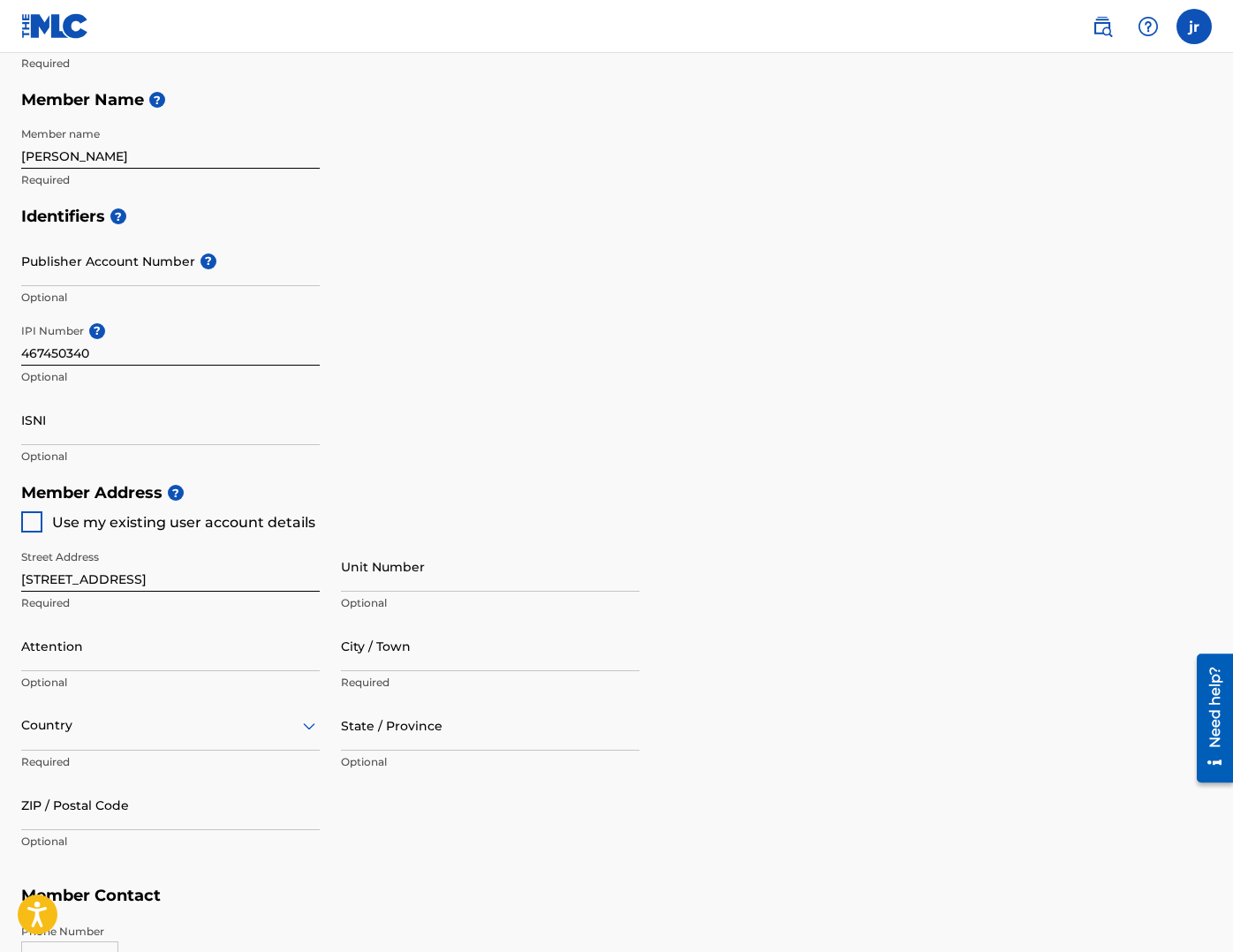 scroll, scrollTop: 434, scrollLeft: 0, axis: vertical 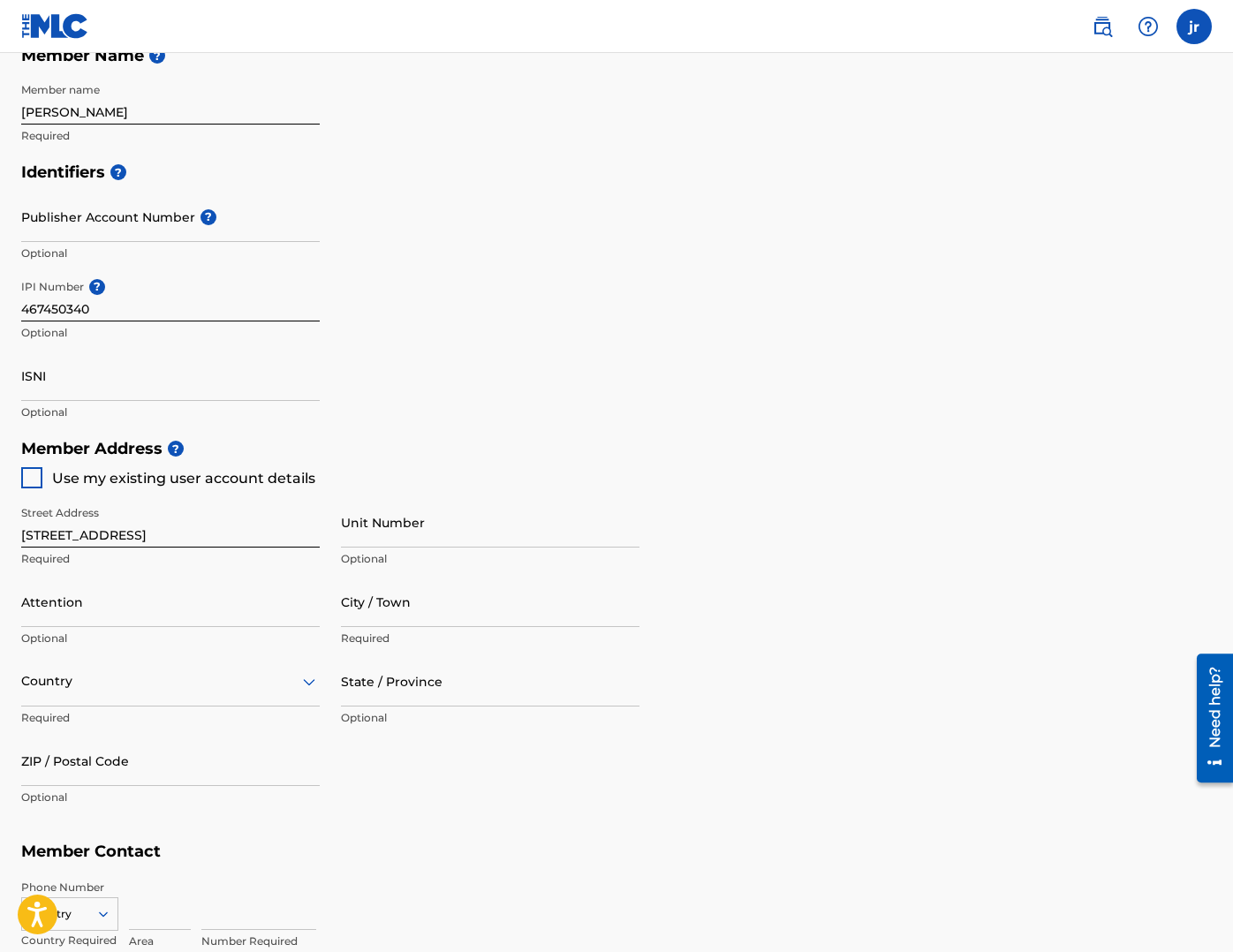 click at bounding box center [32, 478] 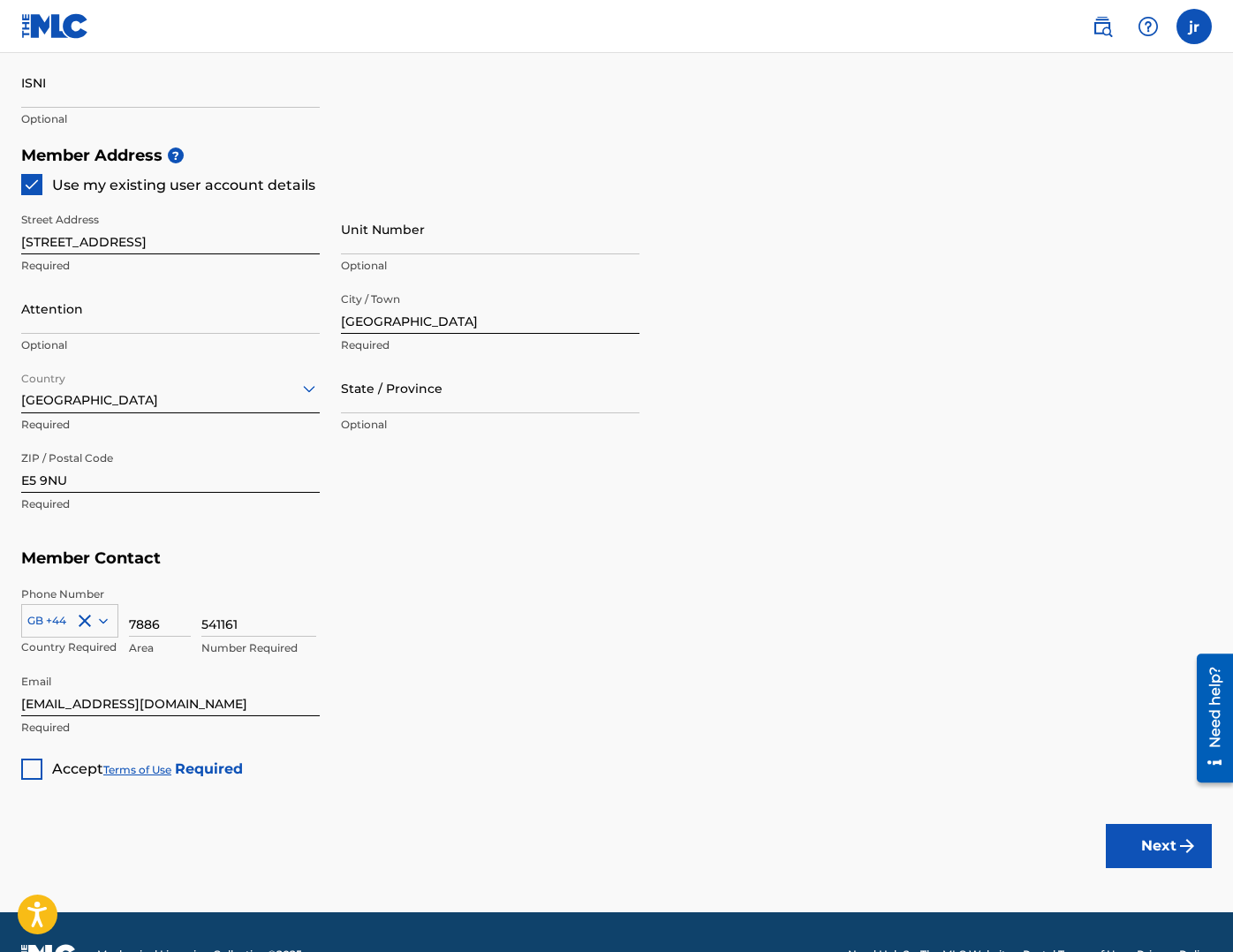 scroll, scrollTop: 772, scrollLeft: 0, axis: vertical 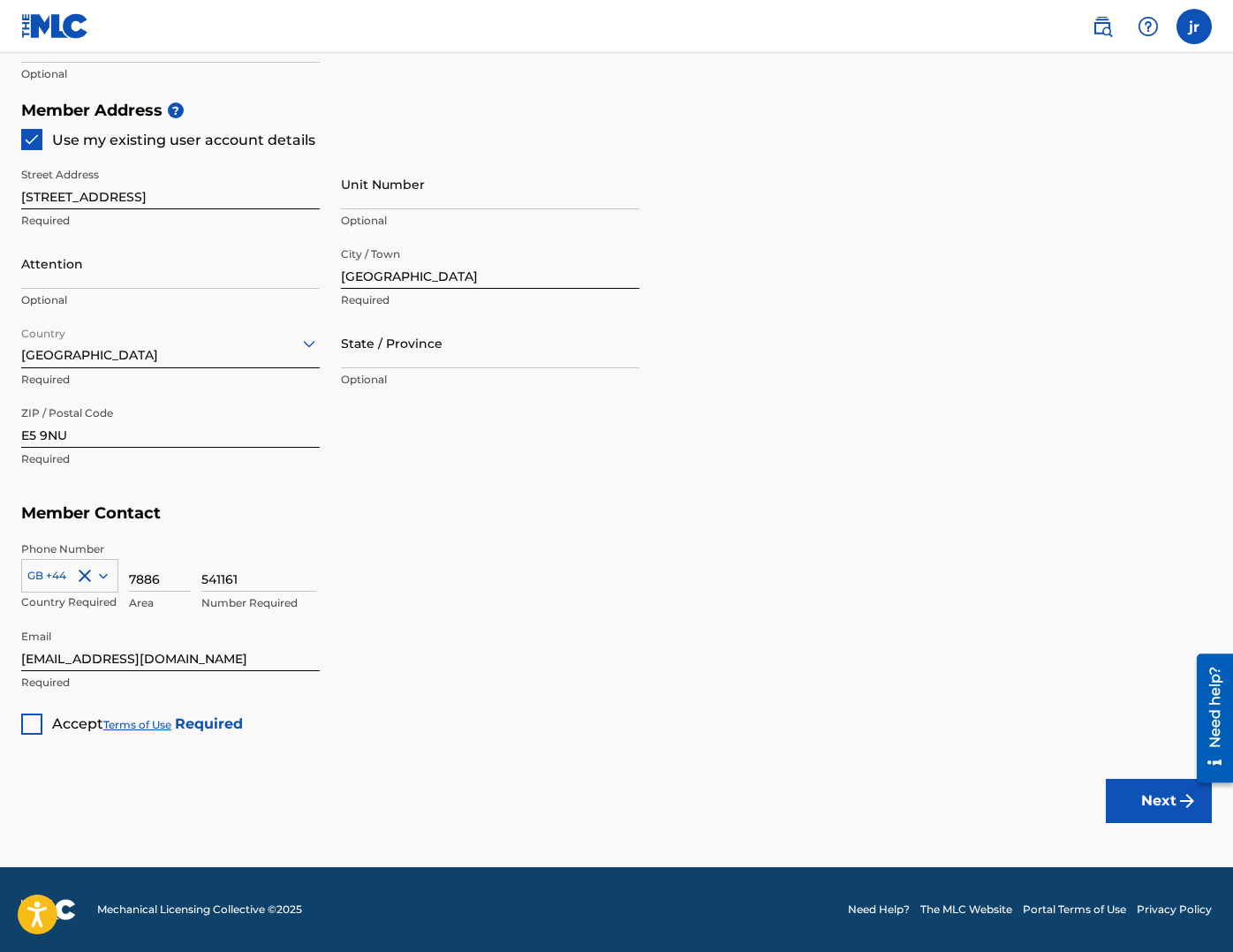 click at bounding box center (32, 724) 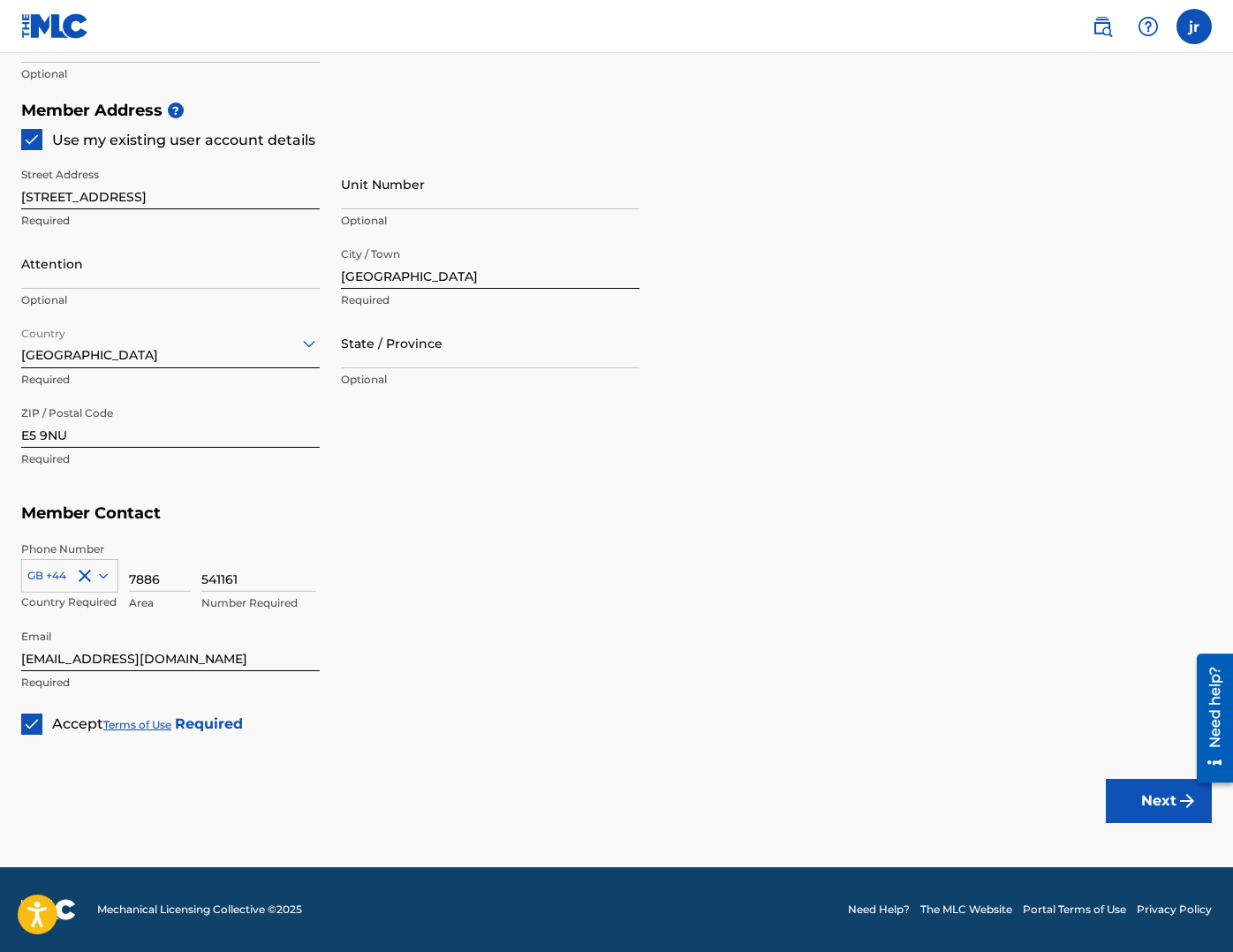 click on "Next" at bounding box center (1159, 801) 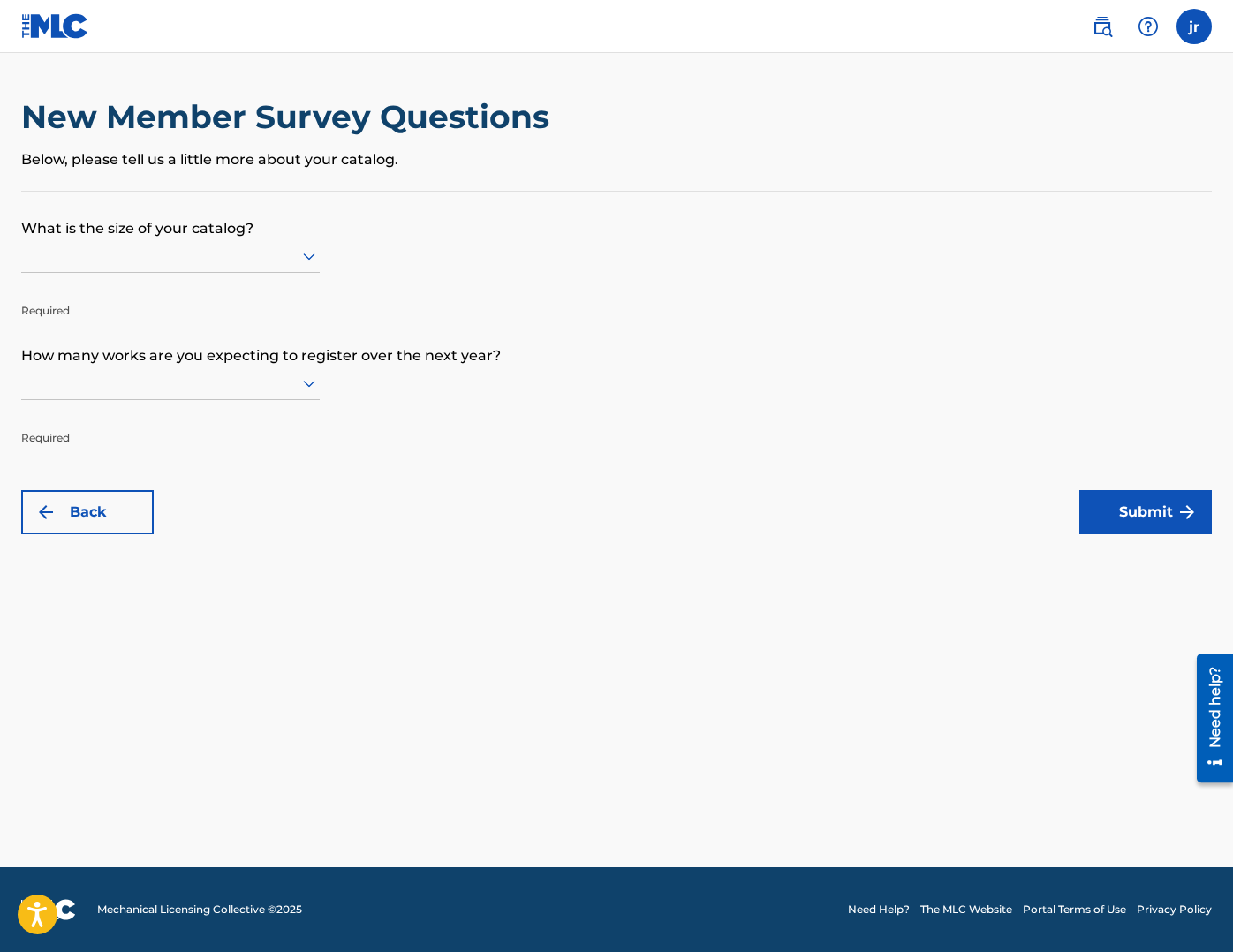 scroll, scrollTop: 0, scrollLeft: 0, axis: both 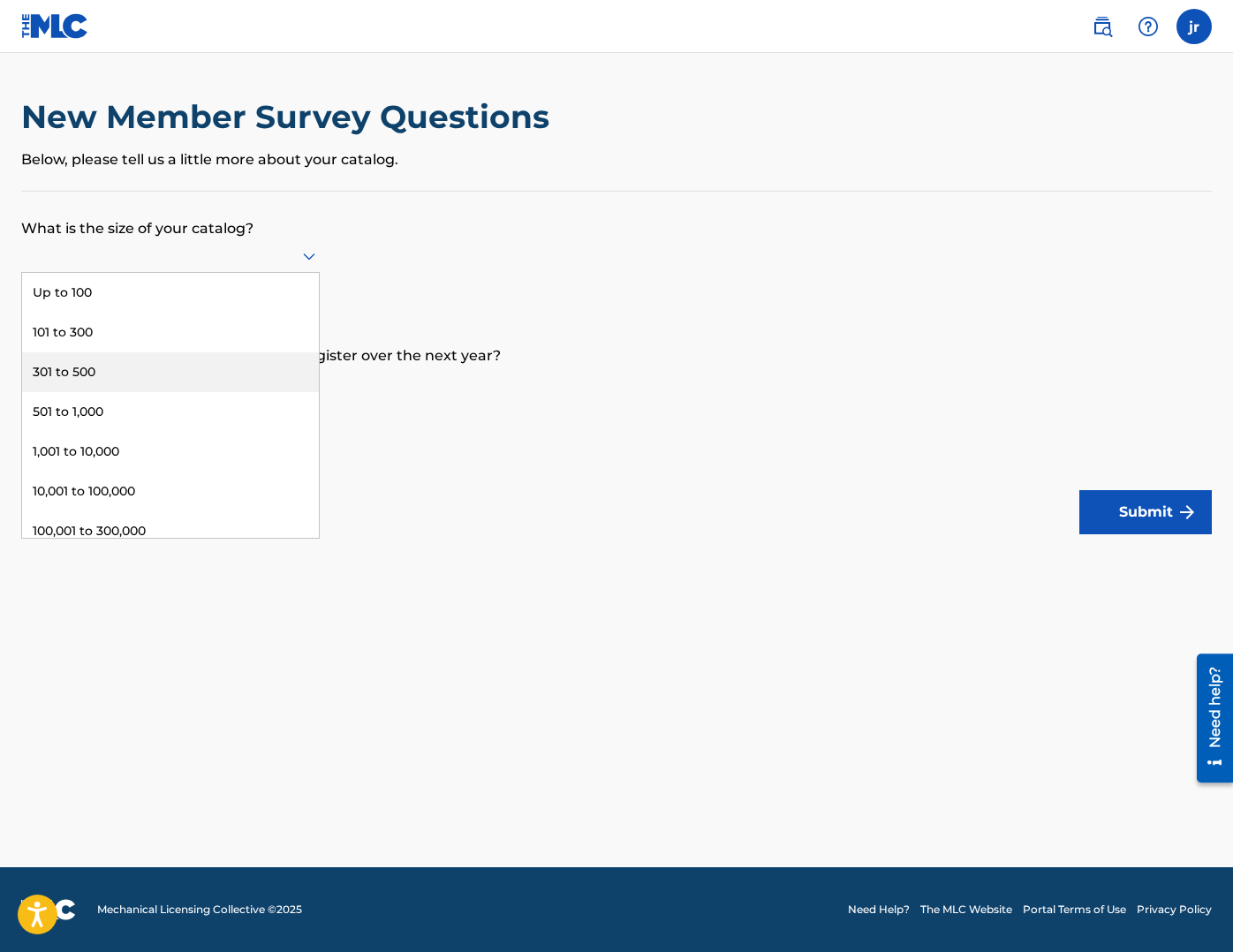 click on "301 to 500" at bounding box center (170, 372) 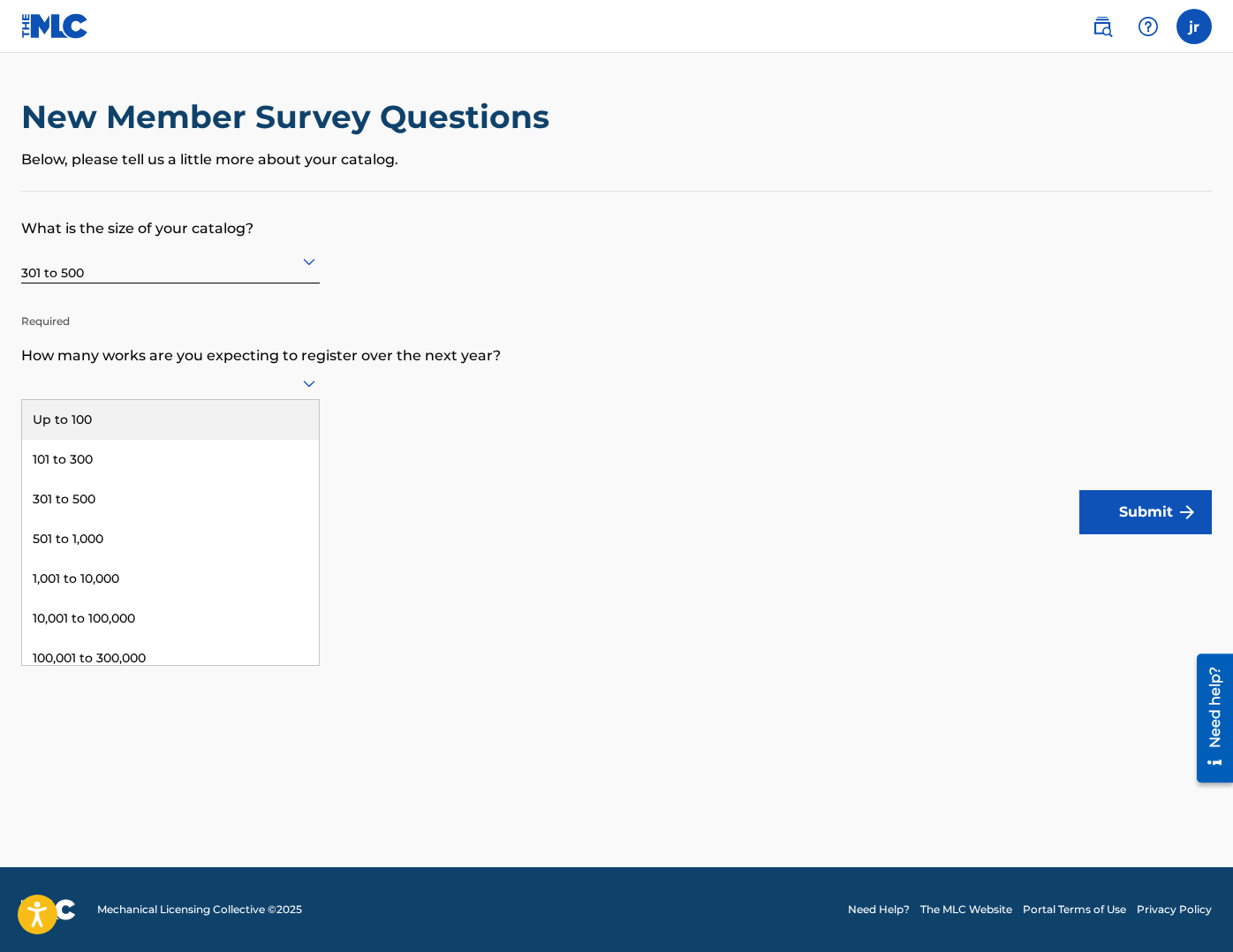 click 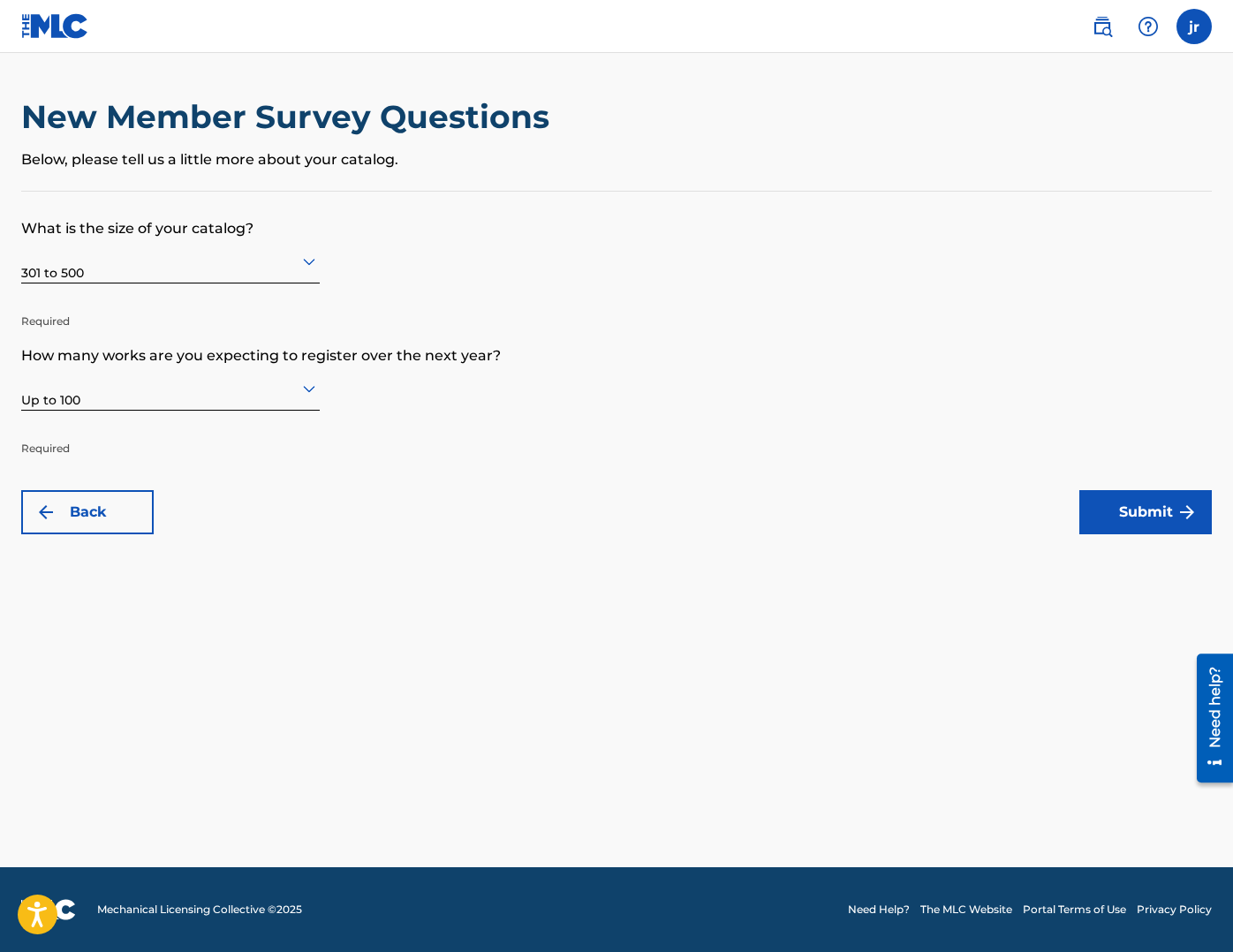 click on "Submit" at bounding box center [1146, 512] 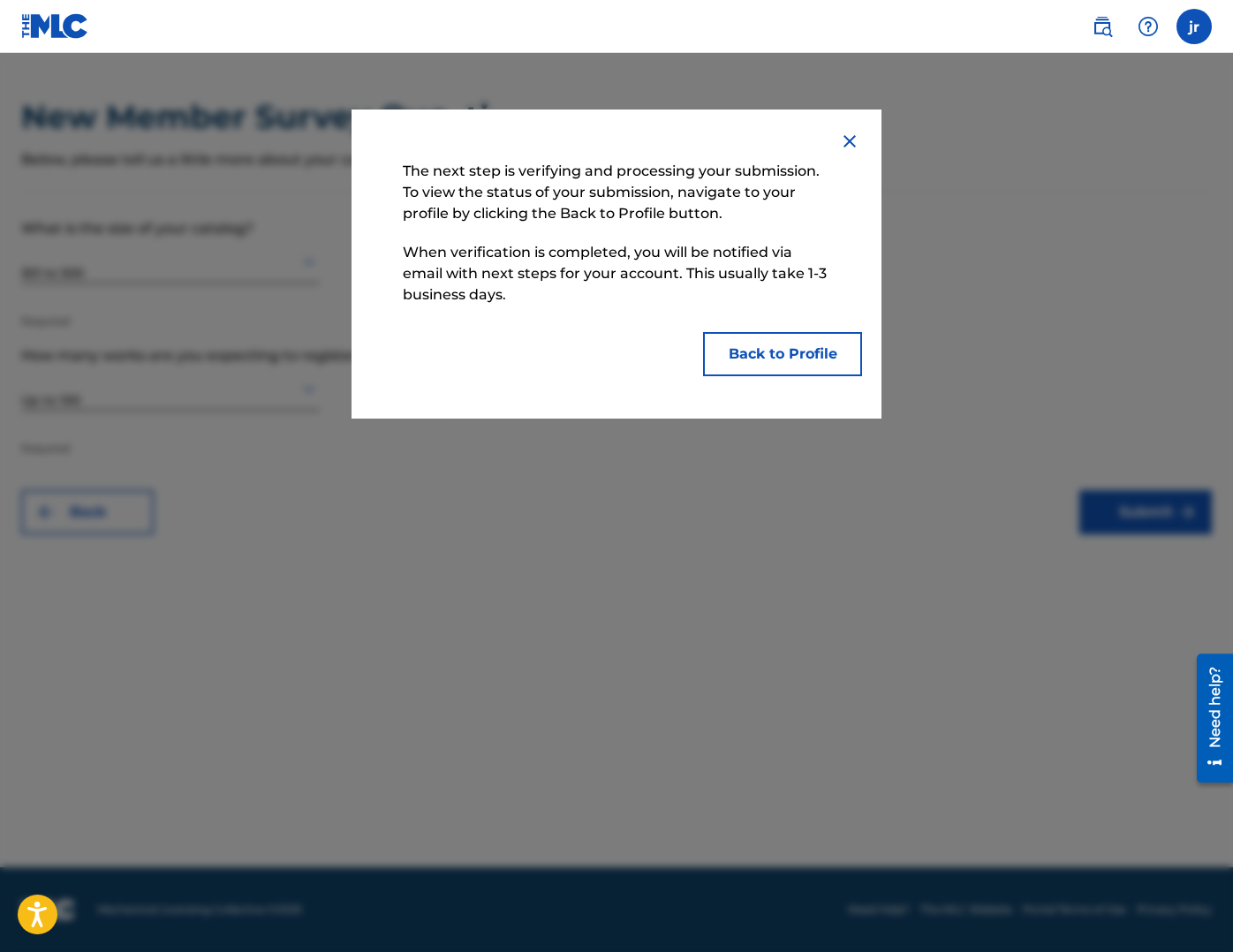 click on "Back to Profile" at bounding box center (783, 354) 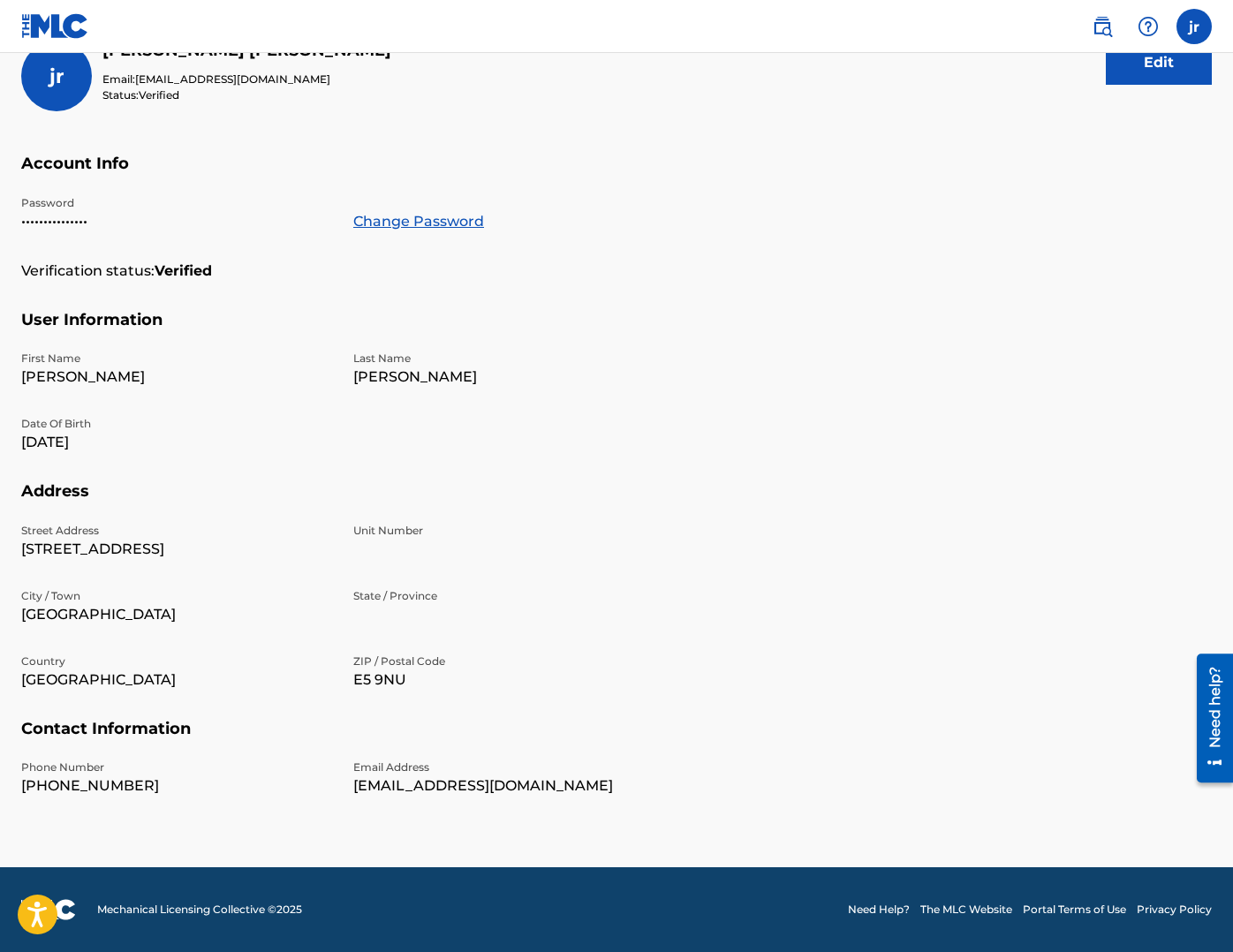scroll, scrollTop: 0, scrollLeft: 0, axis: both 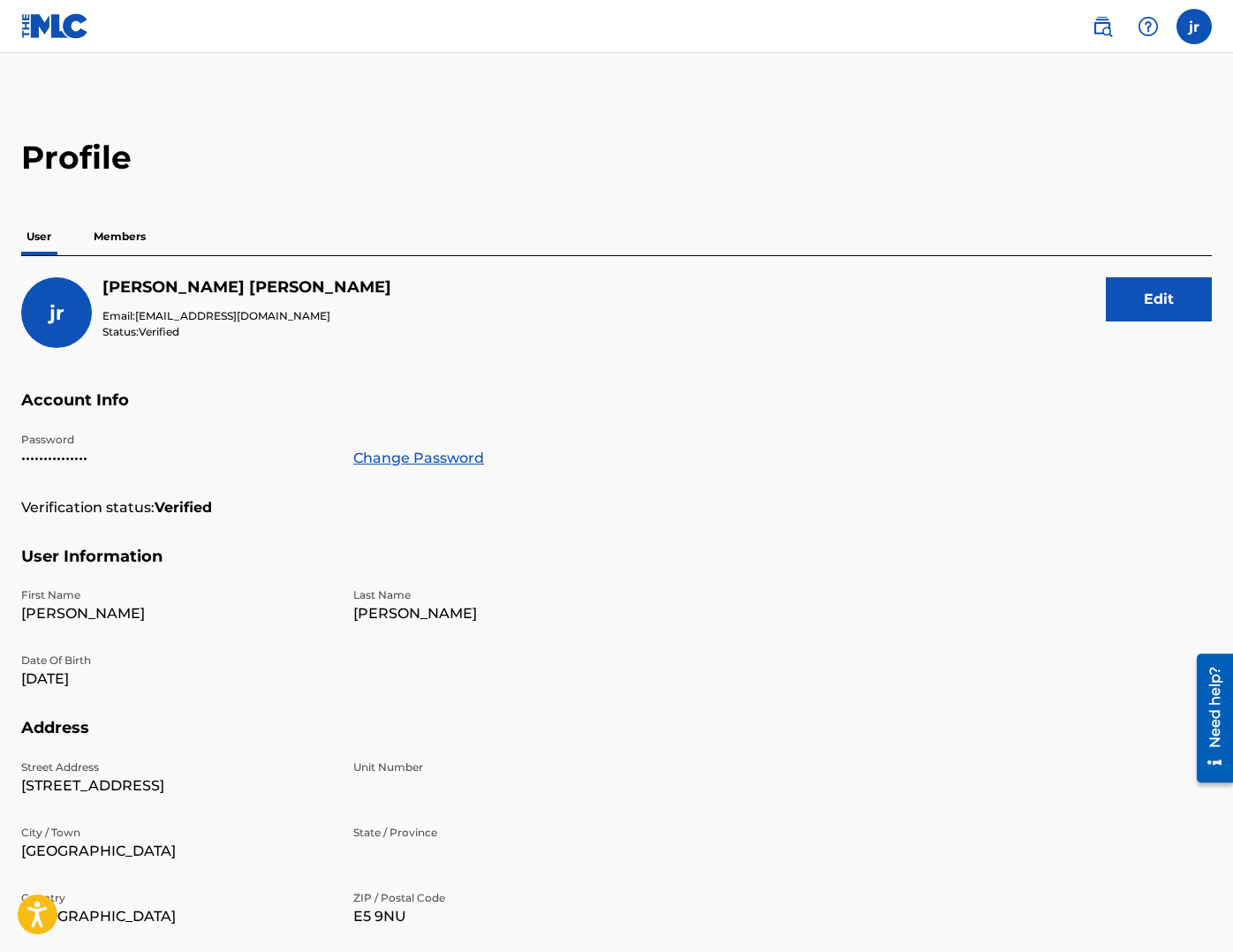 click on "Members" at bounding box center (119, 237) 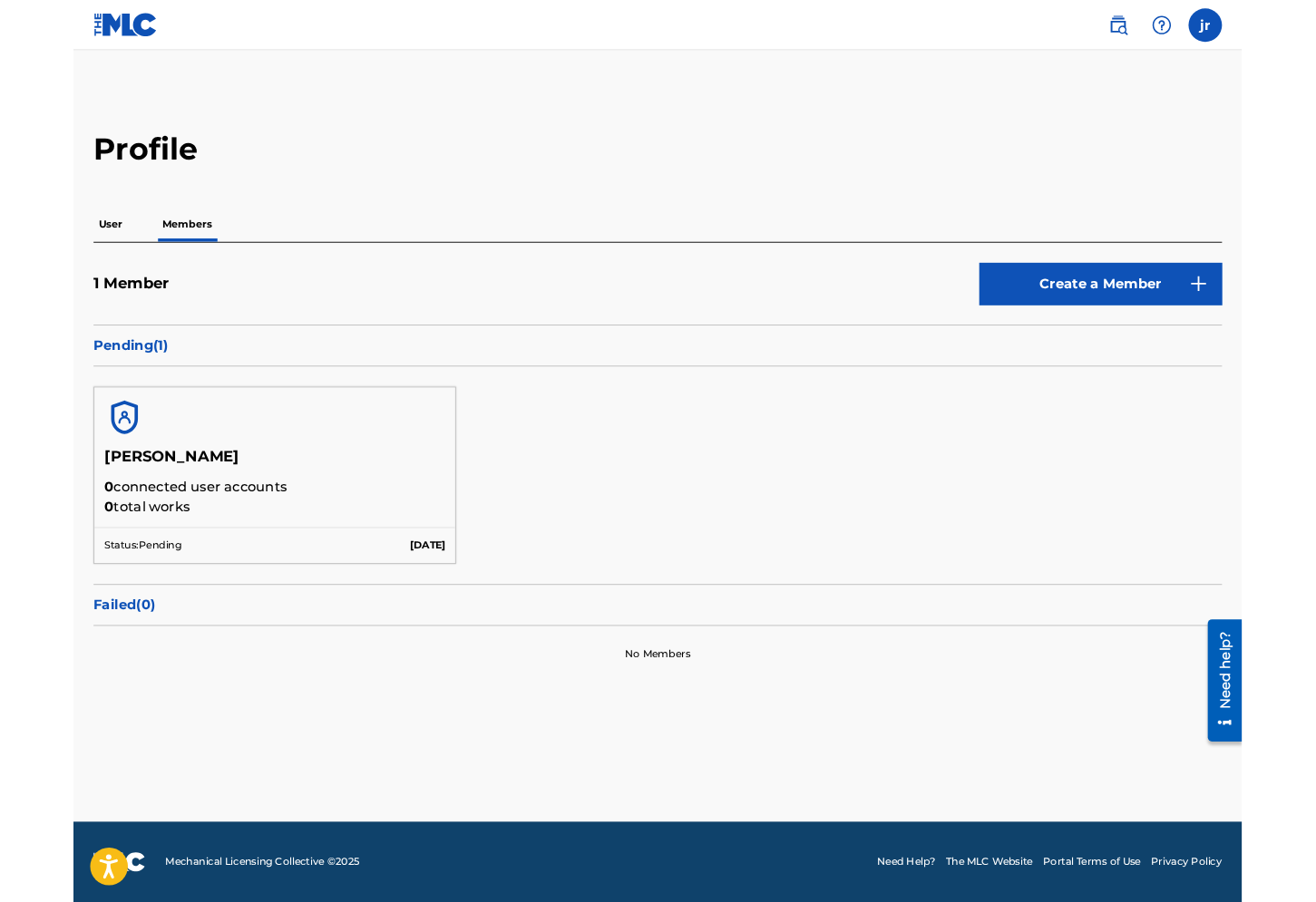 scroll, scrollTop: 0, scrollLeft: 0, axis: both 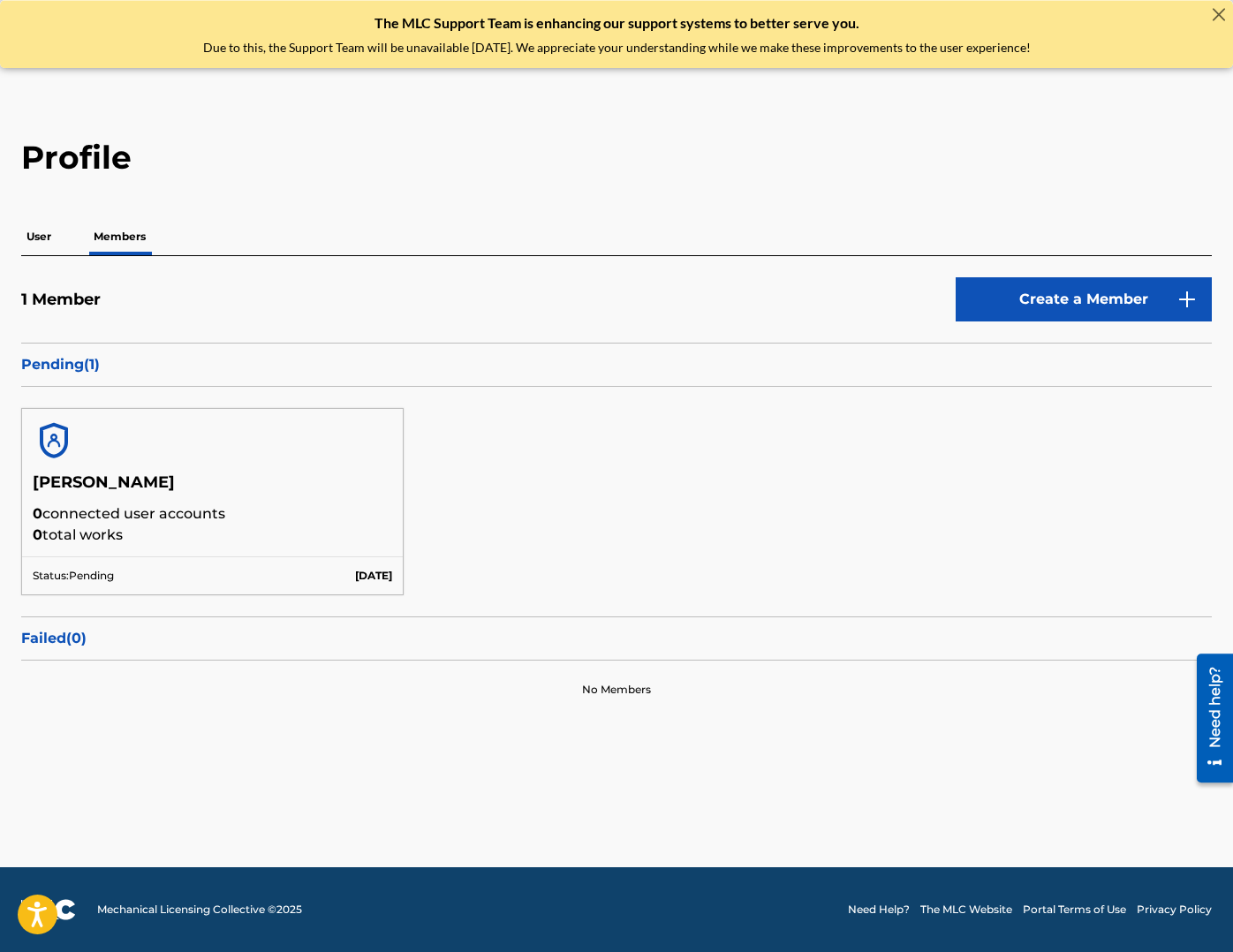click on "Profile" at bounding box center [616, 157] 